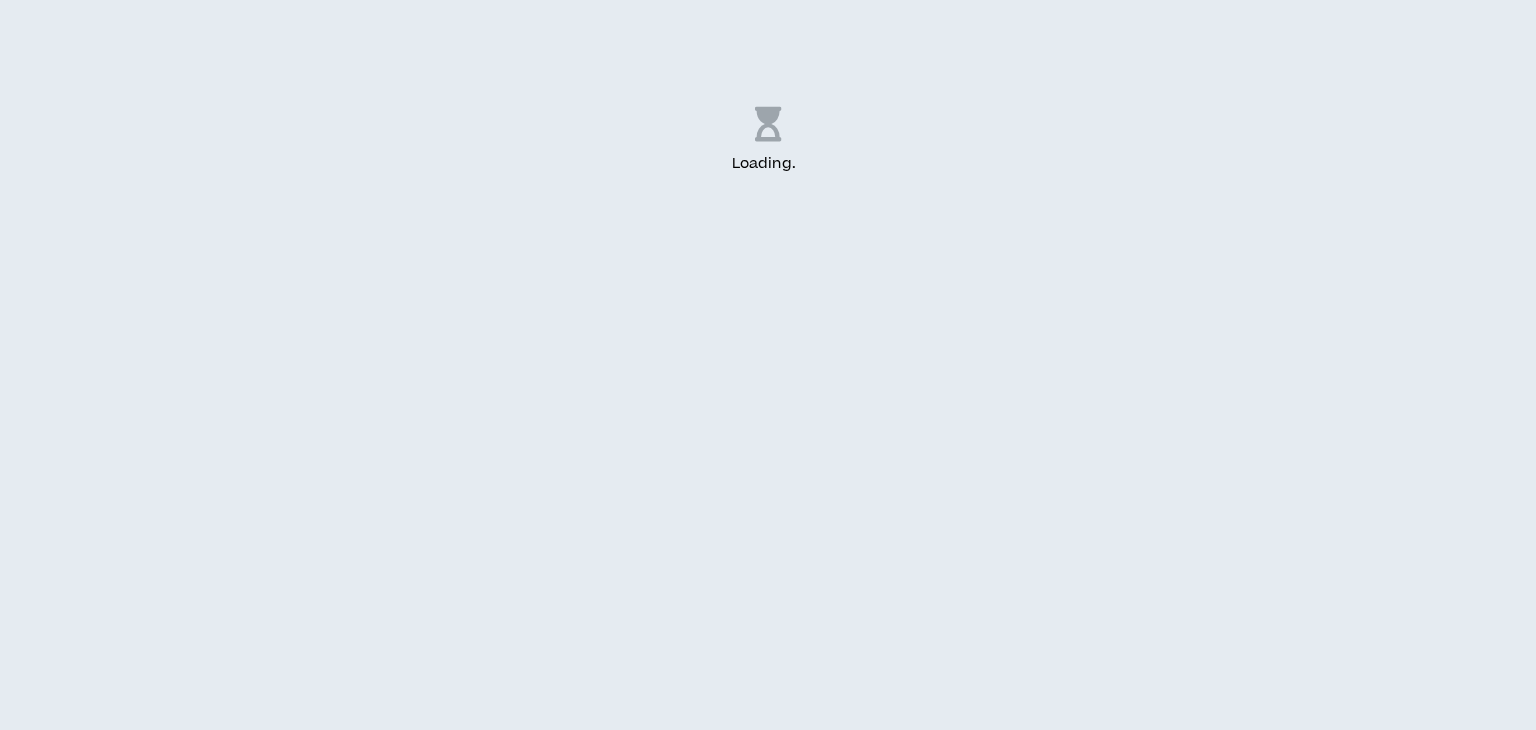 scroll, scrollTop: 0, scrollLeft: 0, axis: both 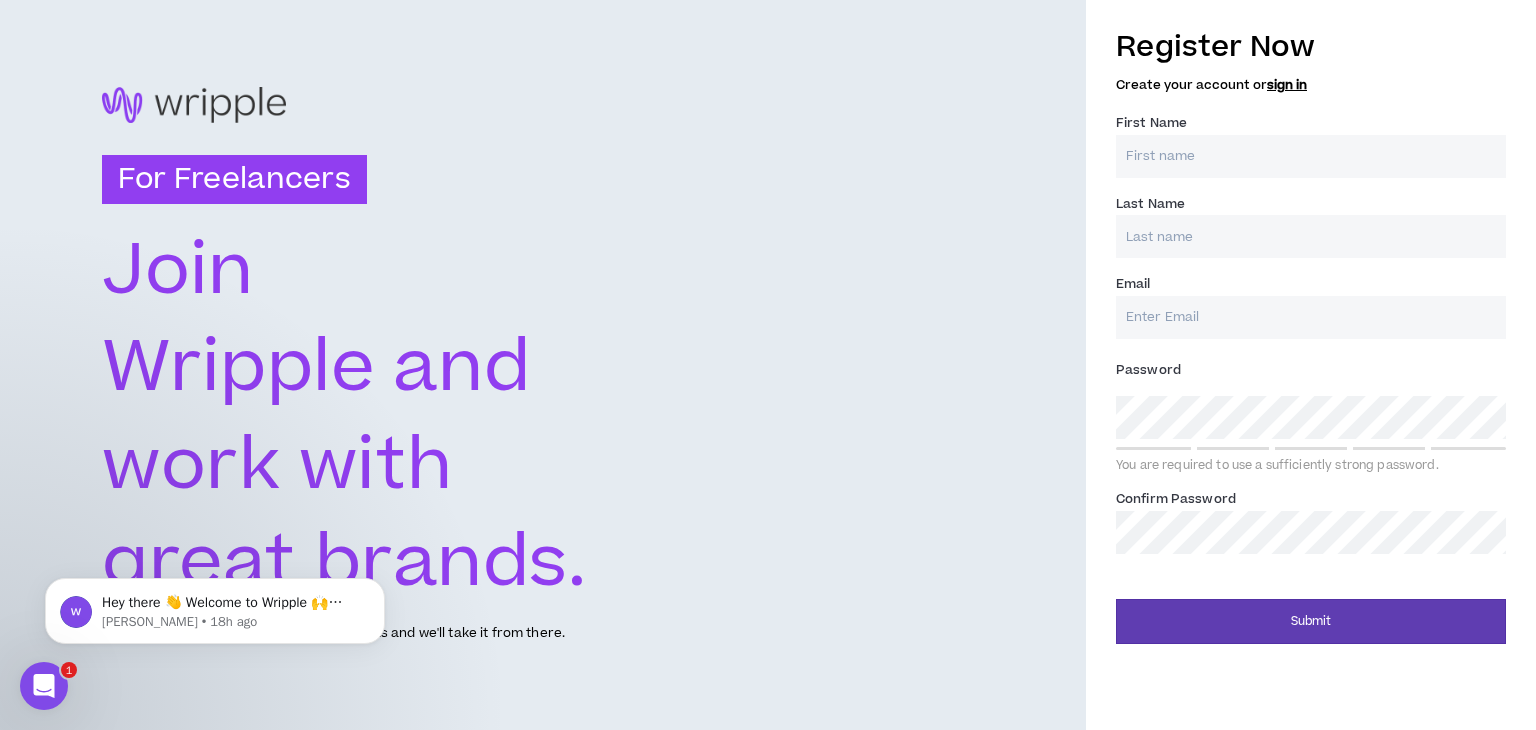 click on "sign in" at bounding box center [1287, 85] 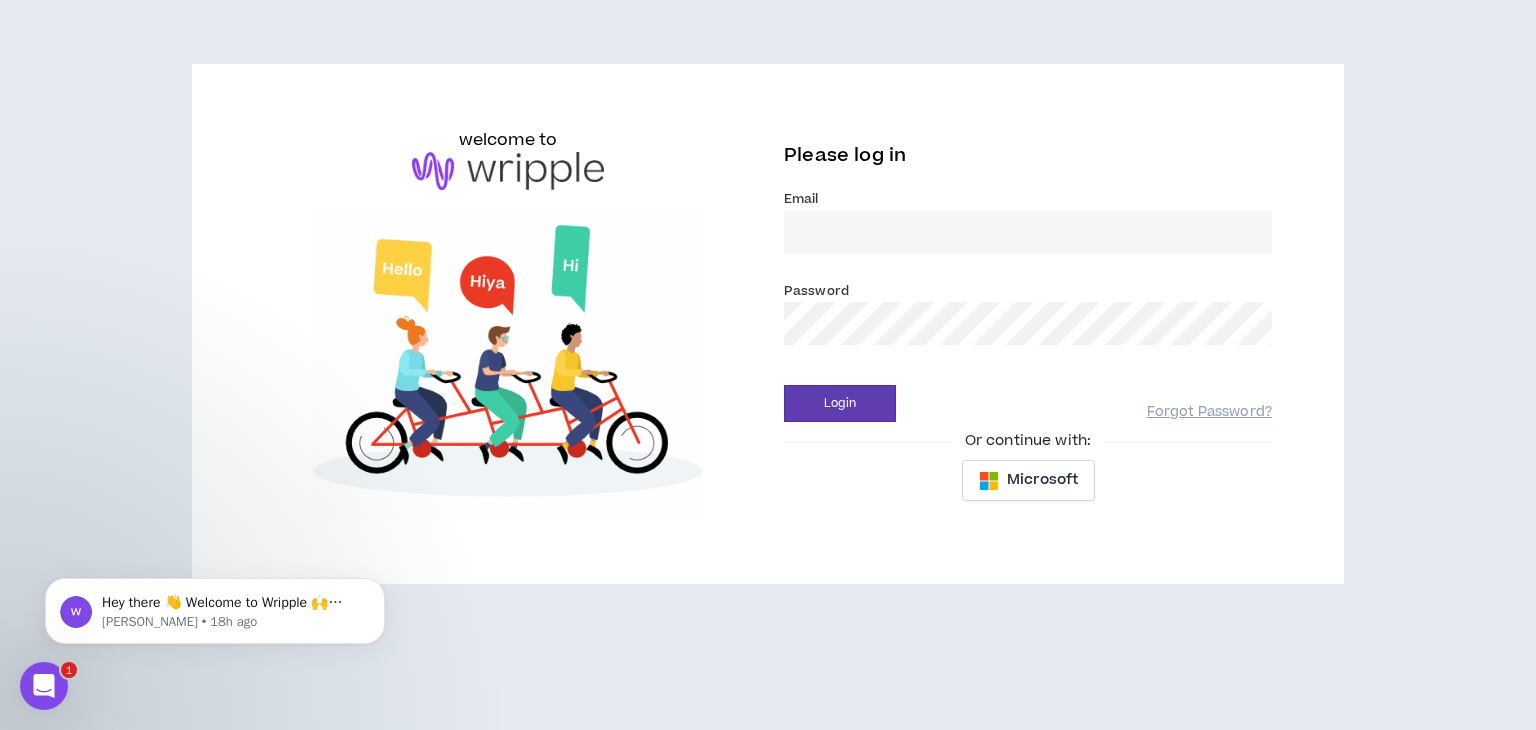 type on "[EMAIL_ADDRESS][DOMAIN_NAME]" 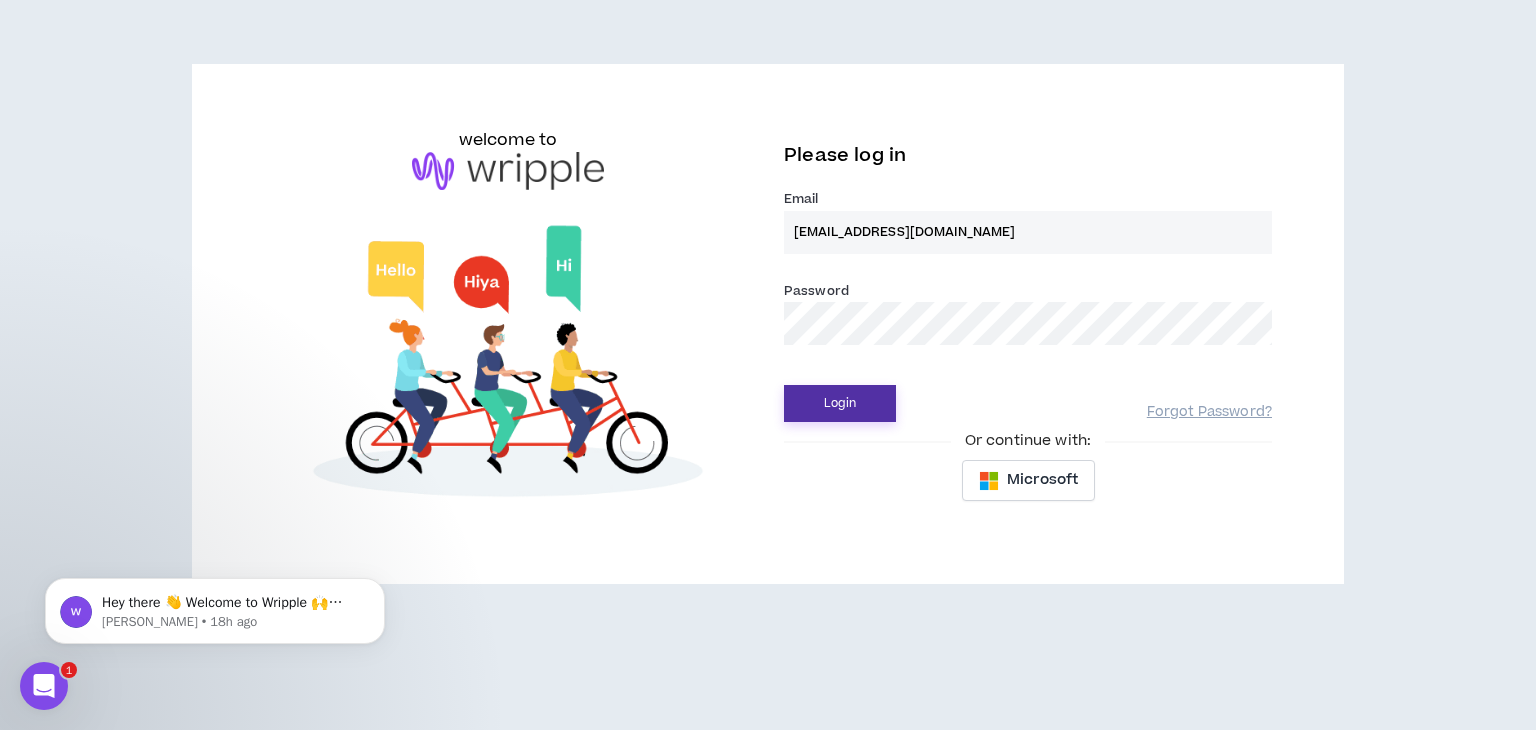 click on "Login" at bounding box center [840, 403] 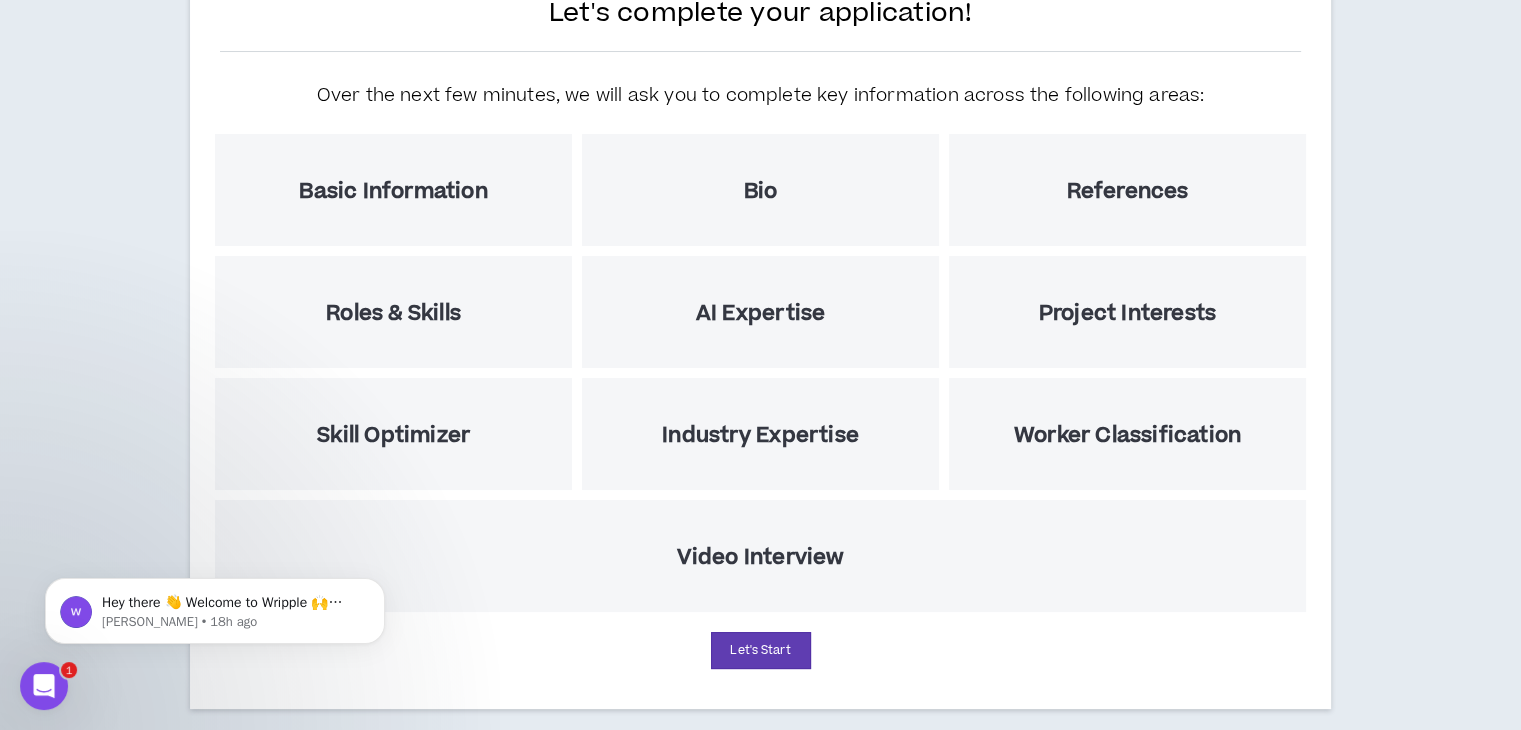scroll, scrollTop: 208, scrollLeft: 0, axis: vertical 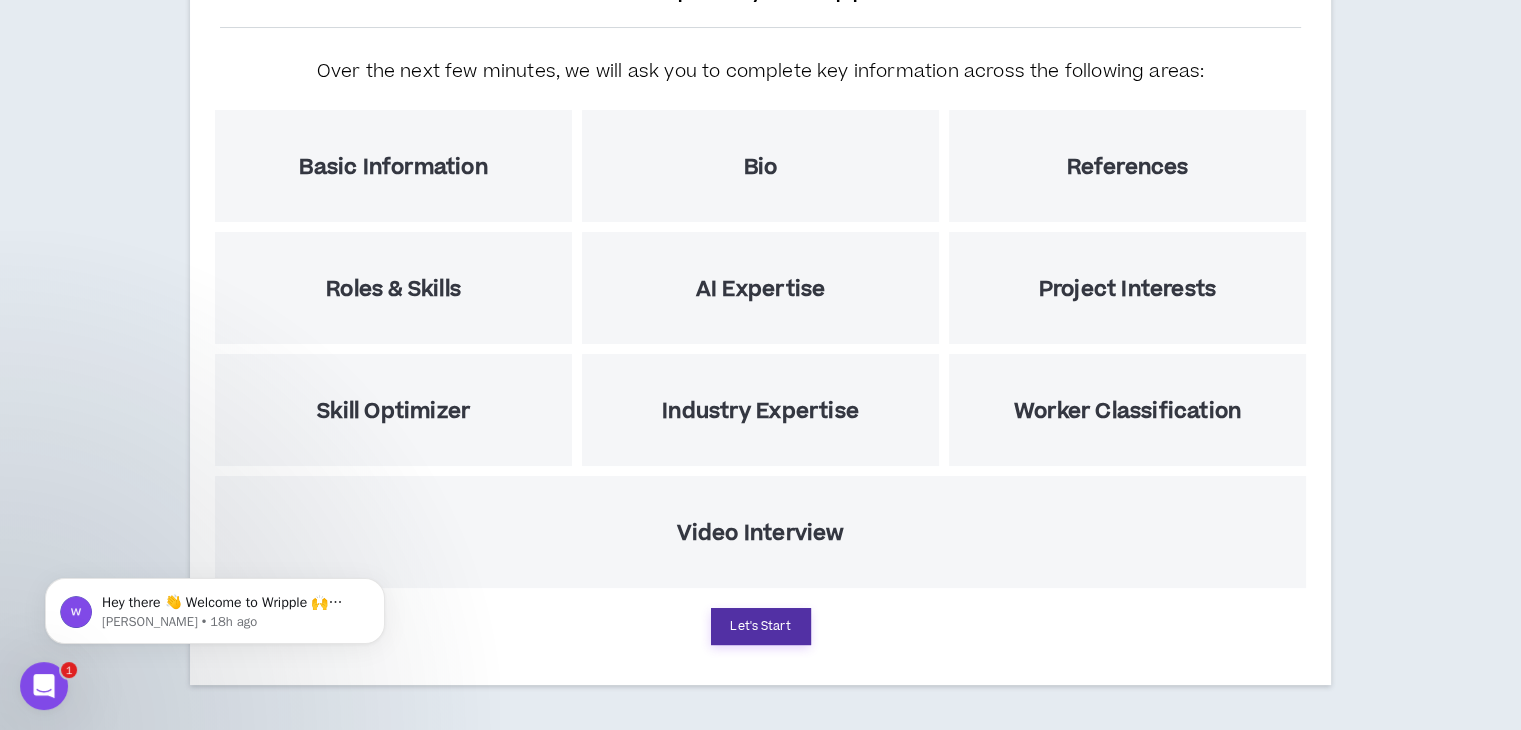 click on "Let's Start" at bounding box center (761, 626) 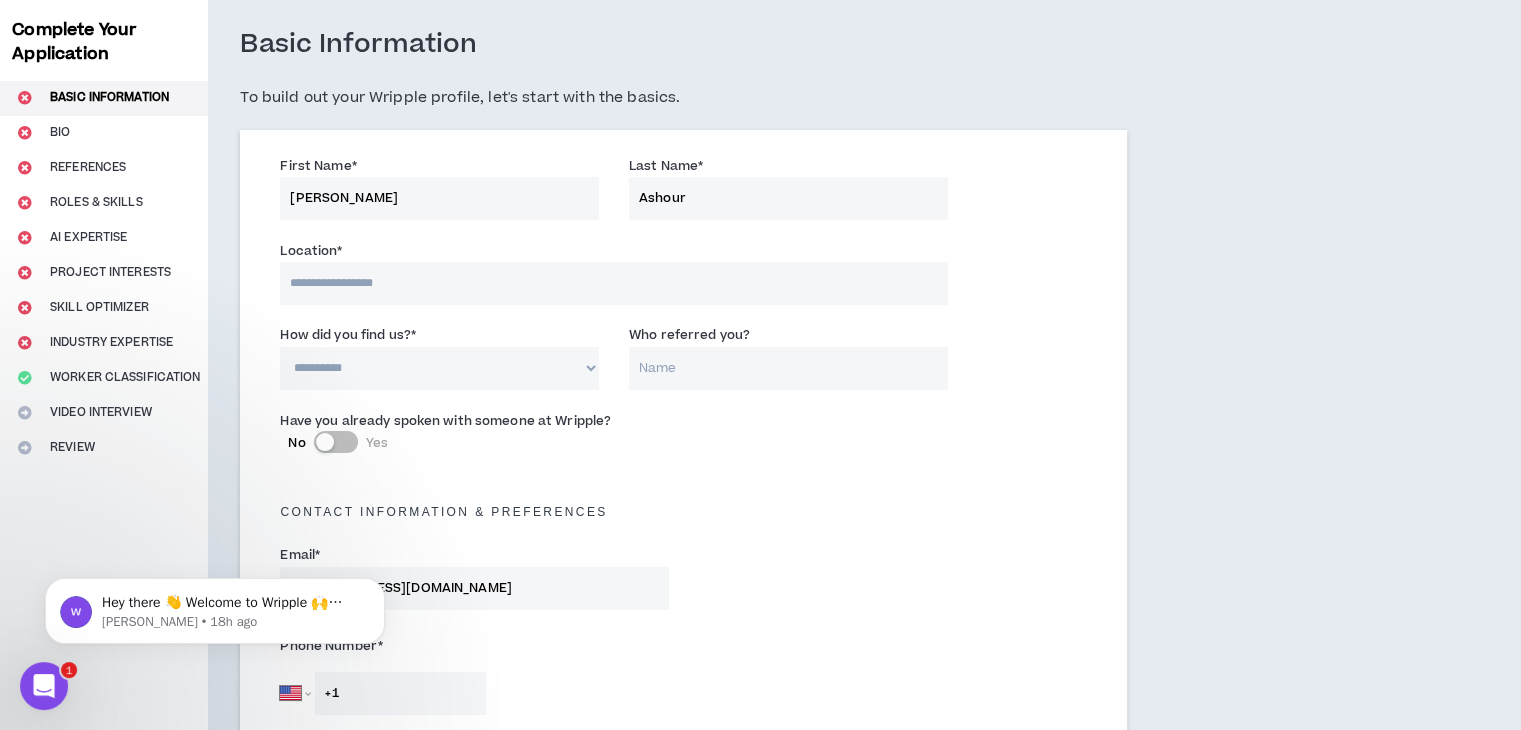 scroll, scrollTop: 100, scrollLeft: 0, axis: vertical 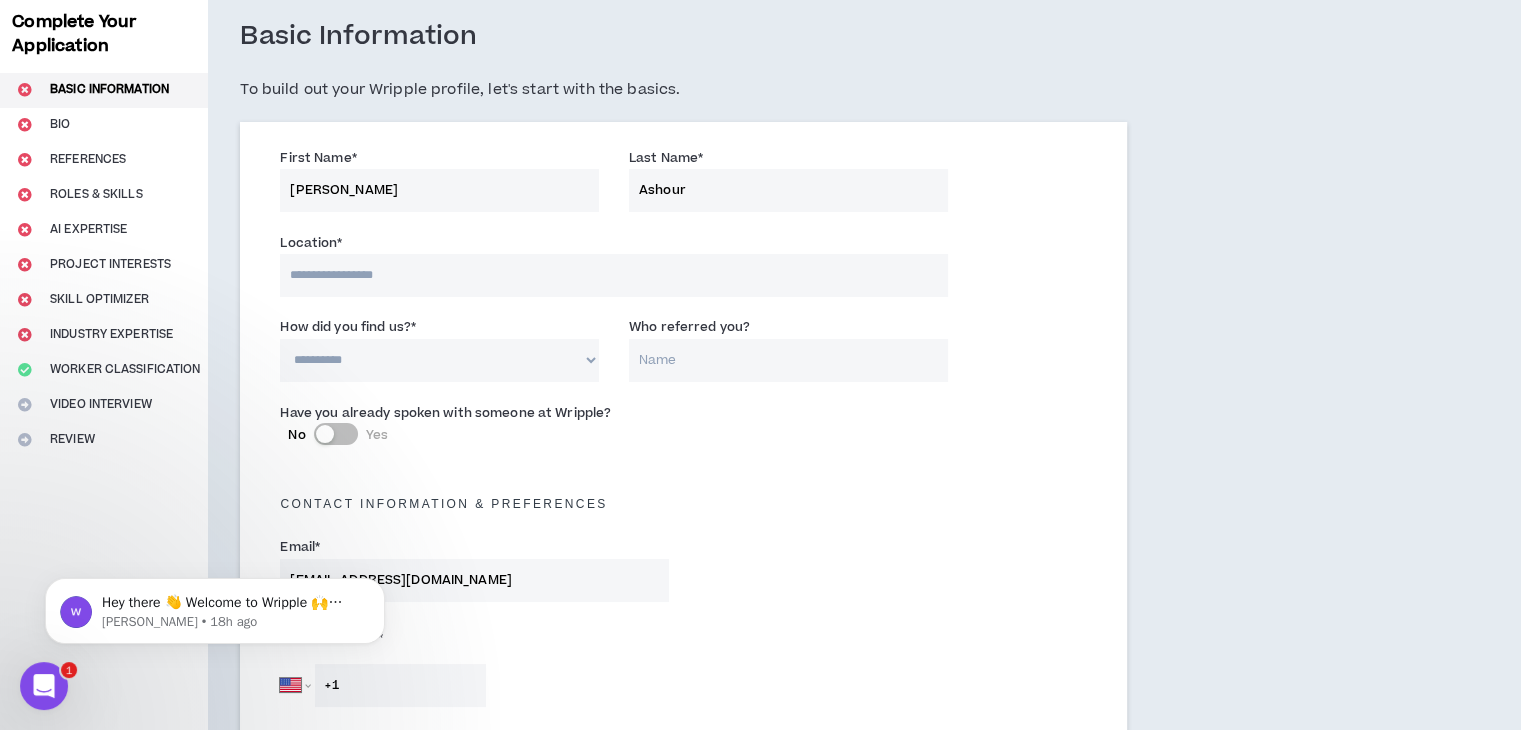 click at bounding box center (613, 275) 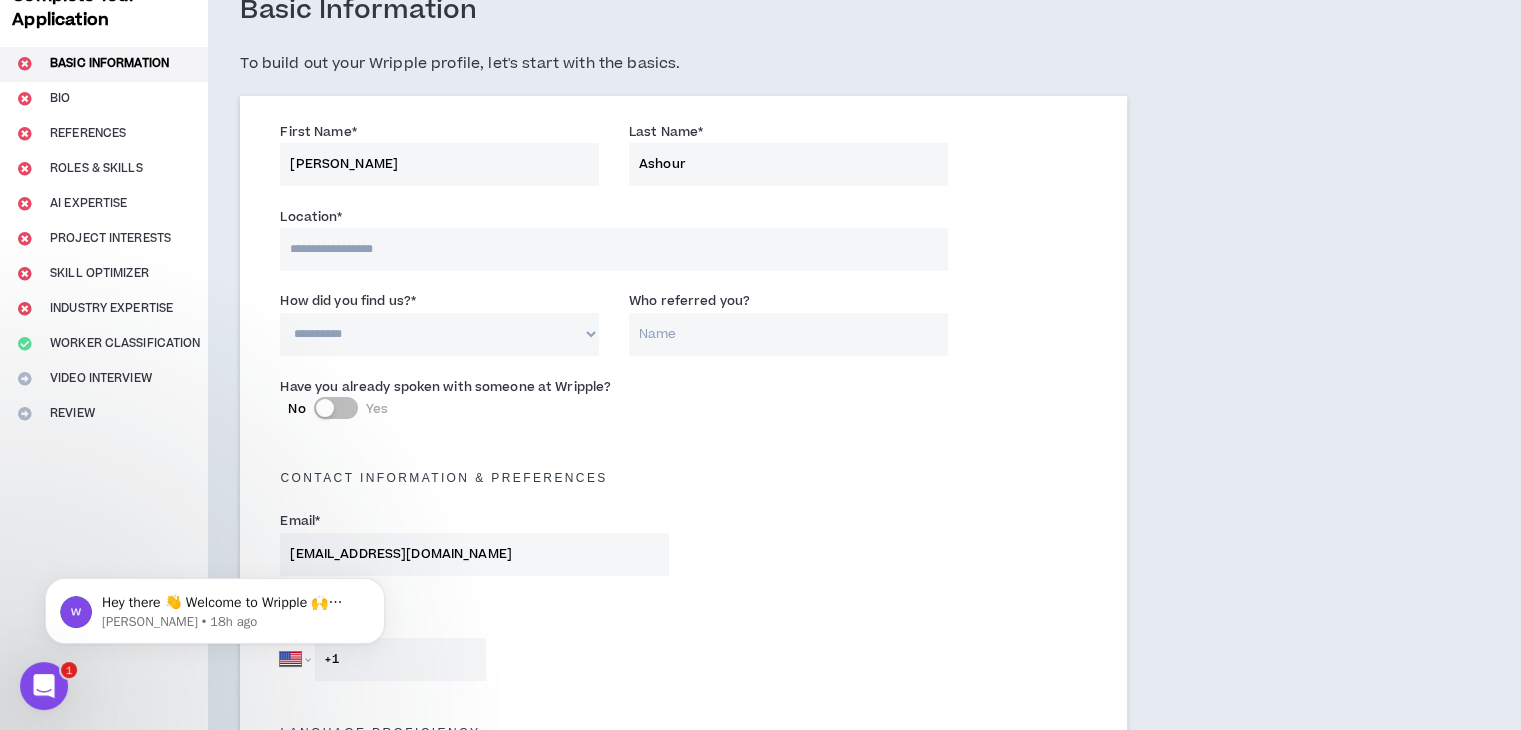 scroll, scrollTop: 0, scrollLeft: 0, axis: both 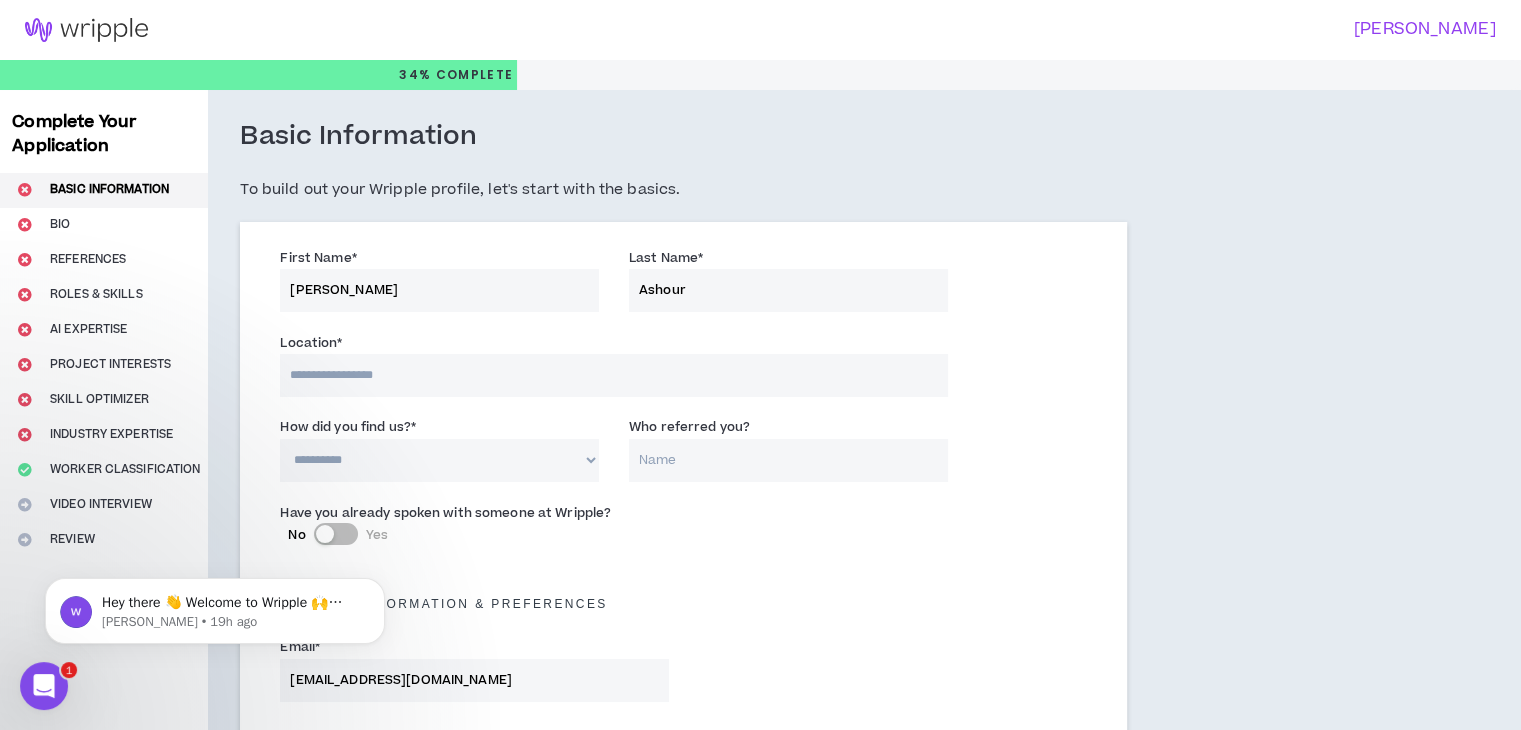 click at bounding box center (613, 375) 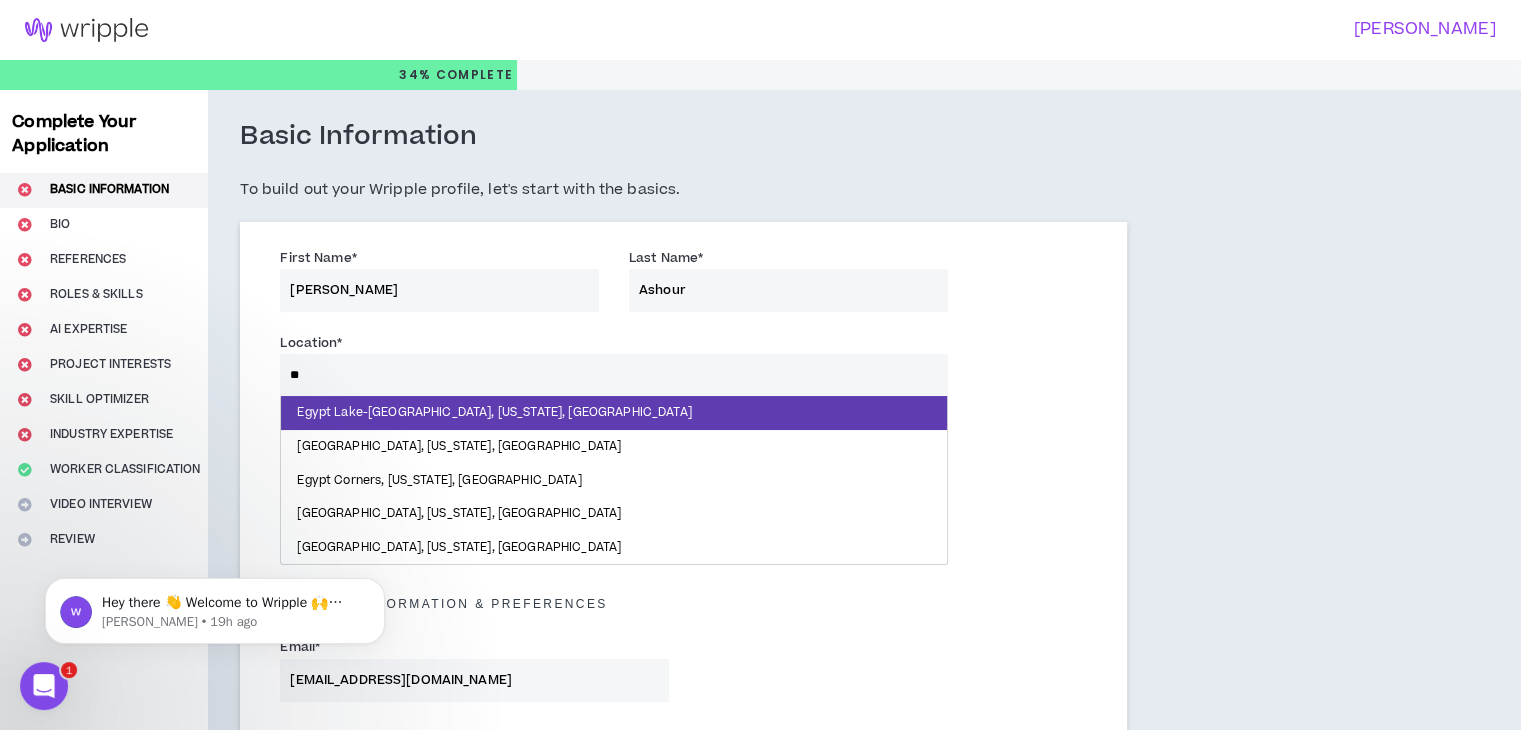 type on "*" 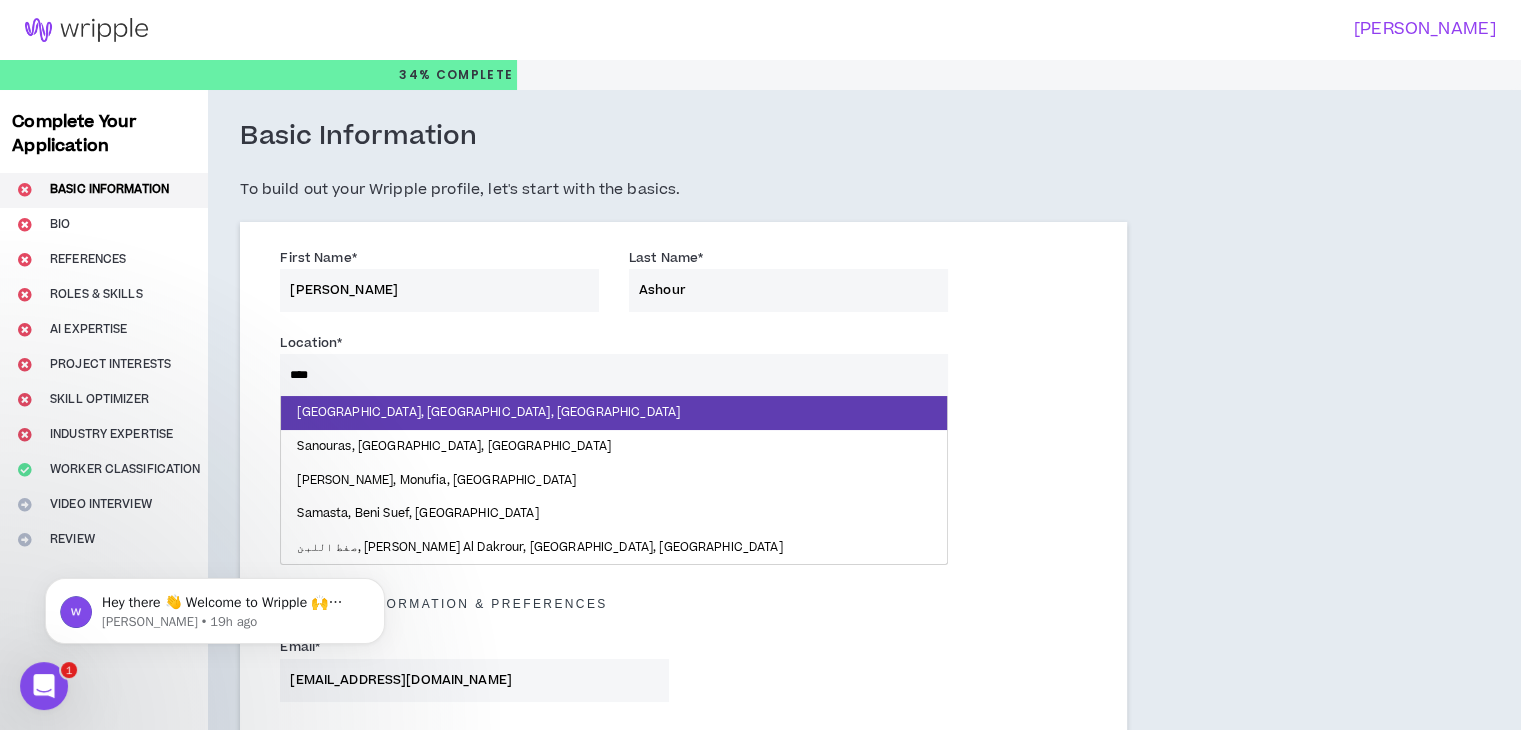 type on "*****" 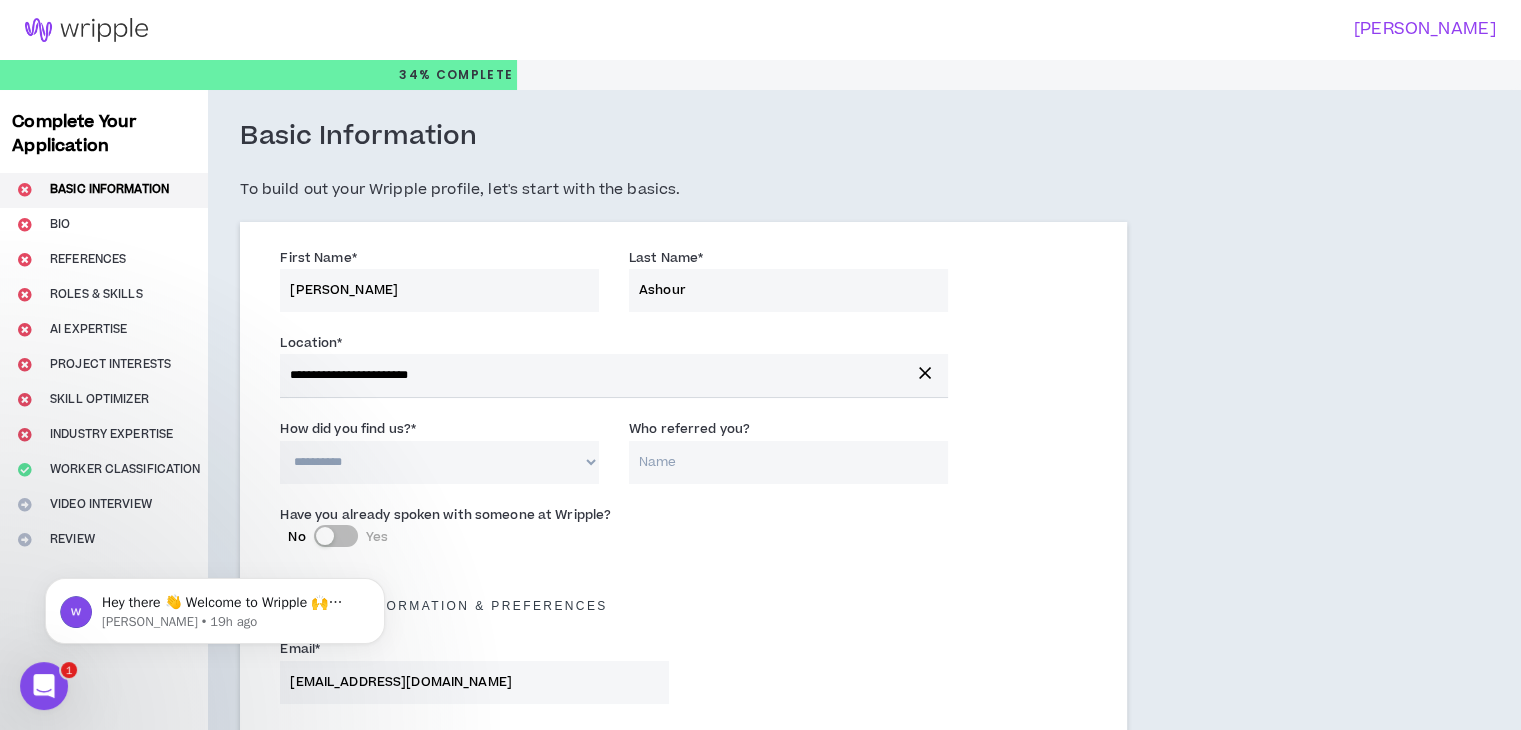 click on "**********" at bounding box center (439, 462) 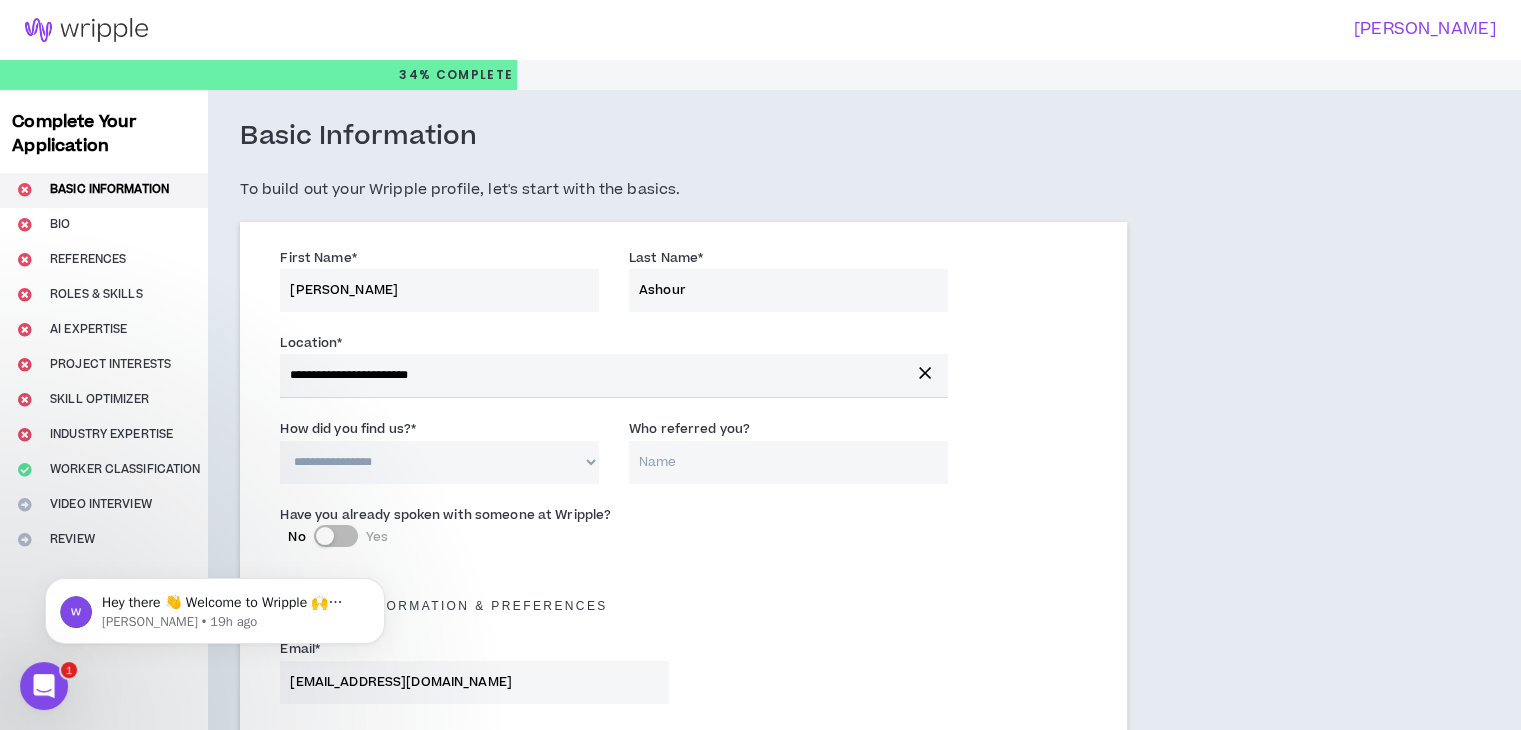 click on "**********" at bounding box center [439, 462] 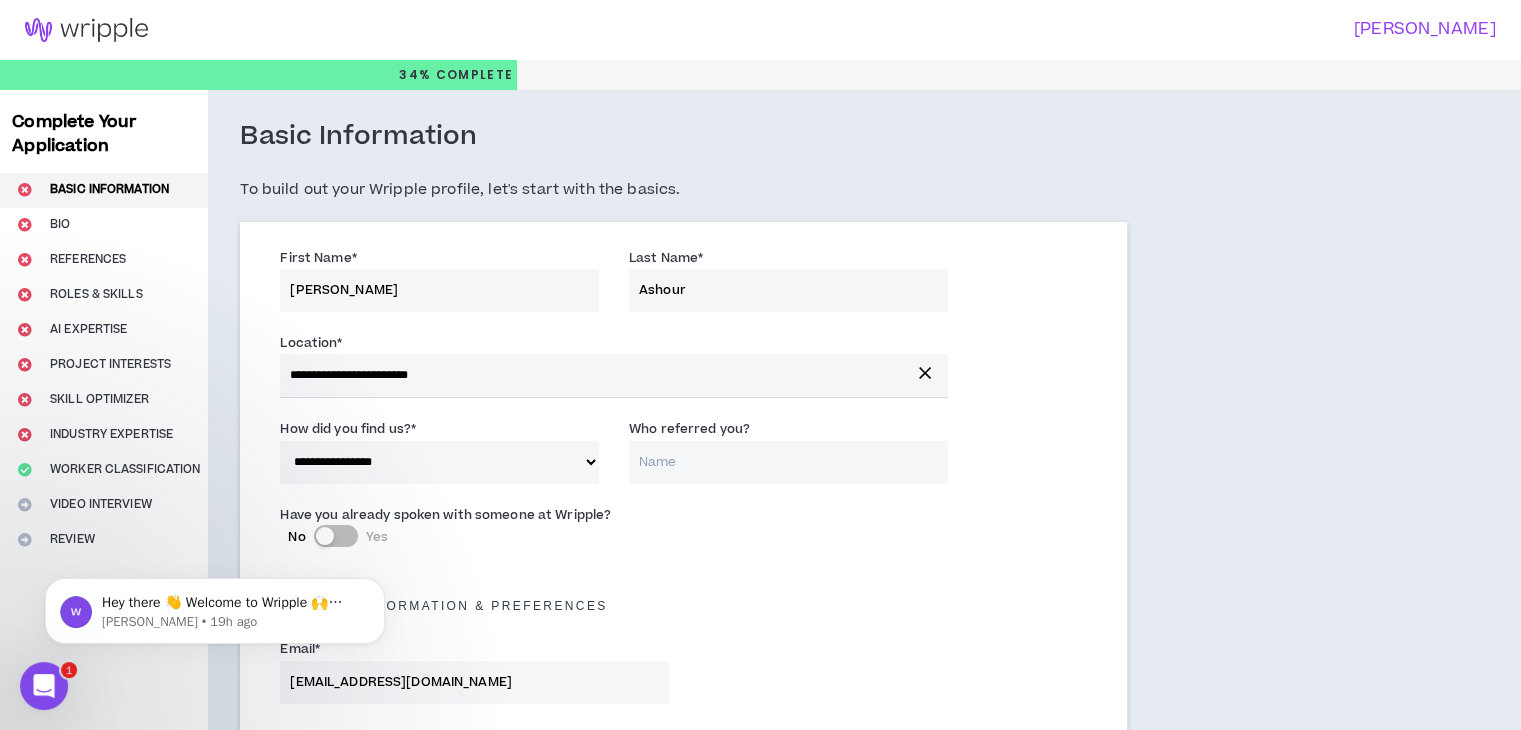 click on "Who referred you?" at bounding box center [788, 462] 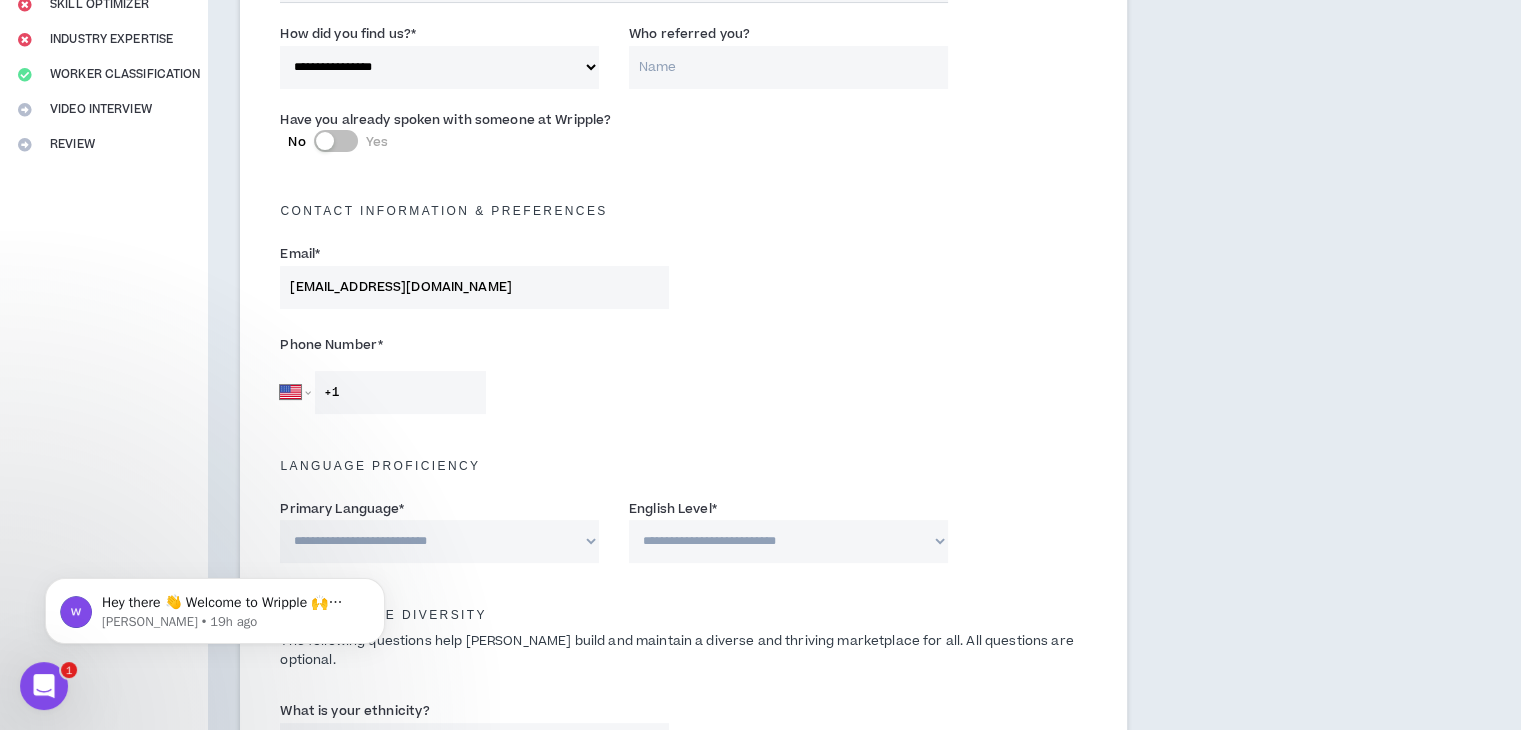 scroll, scrollTop: 400, scrollLeft: 0, axis: vertical 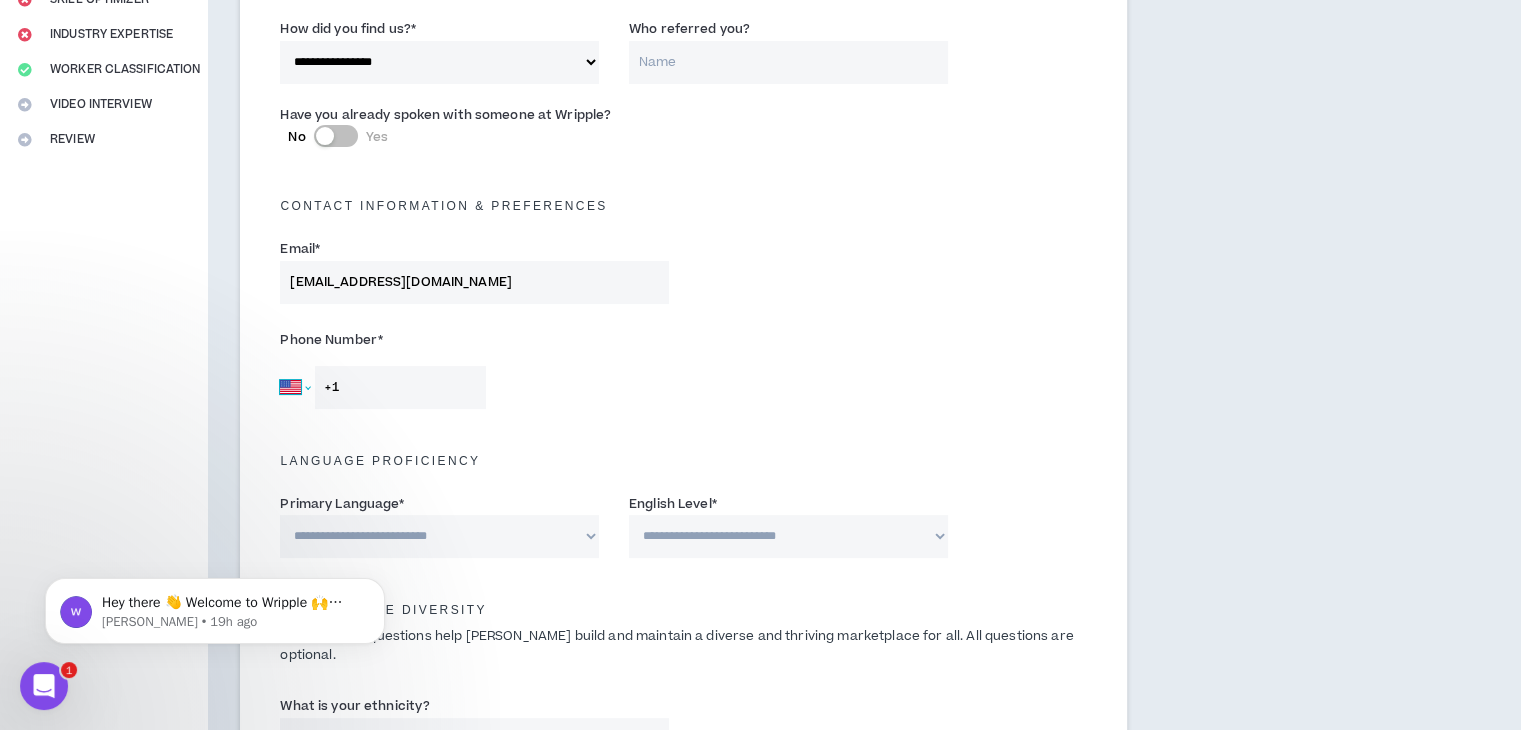click on "[GEOGRAPHIC_DATA] [GEOGRAPHIC_DATA] [GEOGRAPHIC_DATA] [GEOGRAPHIC_DATA] [US_STATE] [GEOGRAPHIC_DATA] [GEOGRAPHIC_DATA] [GEOGRAPHIC_DATA] [GEOGRAPHIC_DATA] [GEOGRAPHIC_DATA] [GEOGRAPHIC_DATA] [GEOGRAPHIC_DATA] [DATE][GEOGRAPHIC_DATA] [GEOGRAPHIC_DATA] [GEOGRAPHIC_DATA] [GEOGRAPHIC_DATA] [GEOGRAPHIC_DATA] [GEOGRAPHIC_DATA] [GEOGRAPHIC_DATA] [GEOGRAPHIC_DATA] [GEOGRAPHIC_DATA] [GEOGRAPHIC_DATA] [GEOGRAPHIC_DATA] [GEOGRAPHIC_DATA] [GEOGRAPHIC_DATA] [GEOGRAPHIC_DATA] [GEOGRAPHIC_DATA] [GEOGRAPHIC_DATA], [GEOGRAPHIC_DATA] [GEOGRAPHIC_DATA] [GEOGRAPHIC_DATA] [GEOGRAPHIC_DATA] [GEOGRAPHIC_DATA] [GEOGRAPHIC_DATA] [GEOGRAPHIC_DATA] [GEOGRAPHIC_DATA] [GEOGRAPHIC_DATA] [GEOGRAPHIC_DATA] [GEOGRAPHIC_DATA] [GEOGRAPHIC_DATA] [GEOGRAPHIC_DATA] [GEOGRAPHIC_DATA] [GEOGRAPHIC_DATA] [GEOGRAPHIC_DATA] [GEOGRAPHIC_DATA] [GEOGRAPHIC_DATA] [GEOGRAPHIC_DATA] [GEOGRAPHIC_DATA] [GEOGRAPHIC_DATA] [GEOGRAPHIC_DATA] [GEOGRAPHIC_DATA] [GEOGRAPHIC_DATA], [GEOGRAPHIC_DATA] [GEOGRAPHIC_DATA] [GEOGRAPHIC_DATA] d'Ivoire [GEOGRAPHIC_DATA] [GEOGRAPHIC_DATA] [GEOGRAPHIC_DATA] [GEOGRAPHIC_DATA] [GEOGRAPHIC_DATA] [GEOGRAPHIC_DATA] [GEOGRAPHIC_DATA] [GEOGRAPHIC_DATA] [GEOGRAPHIC_DATA] [GEOGRAPHIC_DATA] [GEOGRAPHIC_DATA] [GEOGRAPHIC_DATA] [GEOGRAPHIC_DATA] [GEOGRAPHIC_DATA] [GEOGRAPHIC_DATA] [GEOGRAPHIC_DATA] [GEOGRAPHIC_DATA] [GEOGRAPHIC_DATA] [US_STATE] [GEOGRAPHIC_DATA] [GEOGRAPHIC_DATA] [GEOGRAPHIC_DATA] [GEOGRAPHIC_DATA] [GEOGRAPHIC_DATA] [GEOGRAPHIC_DATA] [GEOGRAPHIC_DATA] [US_STATE] [GEOGRAPHIC_DATA] [GEOGRAPHIC_DATA] [GEOGRAPHIC_DATA] [GEOGRAPHIC_DATA] [GEOGRAPHIC_DATA] [GEOGRAPHIC_DATA] [GEOGRAPHIC_DATA] [US_STATE] [GEOGRAPHIC_DATA] [GEOGRAPHIC_DATA] [GEOGRAPHIC_DATA]" at bounding box center [295, 387] 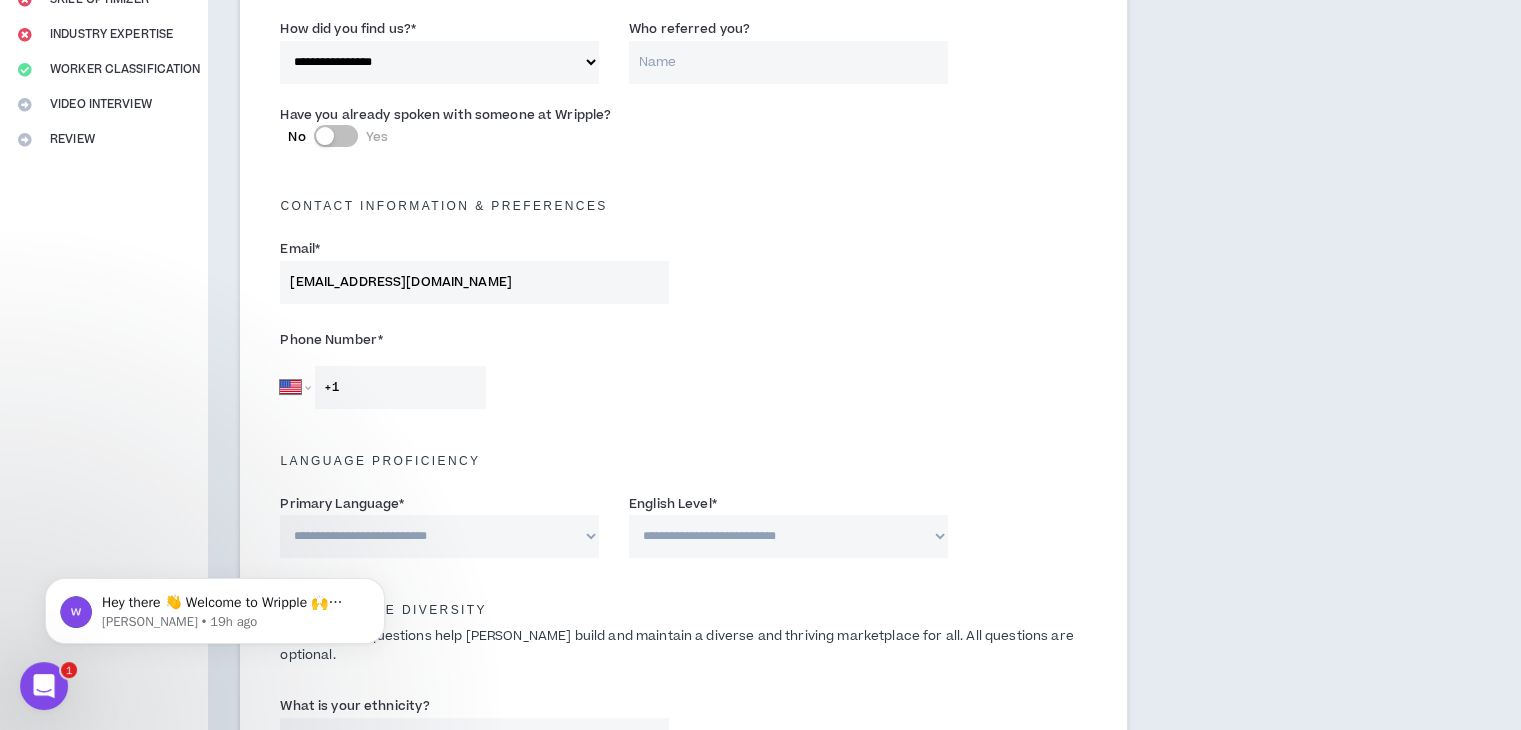 click on "[GEOGRAPHIC_DATA] [GEOGRAPHIC_DATA] [GEOGRAPHIC_DATA] [GEOGRAPHIC_DATA] [US_STATE] [GEOGRAPHIC_DATA] [GEOGRAPHIC_DATA] [GEOGRAPHIC_DATA] [GEOGRAPHIC_DATA] [GEOGRAPHIC_DATA] [GEOGRAPHIC_DATA] [GEOGRAPHIC_DATA] [DATE][GEOGRAPHIC_DATA] [GEOGRAPHIC_DATA] [GEOGRAPHIC_DATA] [GEOGRAPHIC_DATA] [GEOGRAPHIC_DATA] [GEOGRAPHIC_DATA] [GEOGRAPHIC_DATA] [GEOGRAPHIC_DATA] [GEOGRAPHIC_DATA] [GEOGRAPHIC_DATA] [GEOGRAPHIC_DATA] [GEOGRAPHIC_DATA] [GEOGRAPHIC_DATA] [GEOGRAPHIC_DATA] [GEOGRAPHIC_DATA] [GEOGRAPHIC_DATA], [GEOGRAPHIC_DATA] [GEOGRAPHIC_DATA] [GEOGRAPHIC_DATA] [GEOGRAPHIC_DATA] [GEOGRAPHIC_DATA] [GEOGRAPHIC_DATA] [GEOGRAPHIC_DATA] [GEOGRAPHIC_DATA] [GEOGRAPHIC_DATA] [GEOGRAPHIC_DATA] [GEOGRAPHIC_DATA] [GEOGRAPHIC_DATA] [GEOGRAPHIC_DATA] [GEOGRAPHIC_DATA] [GEOGRAPHIC_DATA] [GEOGRAPHIC_DATA] [GEOGRAPHIC_DATA] [GEOGRAPHIC_DATA] [GEOGRAPHIC_DATA] [GEOGRAPHIC_DATA] [GEOGRAPHIC_DATA] [GEOGRAPHIC_DATA] [GEOGRAPHIC_DATA] [GEOGRAPHIC_DATA], [GEOGRAPHIC_DATA] [GEOGRAPHIC_DATA] [GEOGRAPHIC_DATA] d'Ivoire [GEOGRAPHIC_DATA] [GEOGRAPHIC_DATA] [GEOGRAPHIC_DATA] [GEOGRAPHIC_DATA] [GEOGRAPHIC_DATA] [GEOGRAPHIC_DATA] [GEOGRAPHIC_DATA] [GEOGRAPHIC_DATA] [GEOGRAPHIC_DATA] [GEOGRAPHIC_DATA] [GEOGRAPHIC_DATA] [GEOGRAPHIC_DATA] [GEOGRAPHIC_DATA] [GEOGRAPHIC_DATA] [GEOGRAPHIC_DATA] [GEOGRAPHIC_DATA] [GEOGRAPHIC_DATA] [GEOGRAPHIC_DATA] [US_STATE] [GEOGRAPHIC_DATA] [GEOGRAPHIC_DATA] [GEOGRAPHIC_DATA] [GEOGRAPHIC_DATA] [GEOGRAPHIC_DATA] [GEOGRAPHIC_DATA] [GEOGRAPHIC_DATA] [US_STATE] [GEOGRAPHIC_DATA] [GEOGRAPHIC_DATA] [GEOGRAPHIC_DATA] [GEOGRAPHIC_DATA] [GEOGRAPHIC_DATA] [GEOGRAPHIC_DATA] [GEOGRAPHIC_DATA] [US_STATE] [GEOGRAPHIC_DATA] [GEOGRAPHIC_DATA] [GEOGRAPHIC_DATA]" at bounding box center (295, 387) 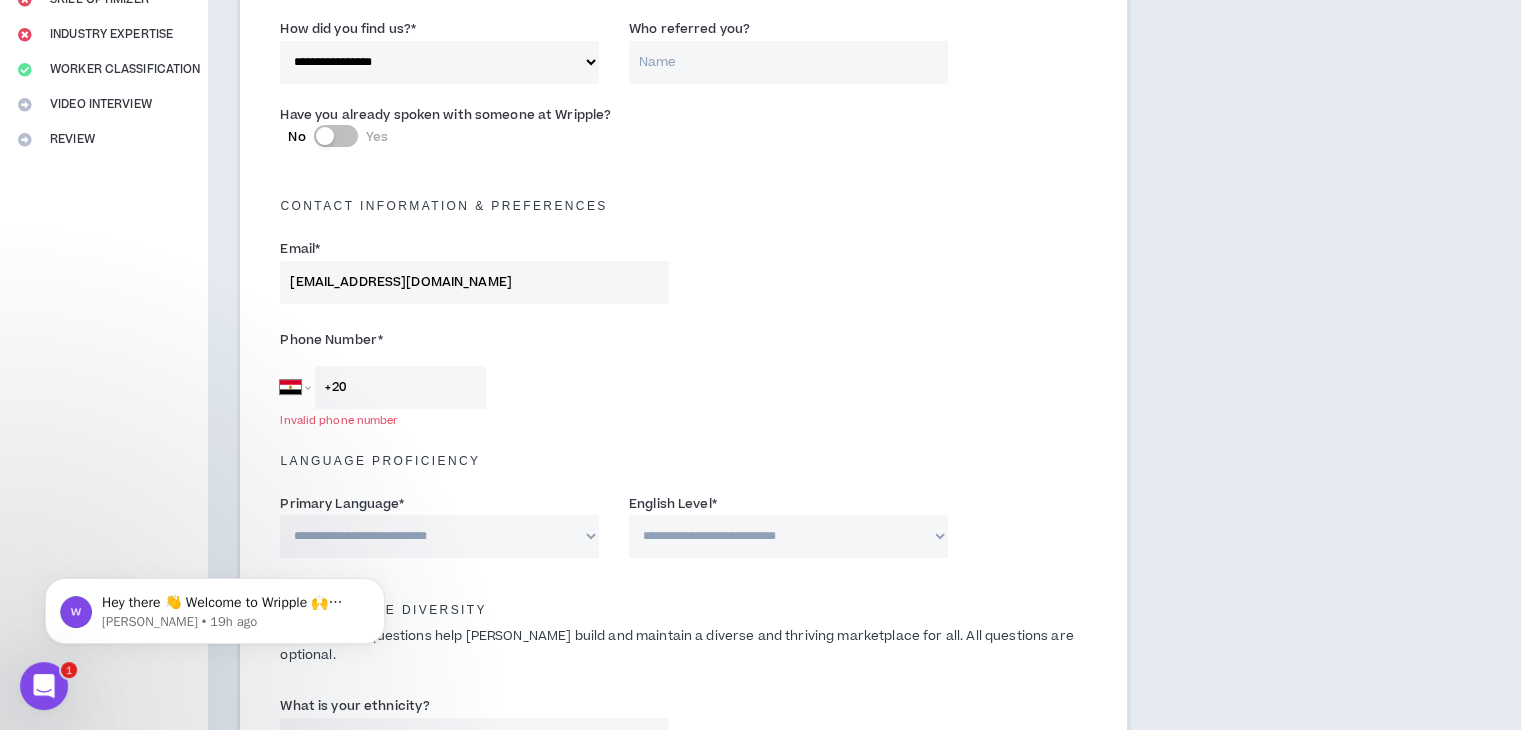 click on "+20" at bounding box center (400, 387) 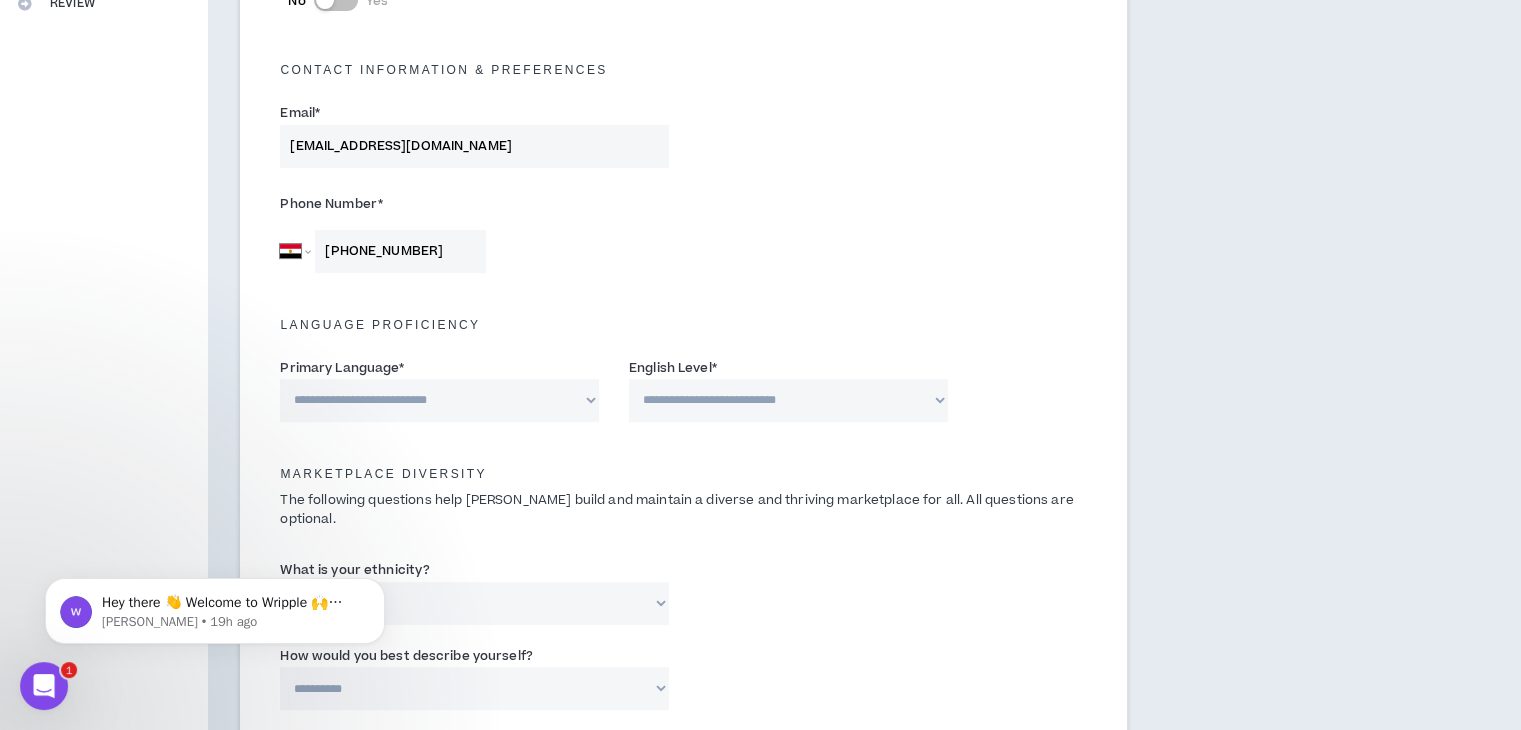 scroll, scrollTop: 600, scrollLeft: 0, axis: vertical 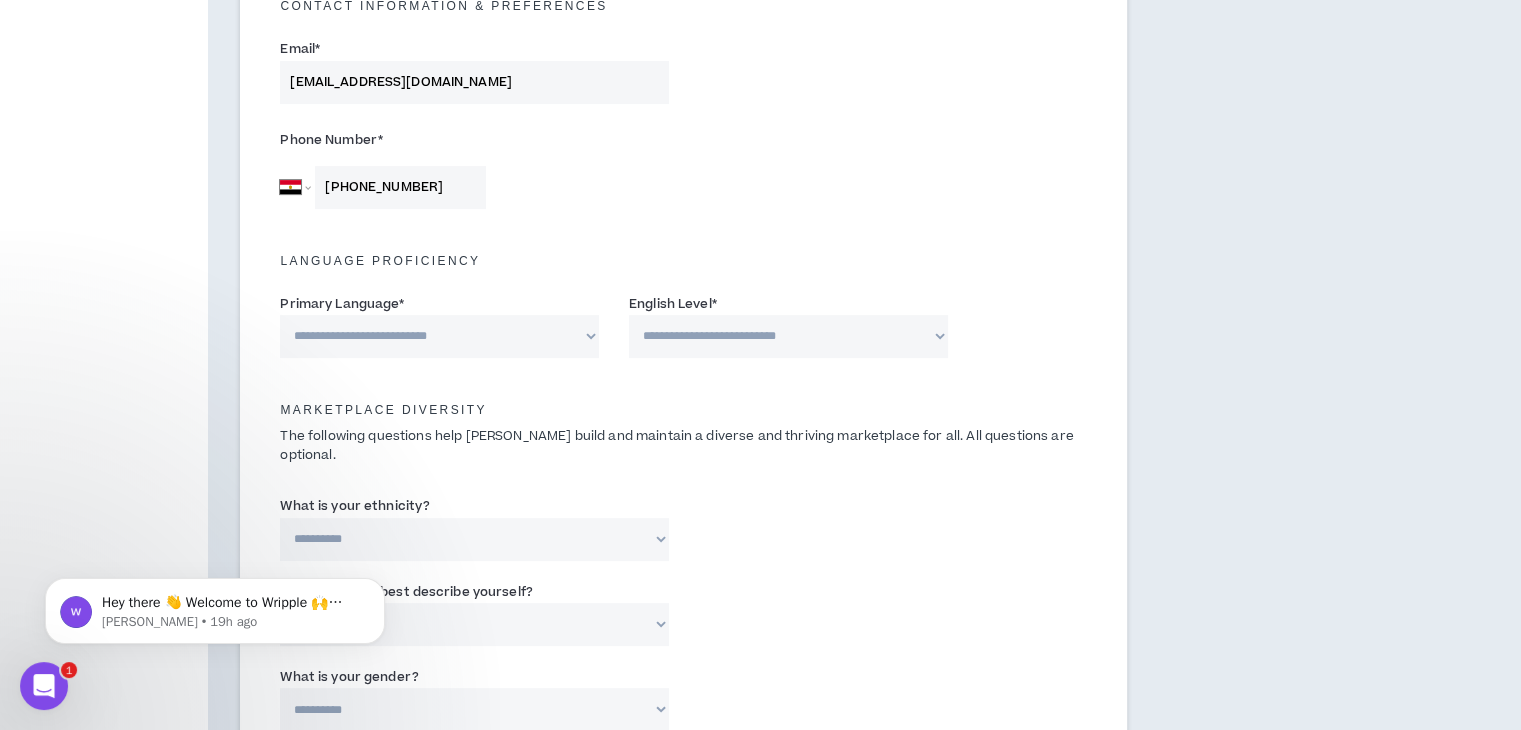 type on "[PHONE_NUMBER]" 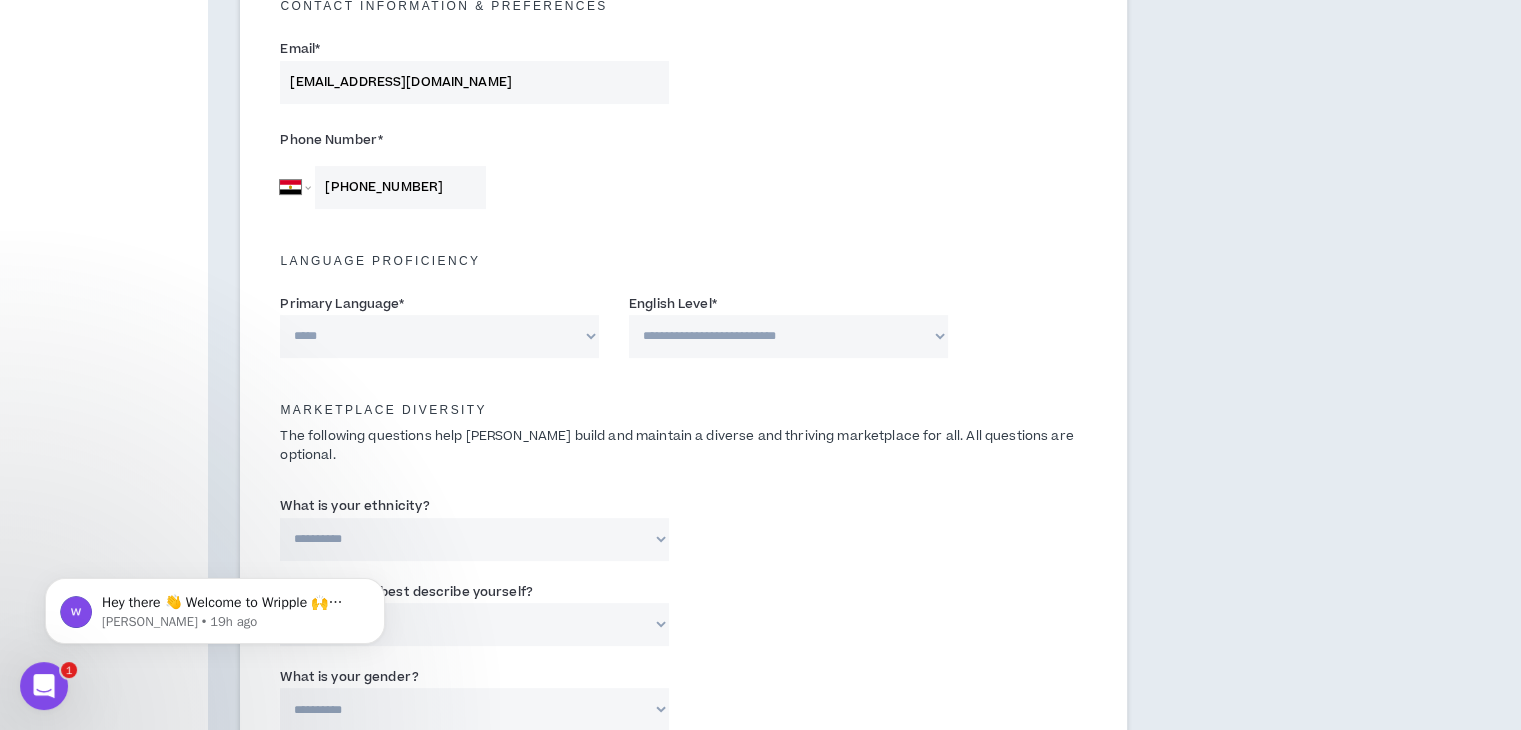 click on "**********" at bounding box center (439, 336) 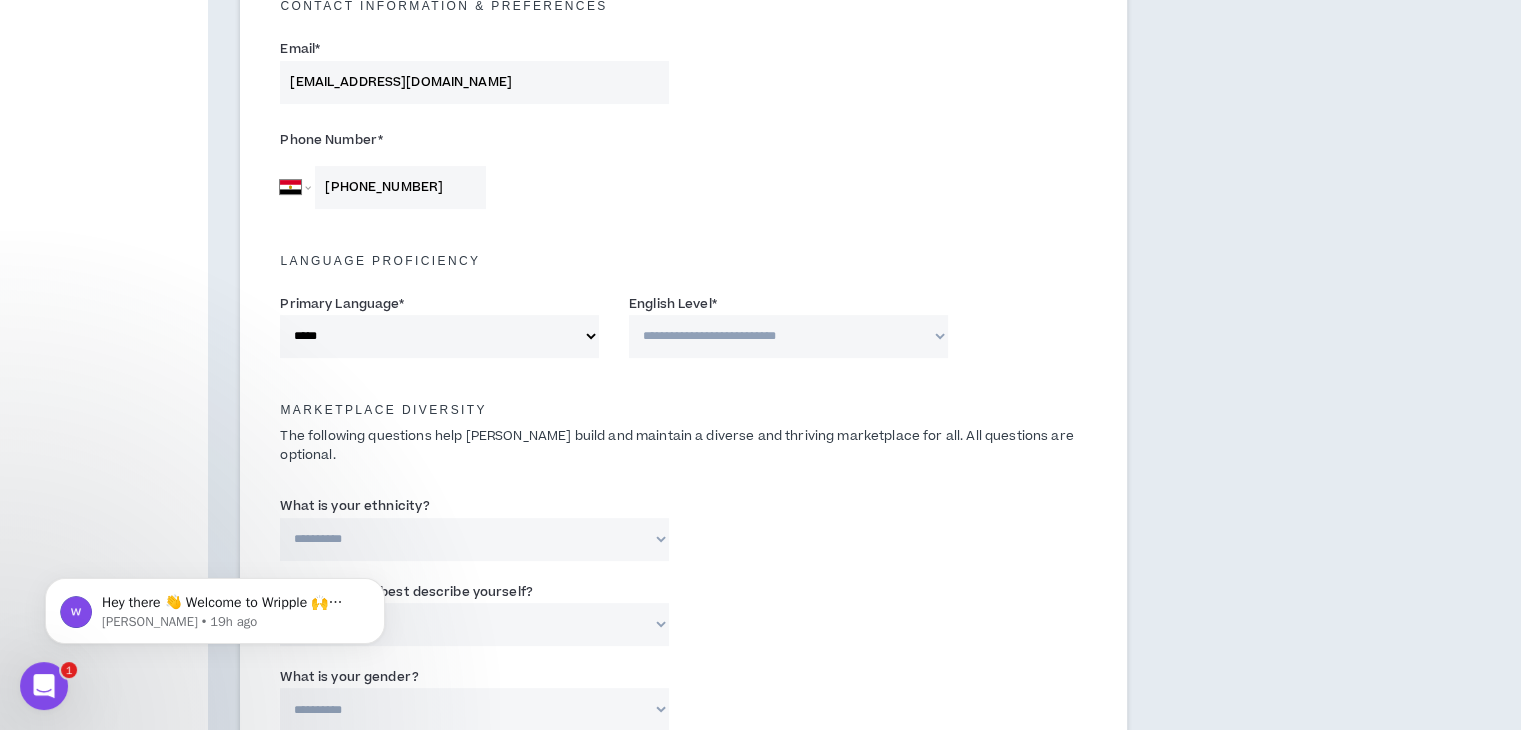 click on "**********" at bounding box center [788, 336] 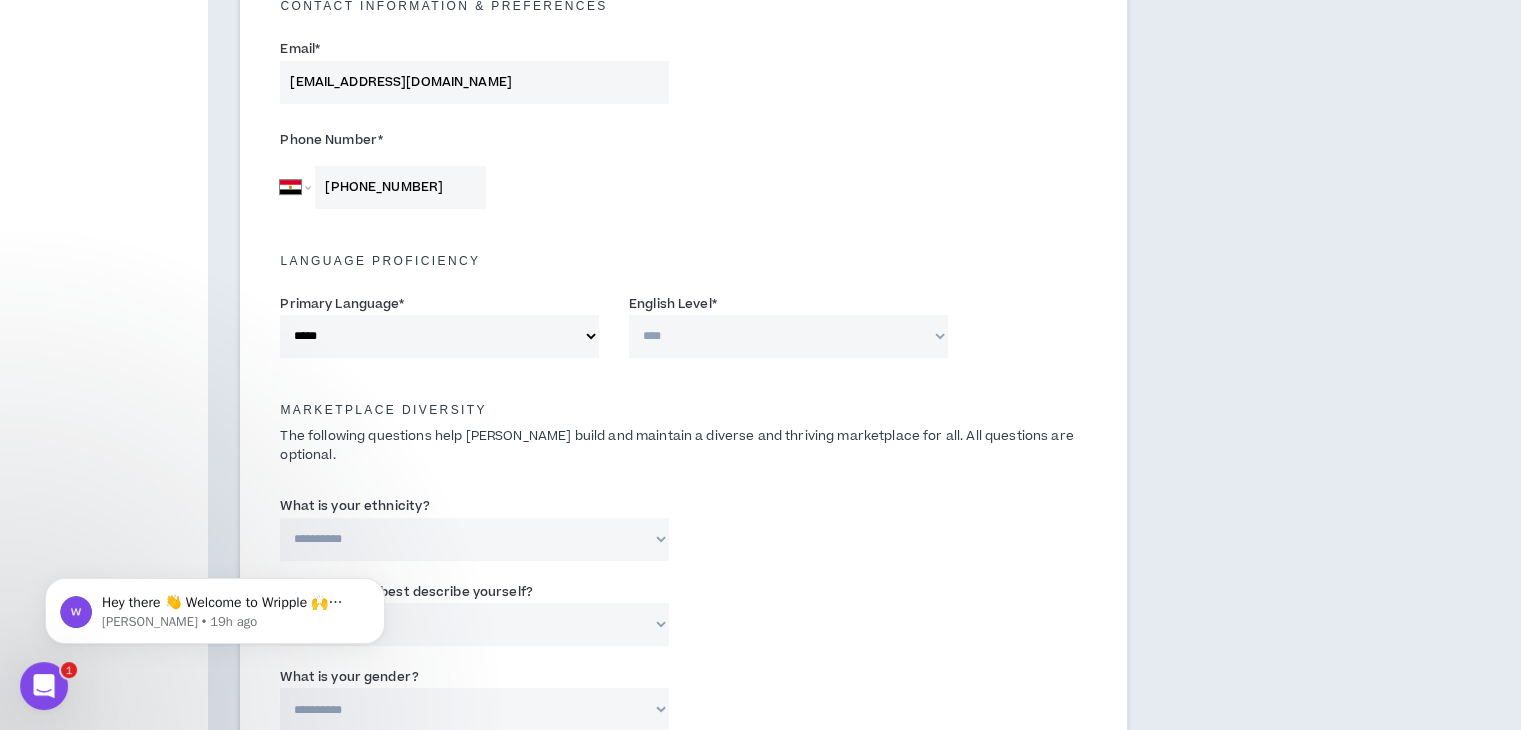 click on "**********" at bounding box center [788, 336] 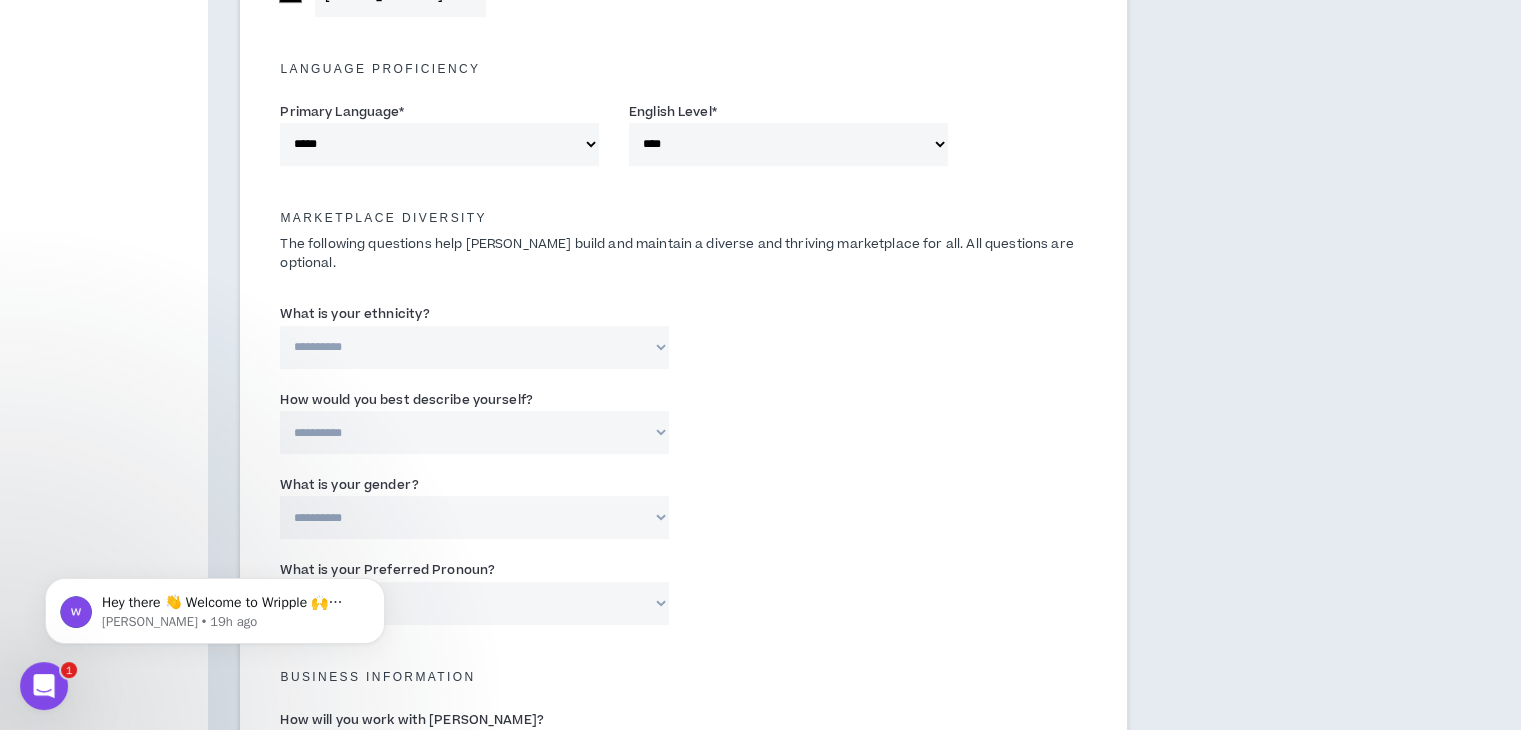 scroll, scrollTop: 800, scrollLeft: 0, axis: vertical 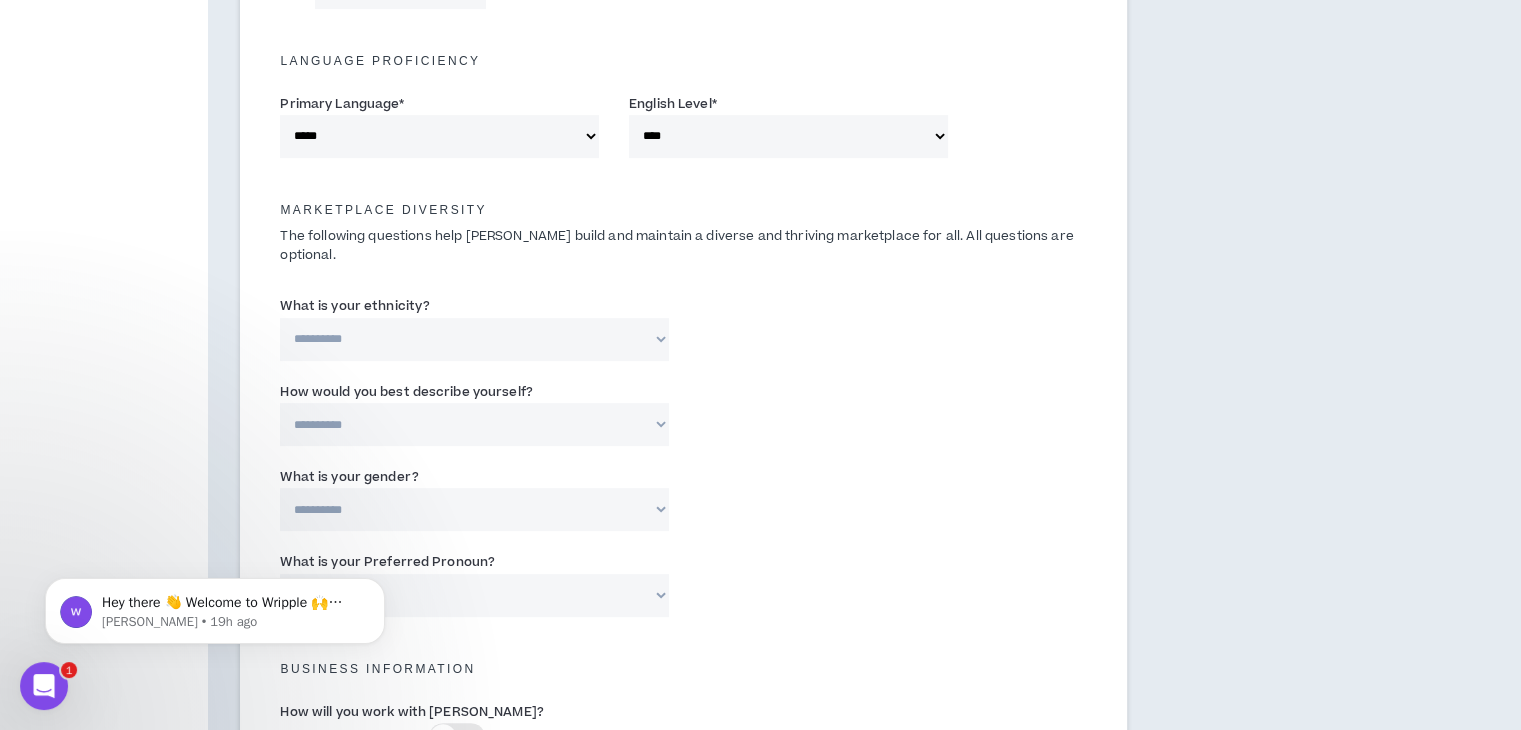 click on "**********" at bounding box center (474, 339) 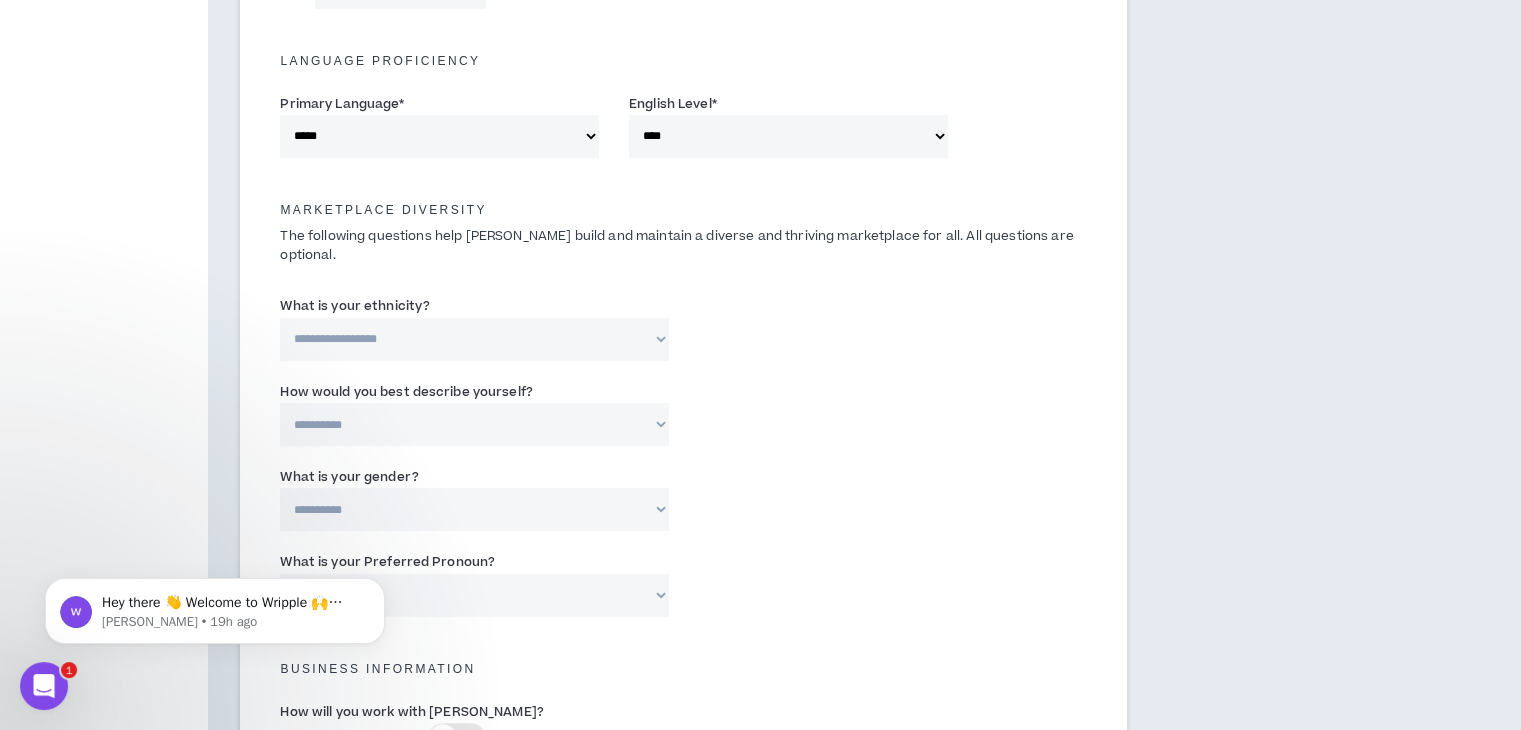 click on "**********" at bounding box center (474, 339) 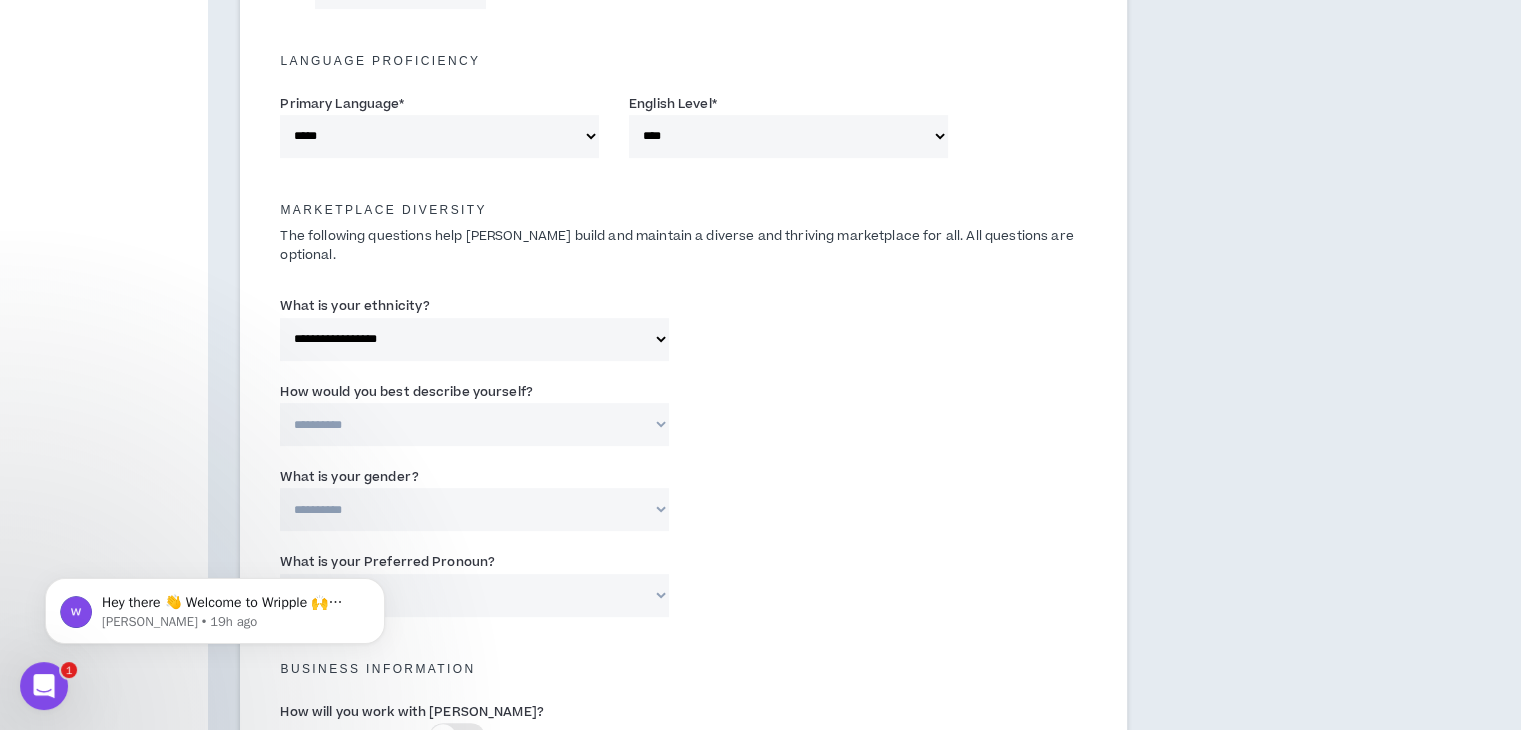 click on "**********" at bounding box center (474, 424) 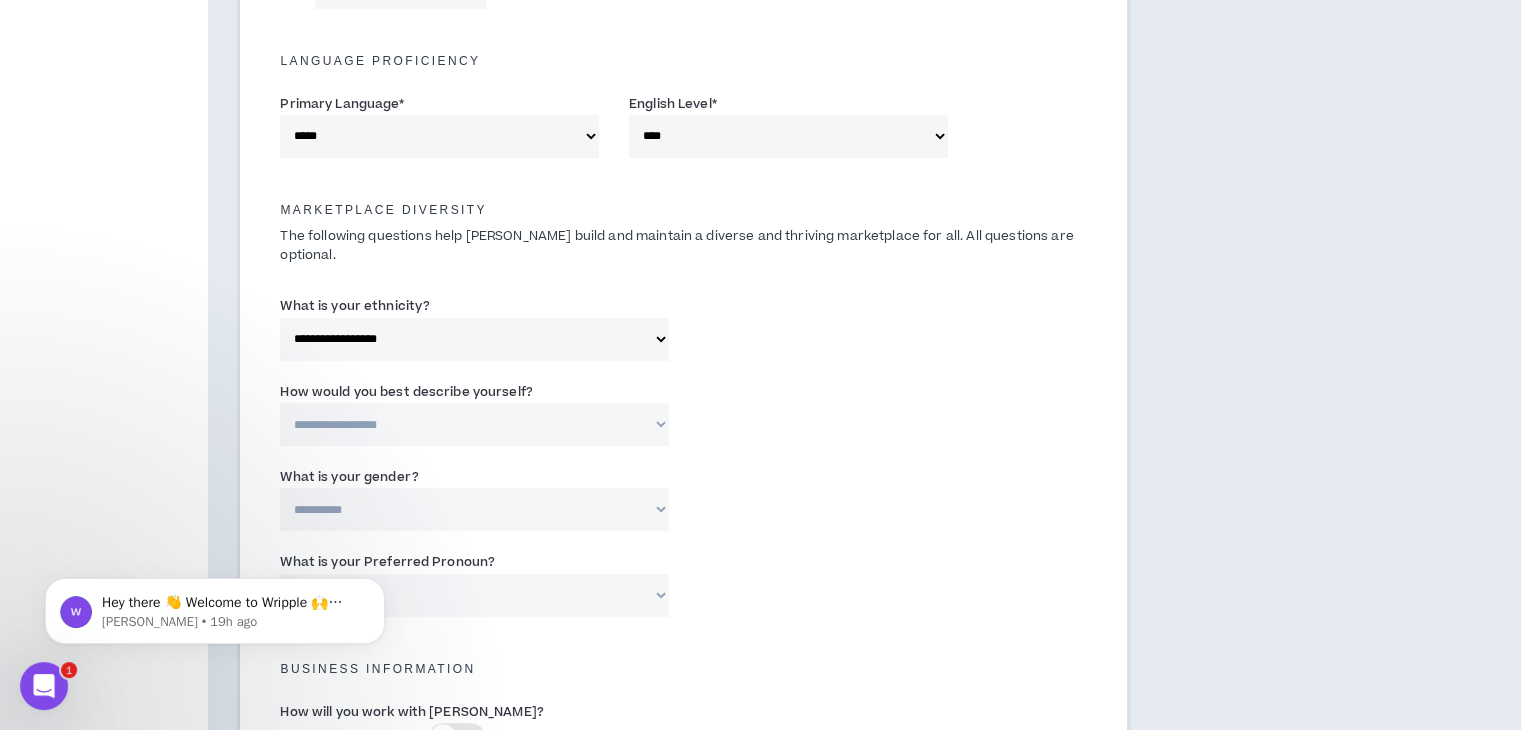 click on "**********" at bounding box center [474, 424] 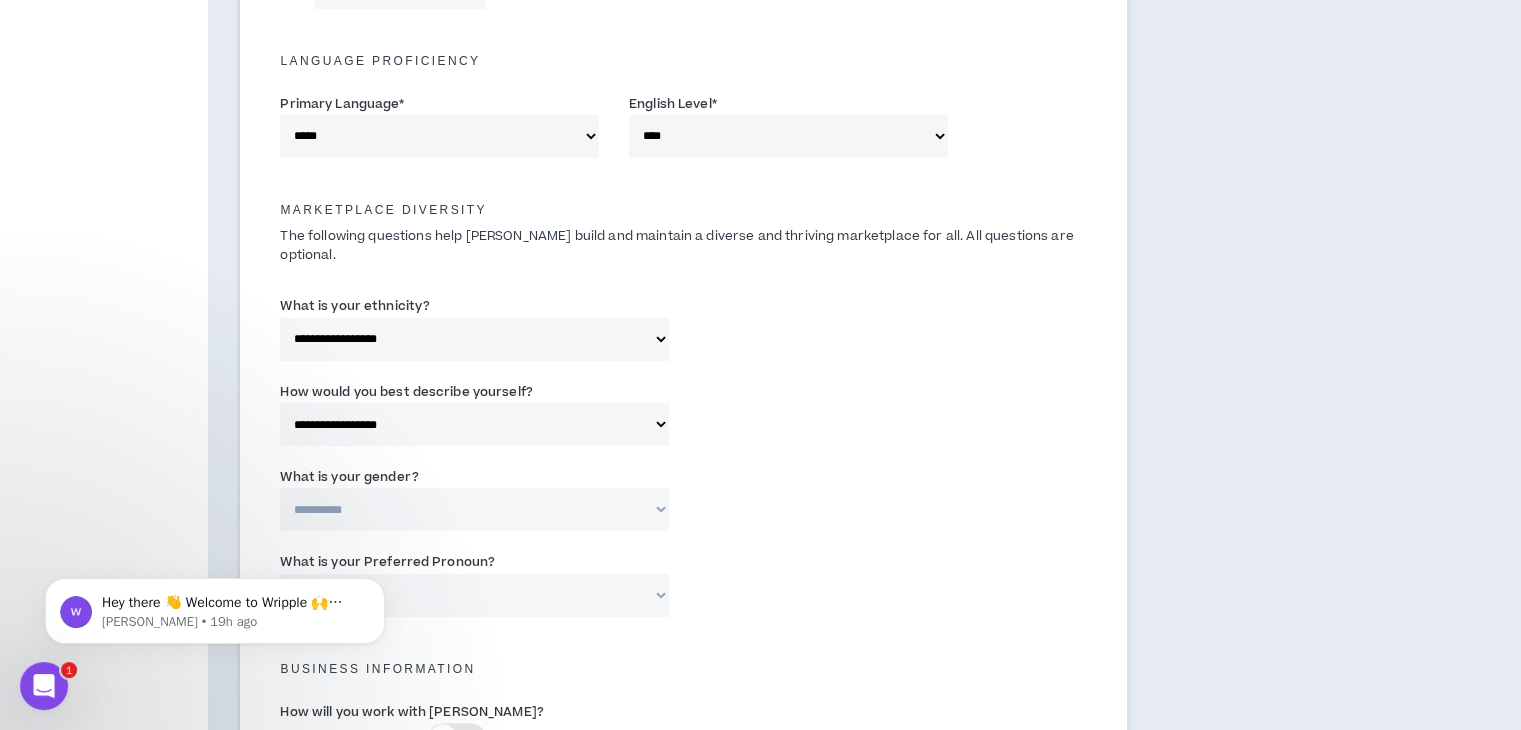 click on "**********" at bounding box center (474, 509) 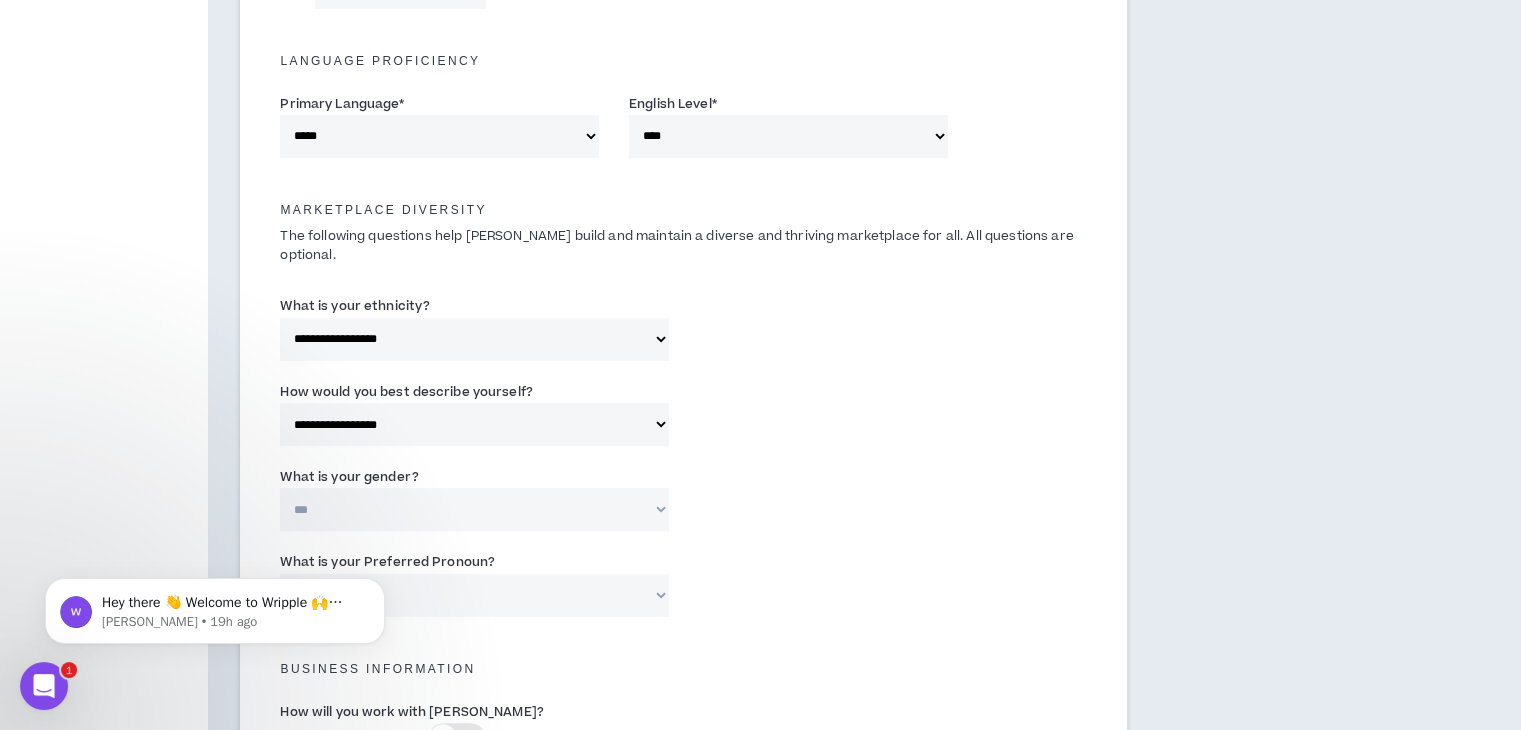 click on "**********" at bounding box center (474, 509) 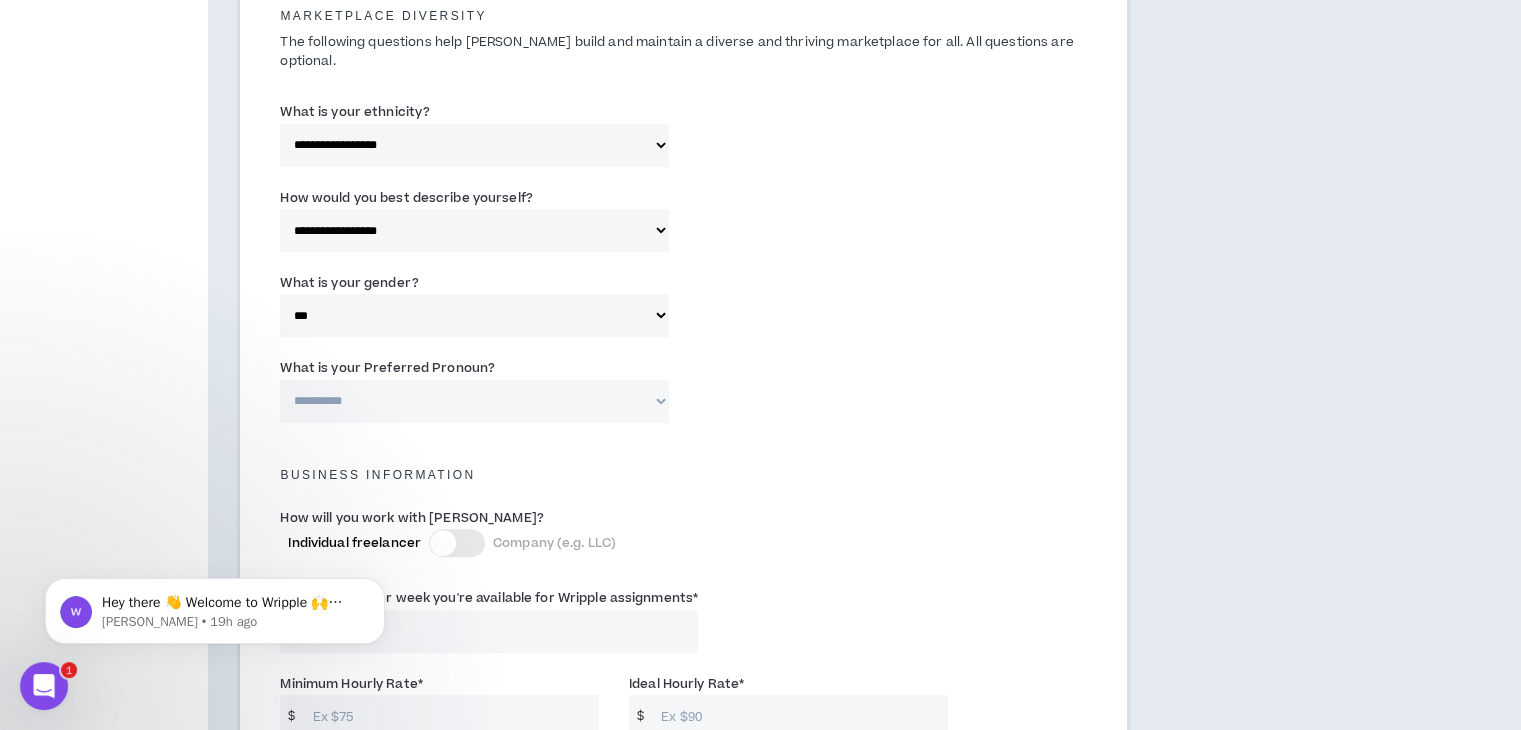 scroll, scrollTop: 1100, scrollLeft: 0, axis: vertical 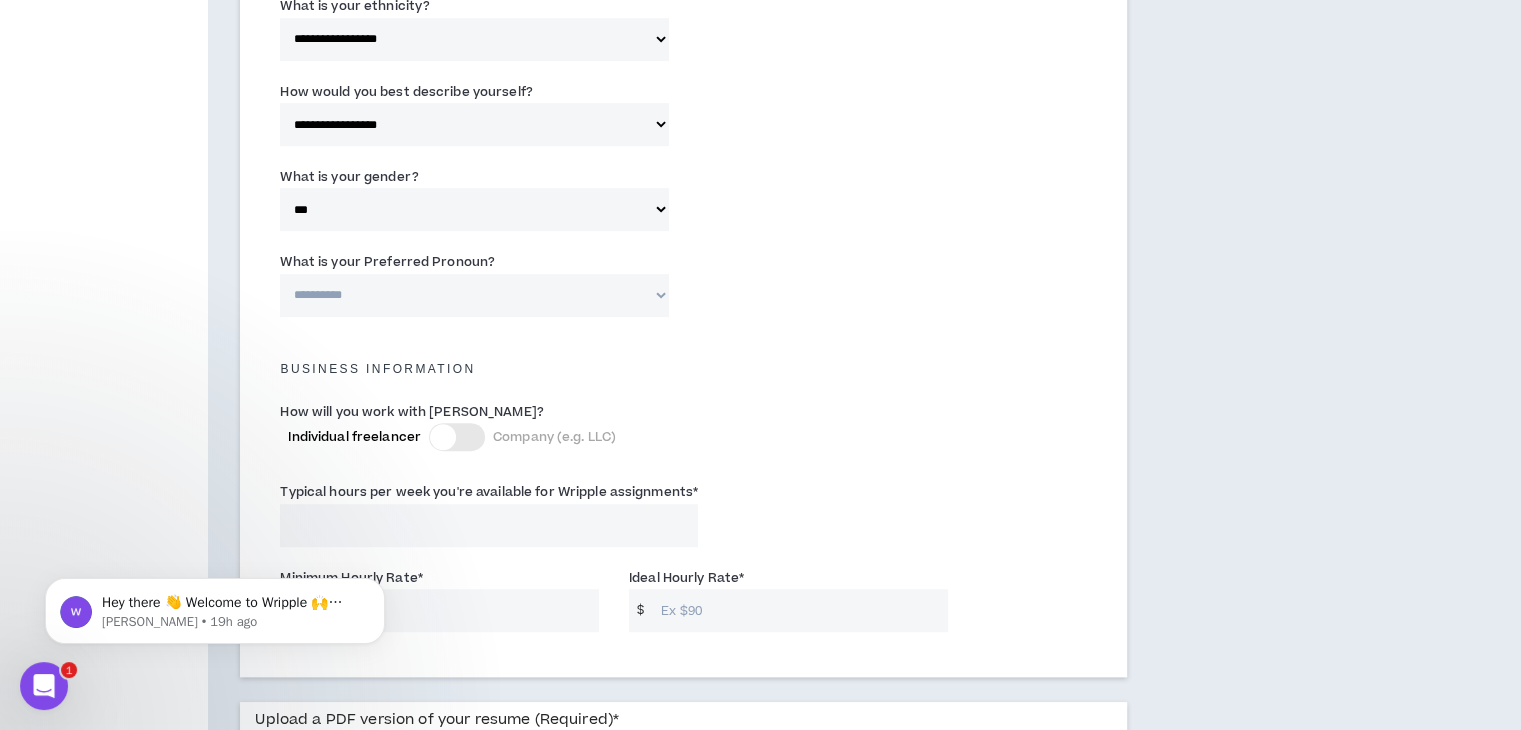 click on "**********" at bounding box center [474, 295] 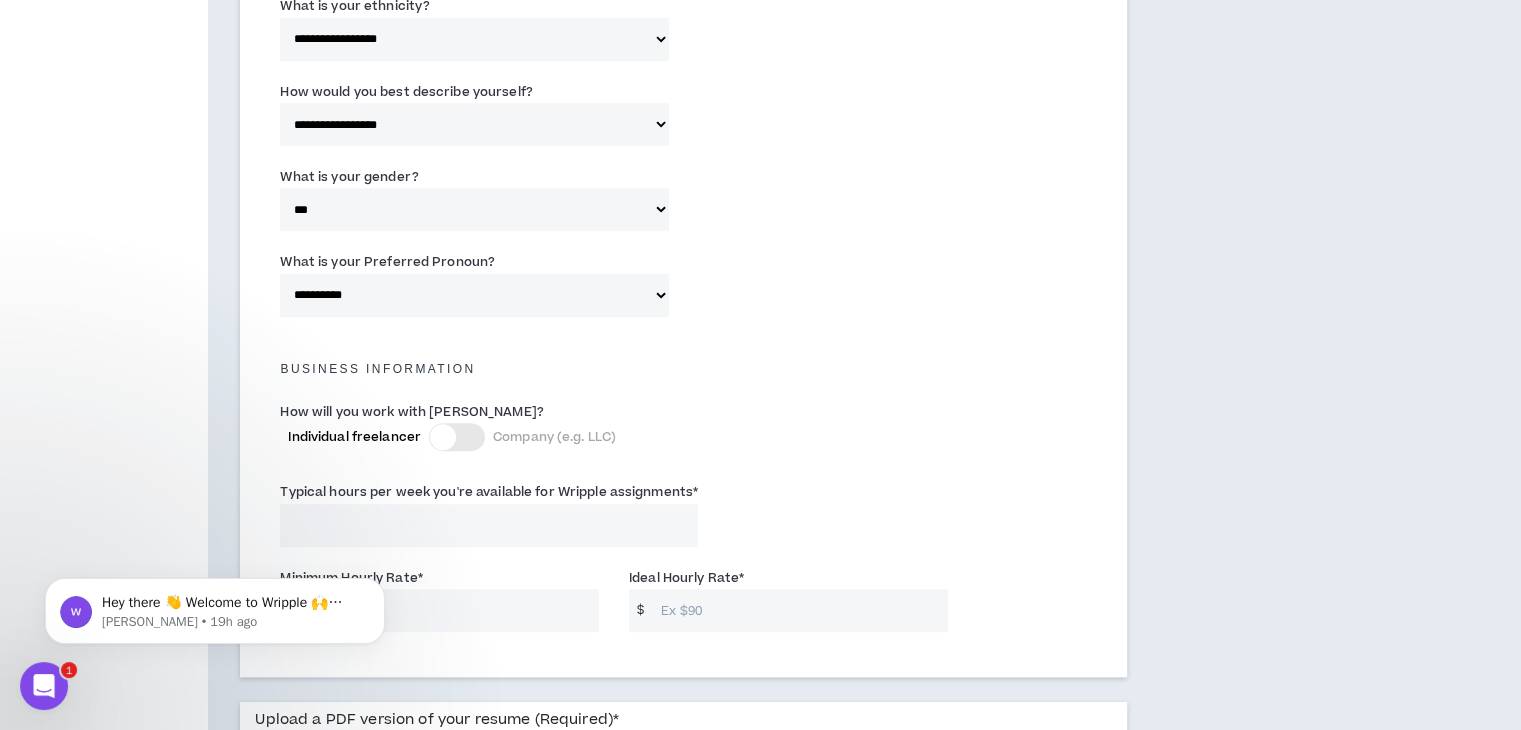 click on "What is your Preferred Pronoun?" at bounding box center [387, 262] 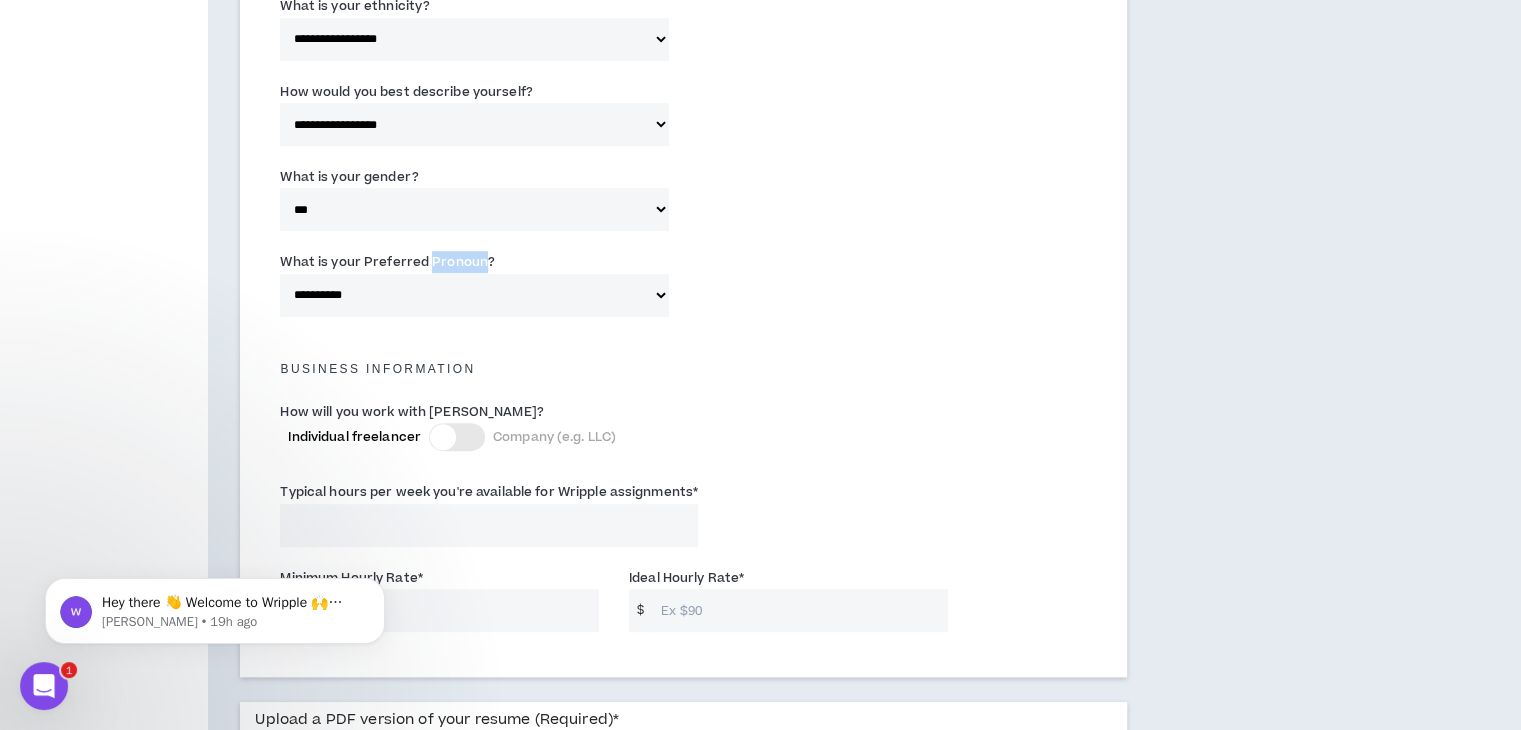 click on "What is your Preferred Pronoun?" at bounding box center (387, 262) 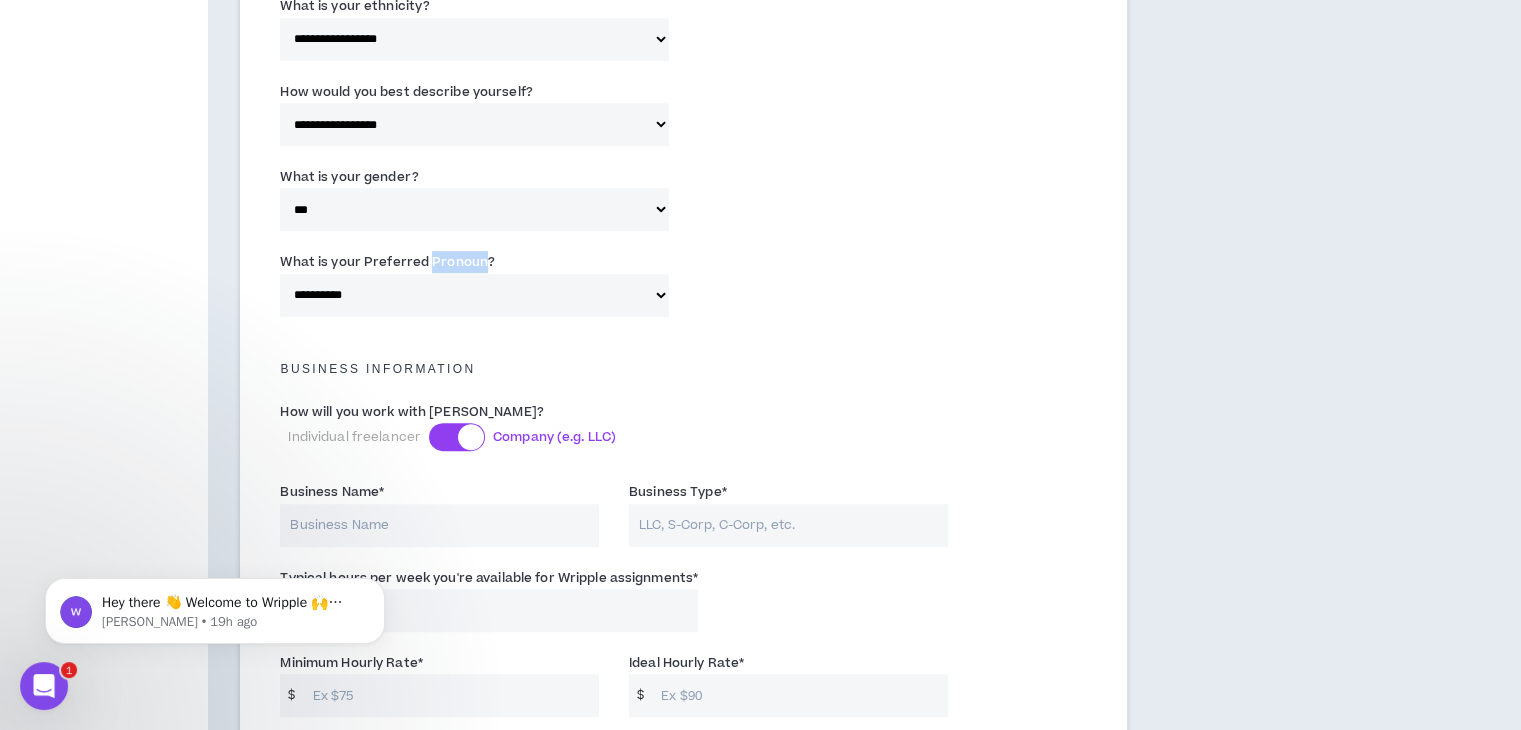 click at bounding box center [457, 437] 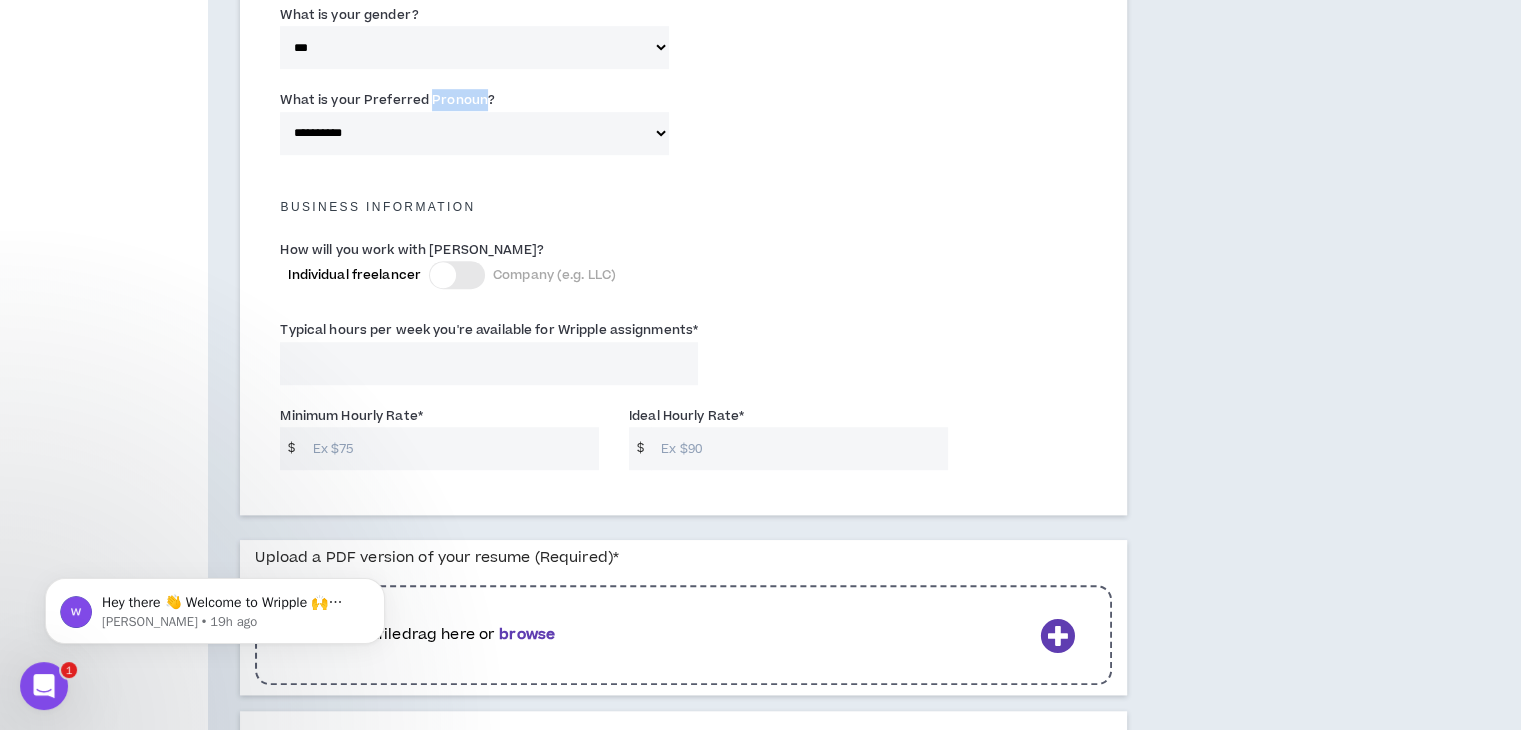 scroll, scrollTop: 1300, scrollLeft: 0, axis: vertical 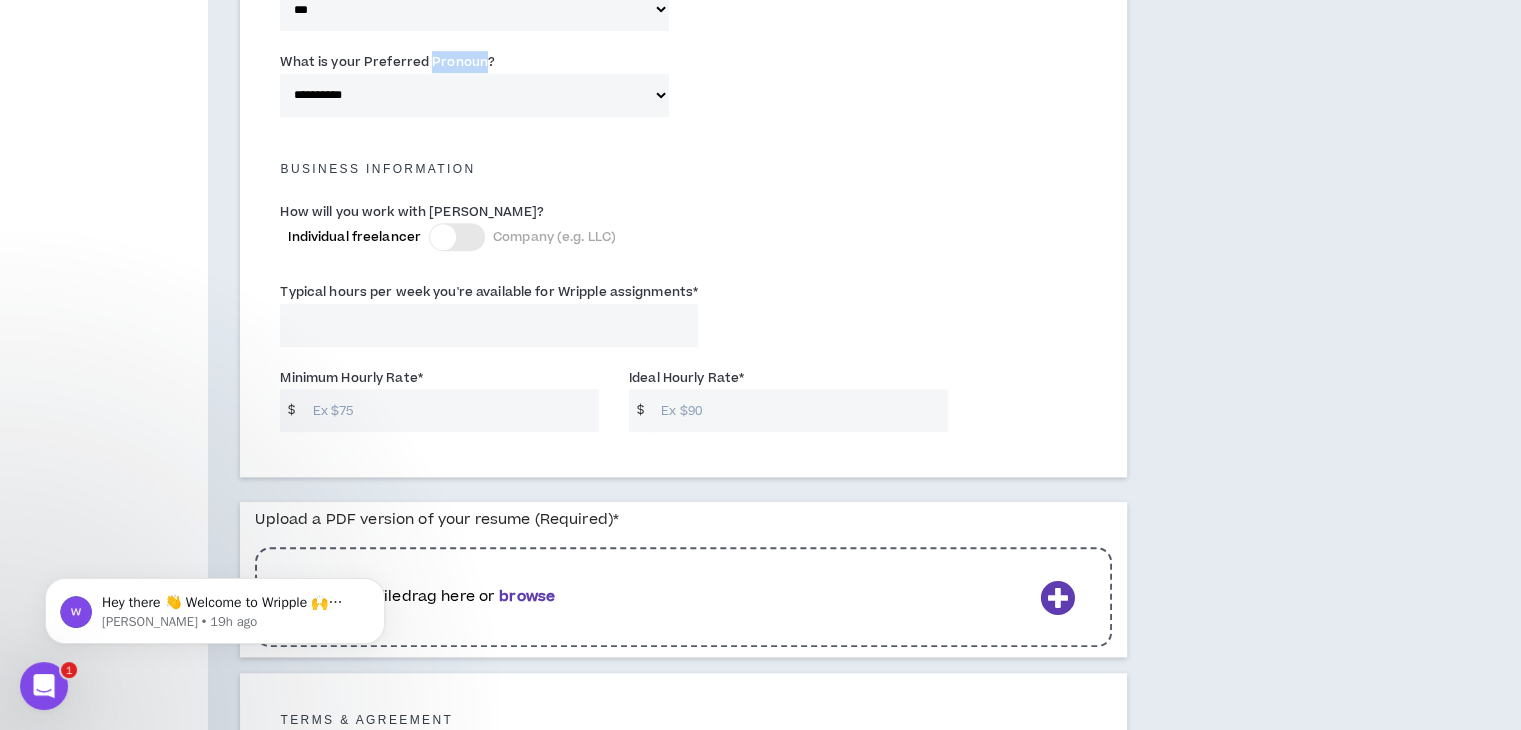 click at bounding box center (457, 237) 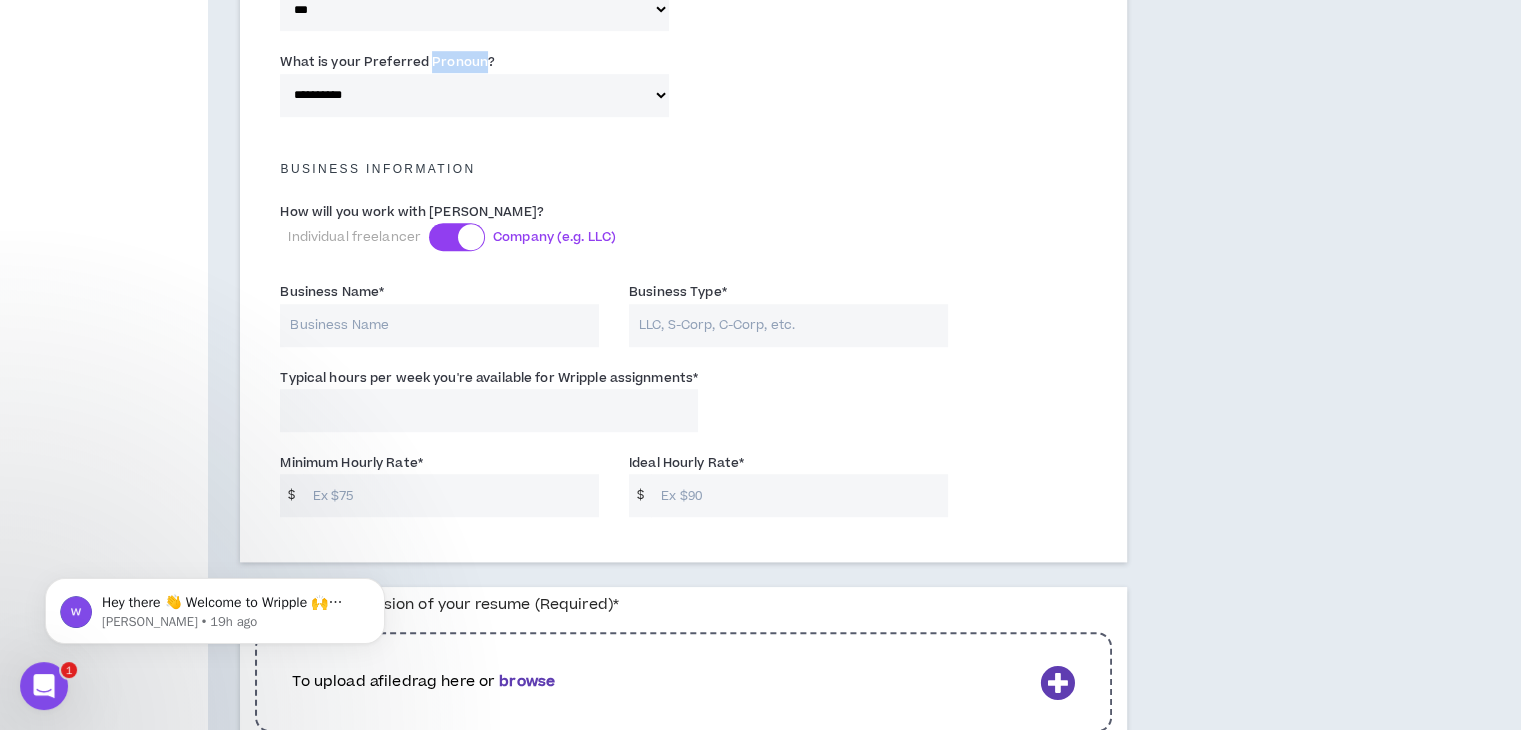 click at bounding box center [471, 237] 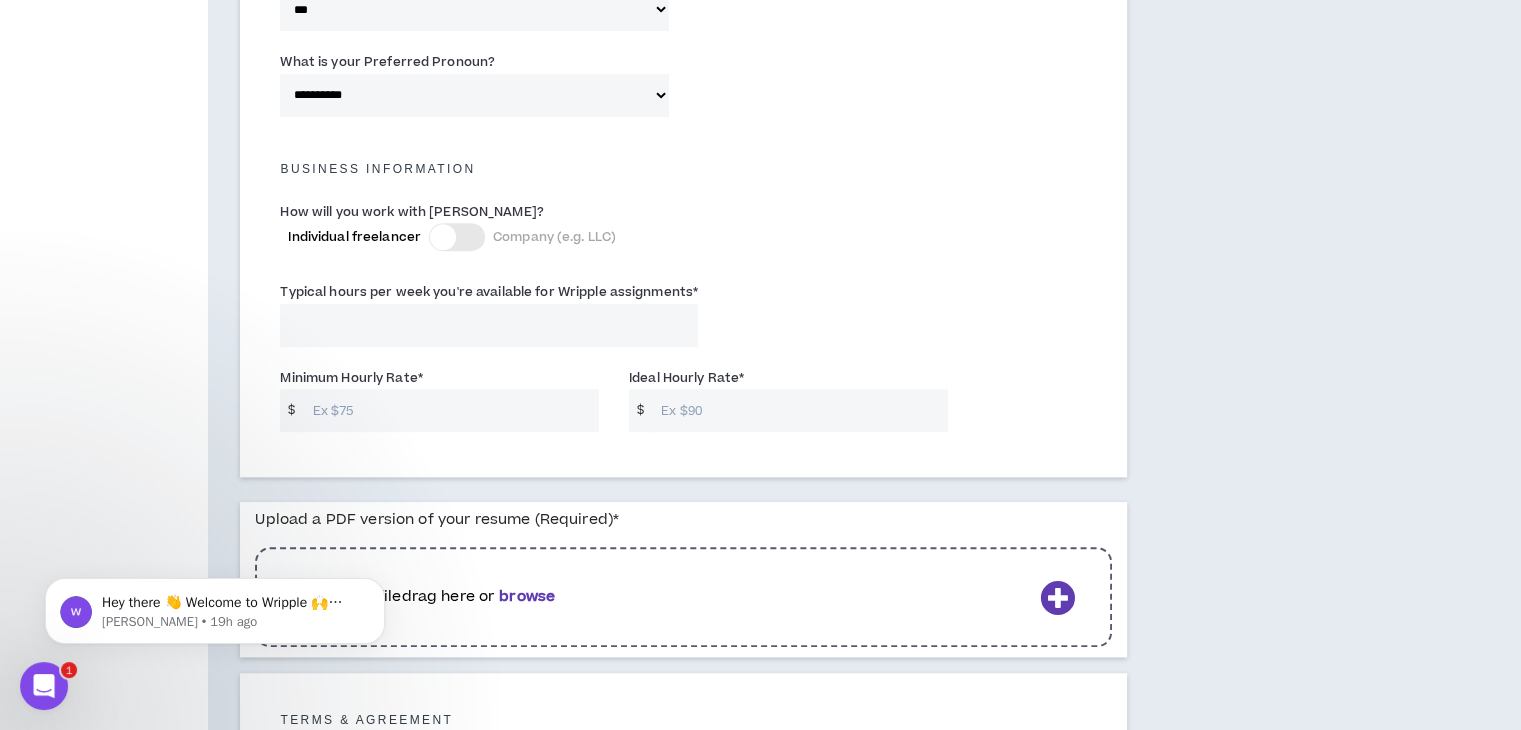 click on "Typical hours per week you're available for Wripple assignments  *" at bounding box center [489, 325] 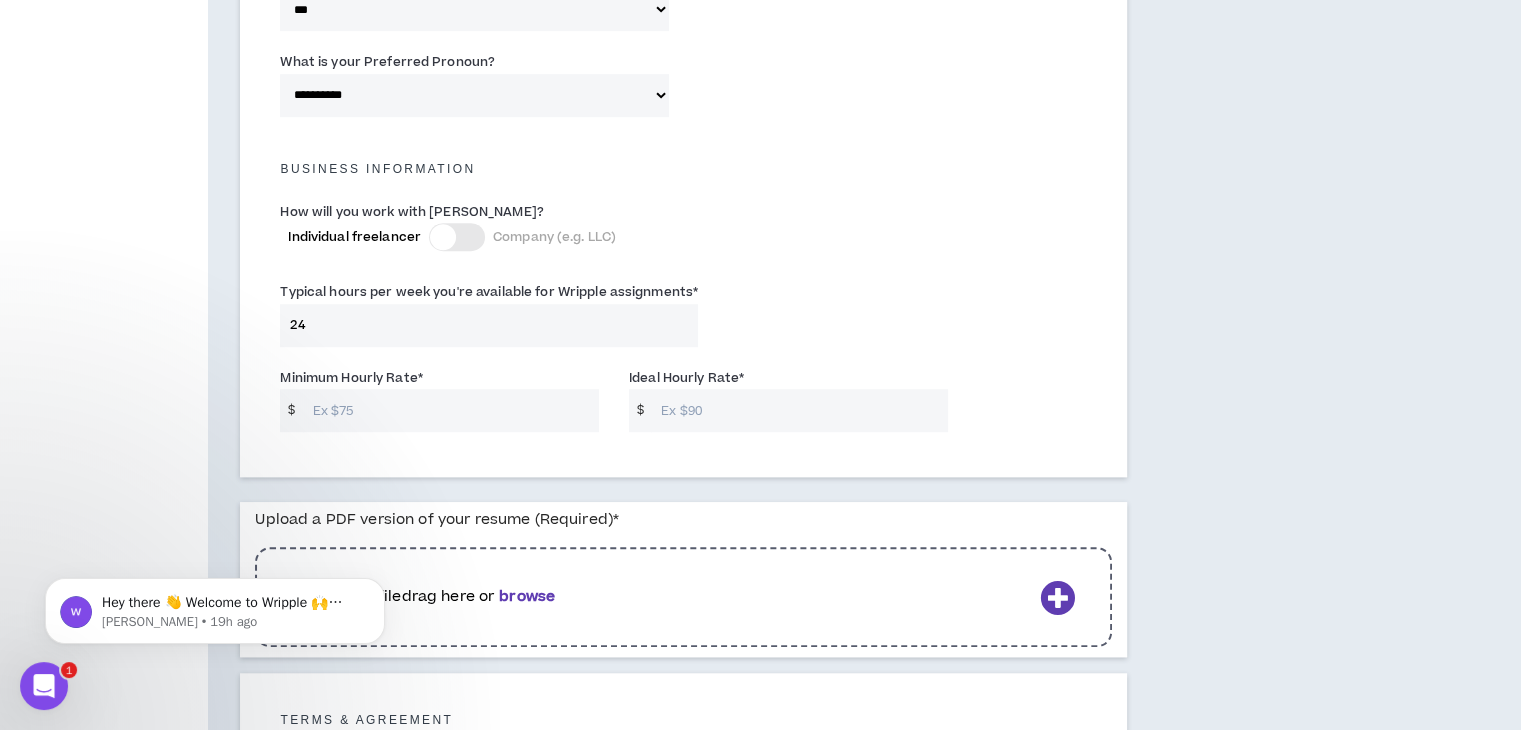 type on "24" 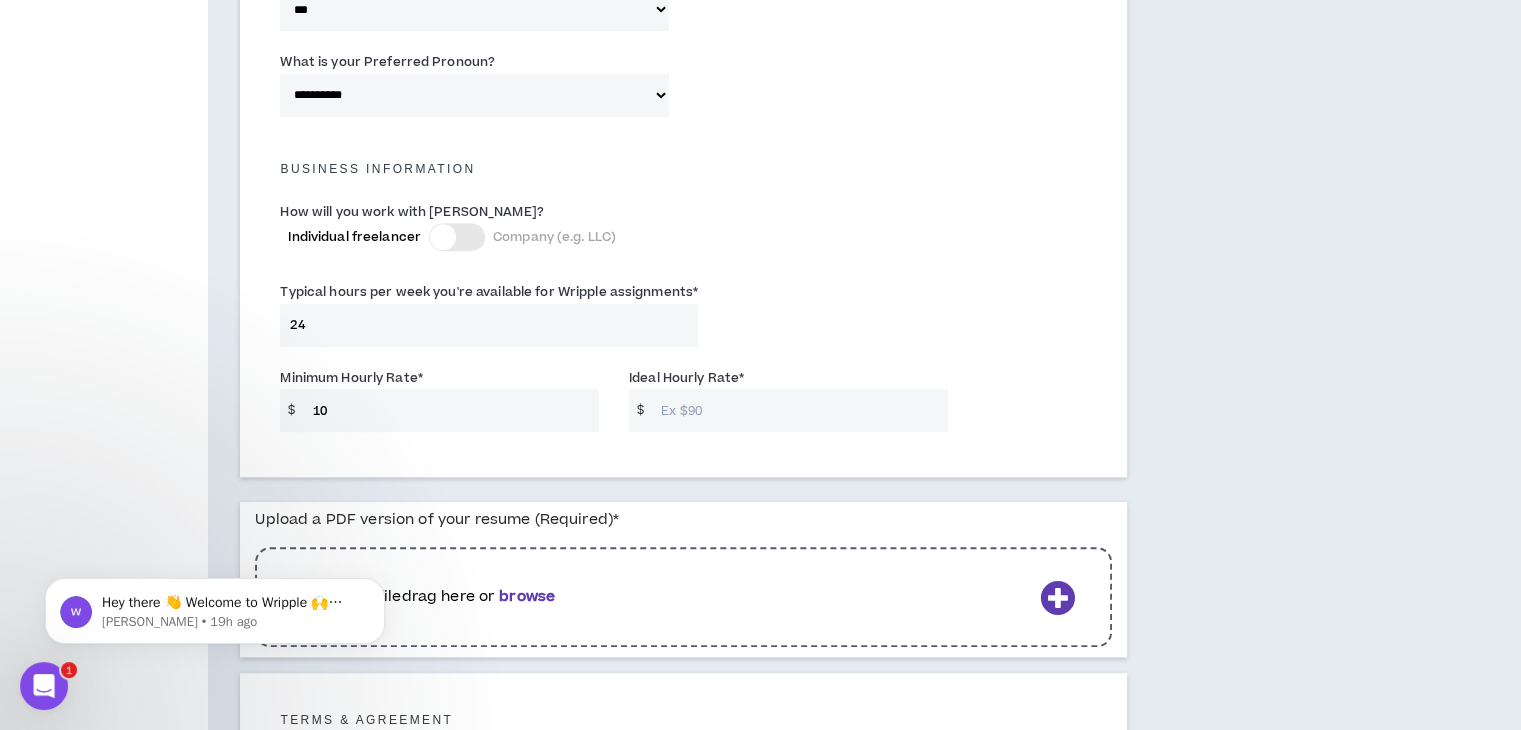 type on "10" 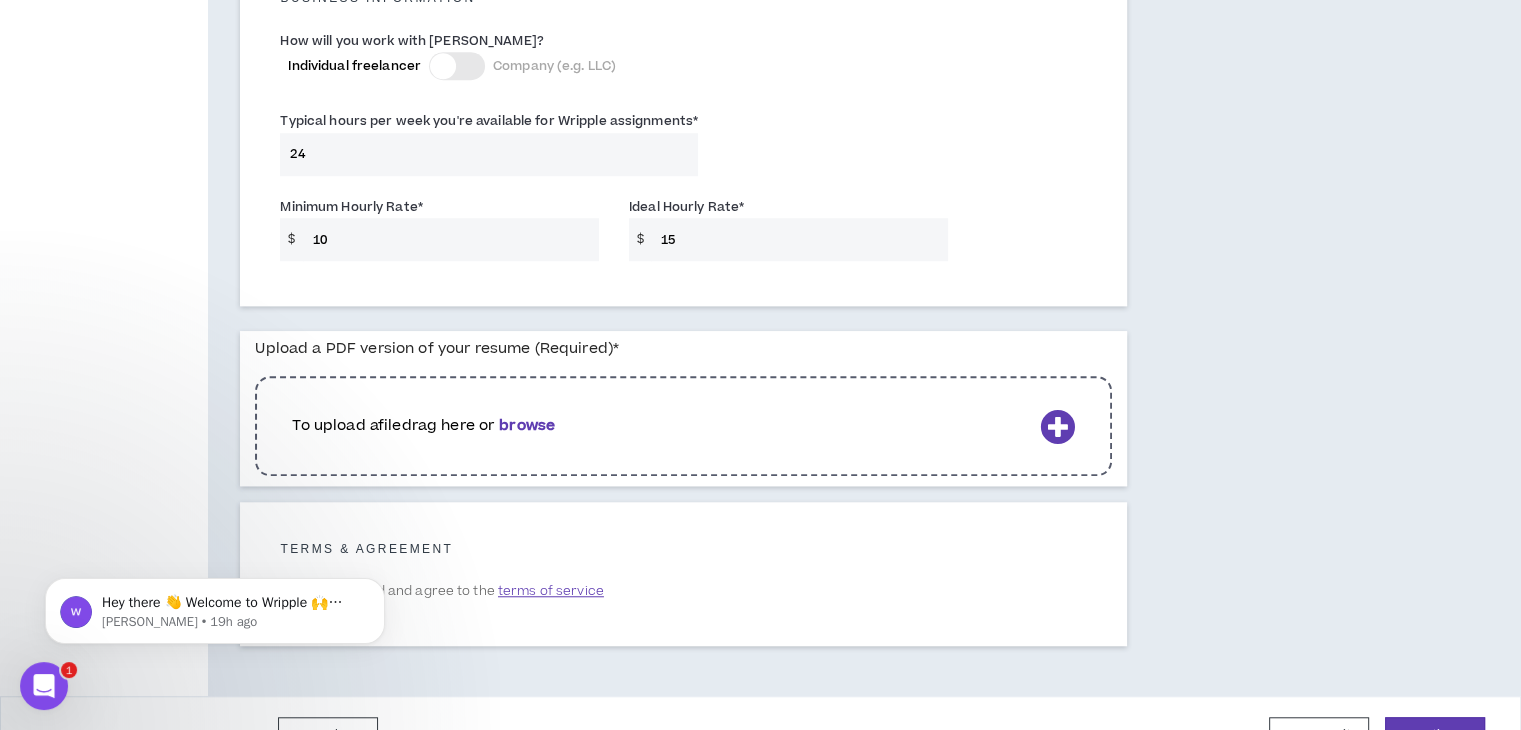 scroll, scrollTop: 1496, scrollLeft: 0, axis: vertical 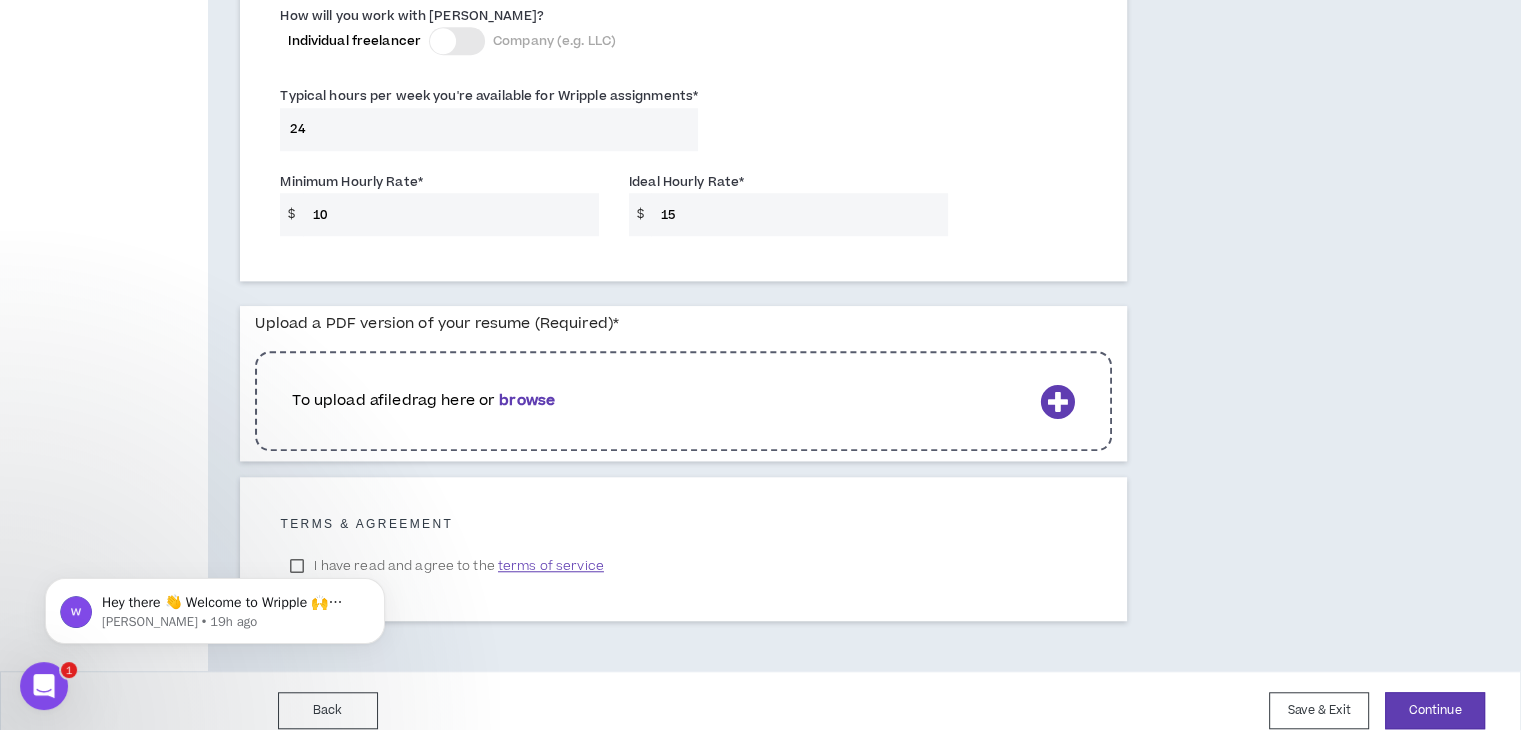 type on "15" 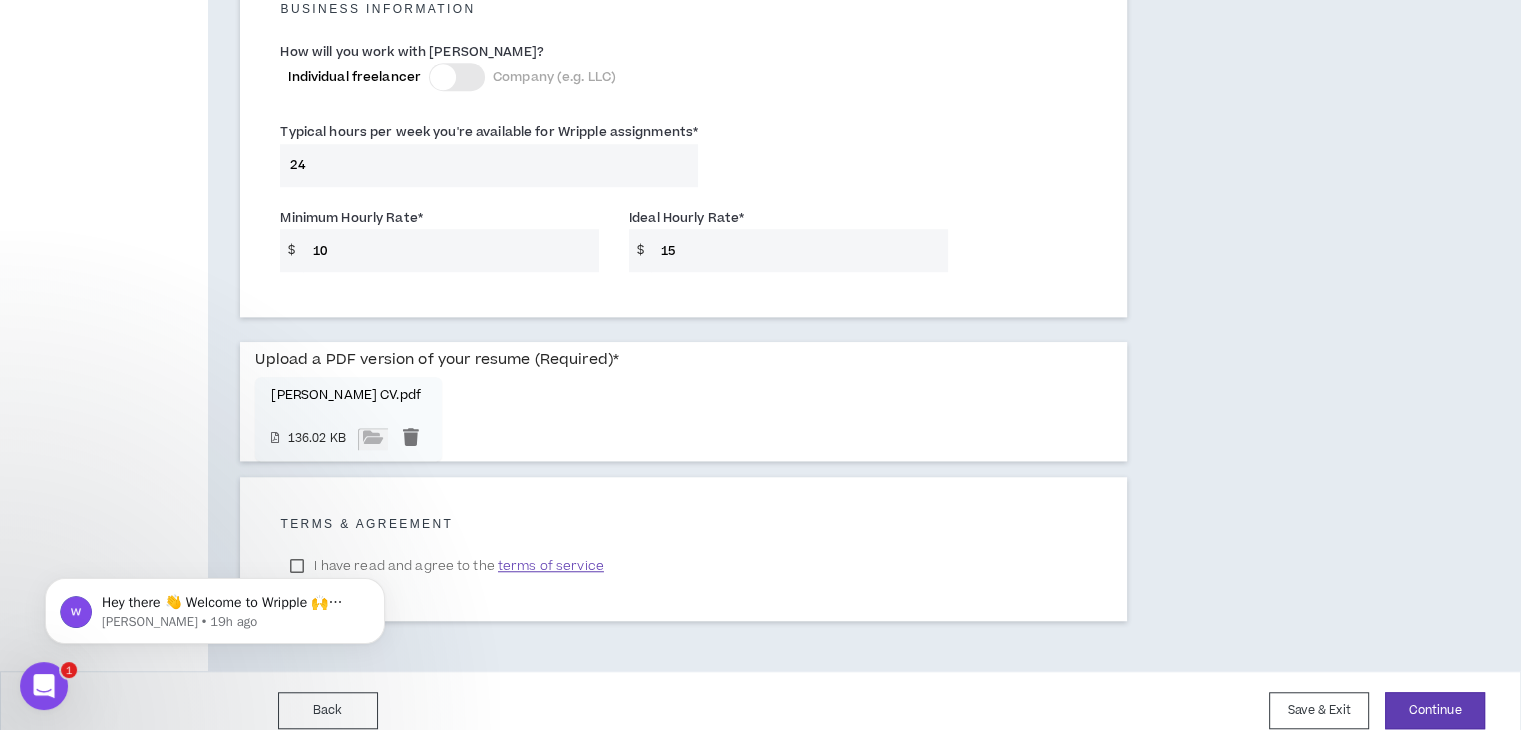 click on "Hey there 👋 Welcome to Wripple 🙌 Take a look around! If you have any questions, just reply to this message. [PERSON_NAME] • 19h ago" at bounding box center [215, 606] 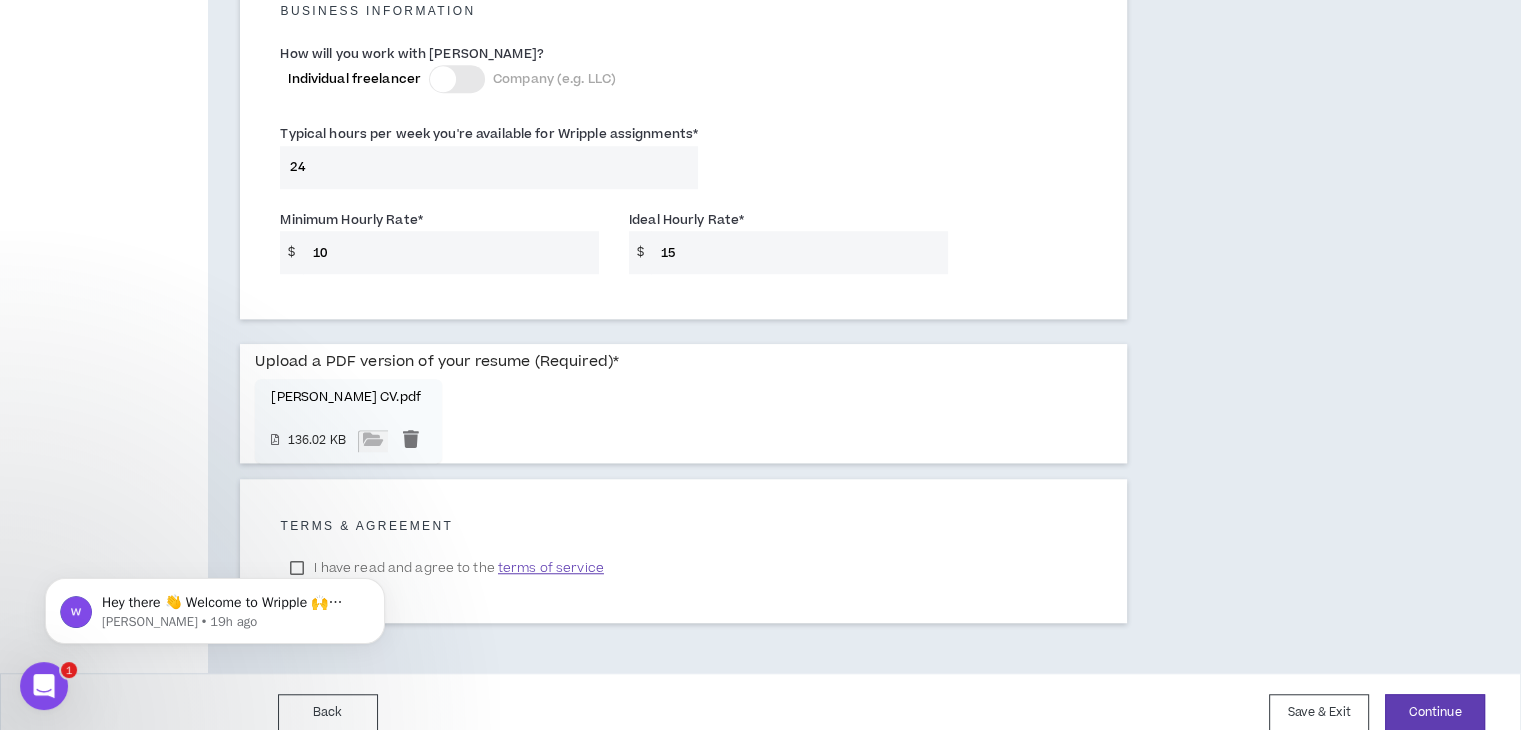 scroll, scrollTop: 1460, scrollLeft: 0, axis: vertical 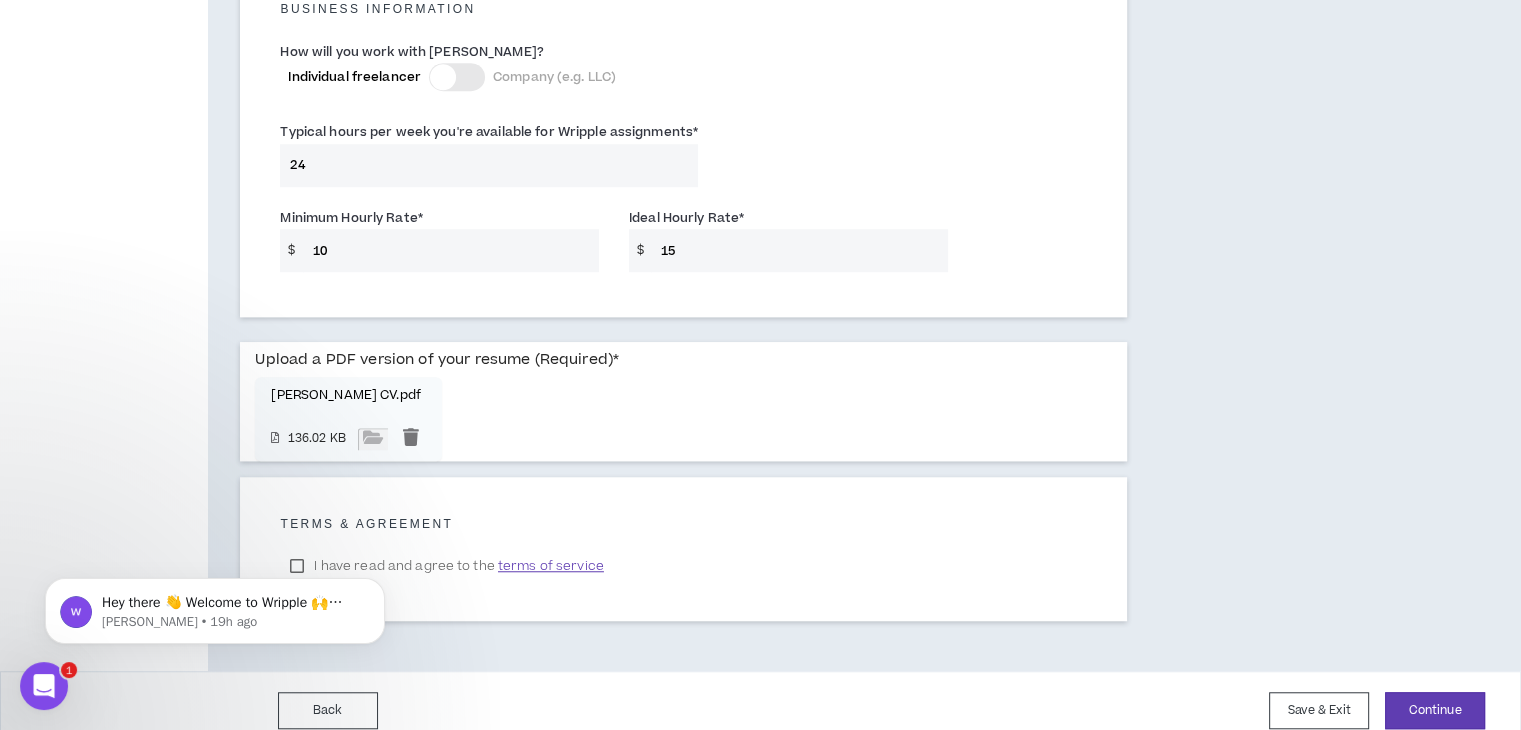 click on "Hey there 👋 Welcome to Wripple 🙌 Take a look around! If you have any questions, just reply to this message. [PERSON_NAME] • 19h ago" at bounding box center (215, 606) 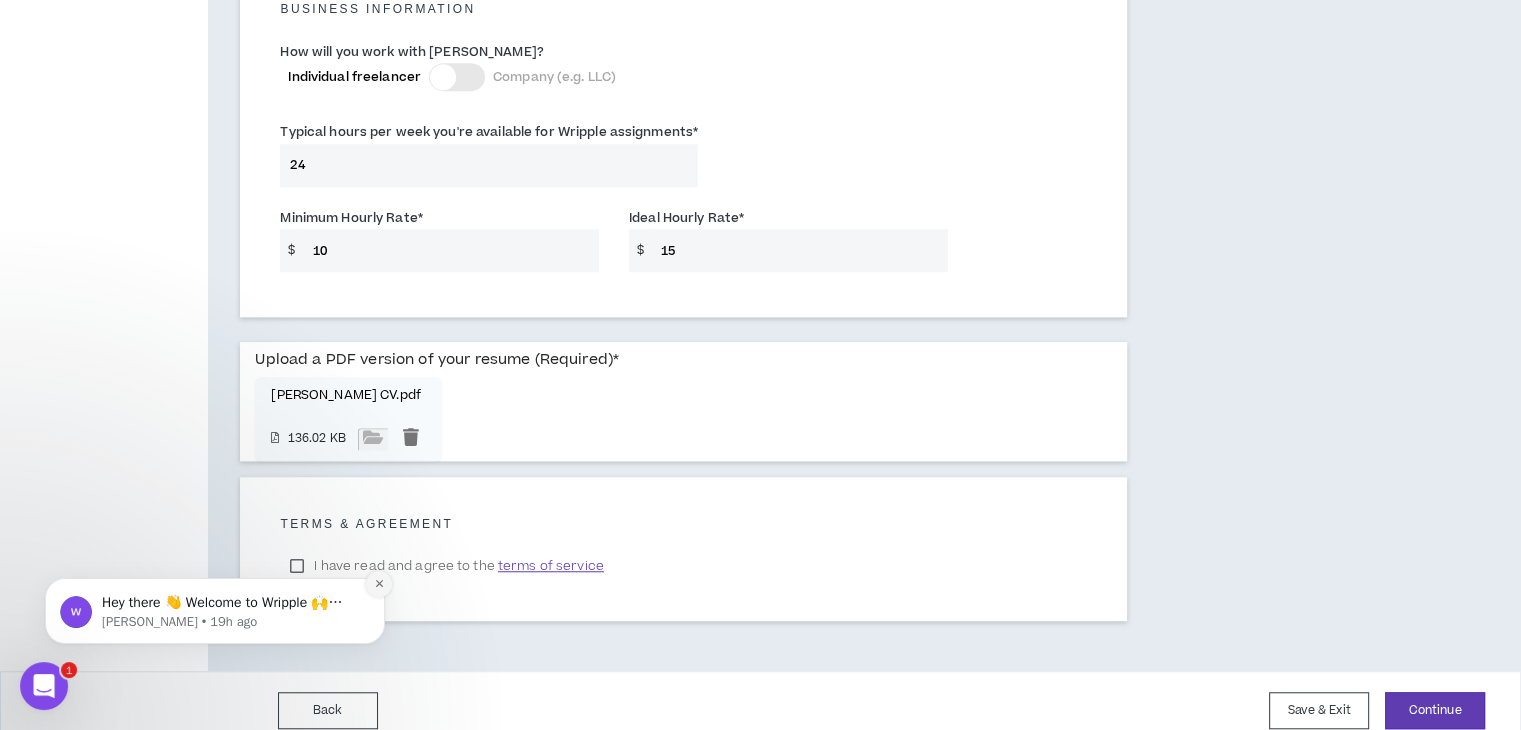 click 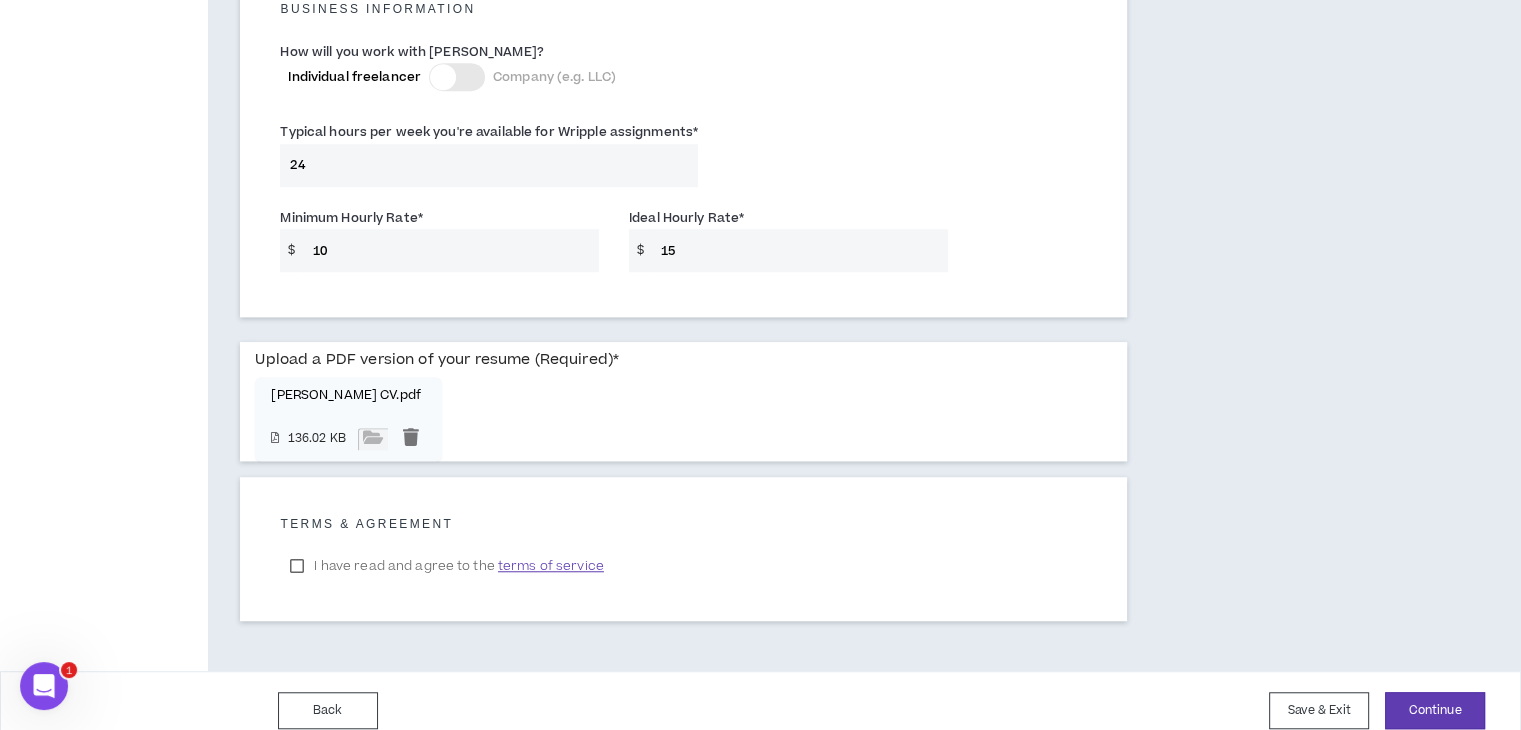 click on "I have read and agree to the    terms of service" at bounding box center (446, 566) 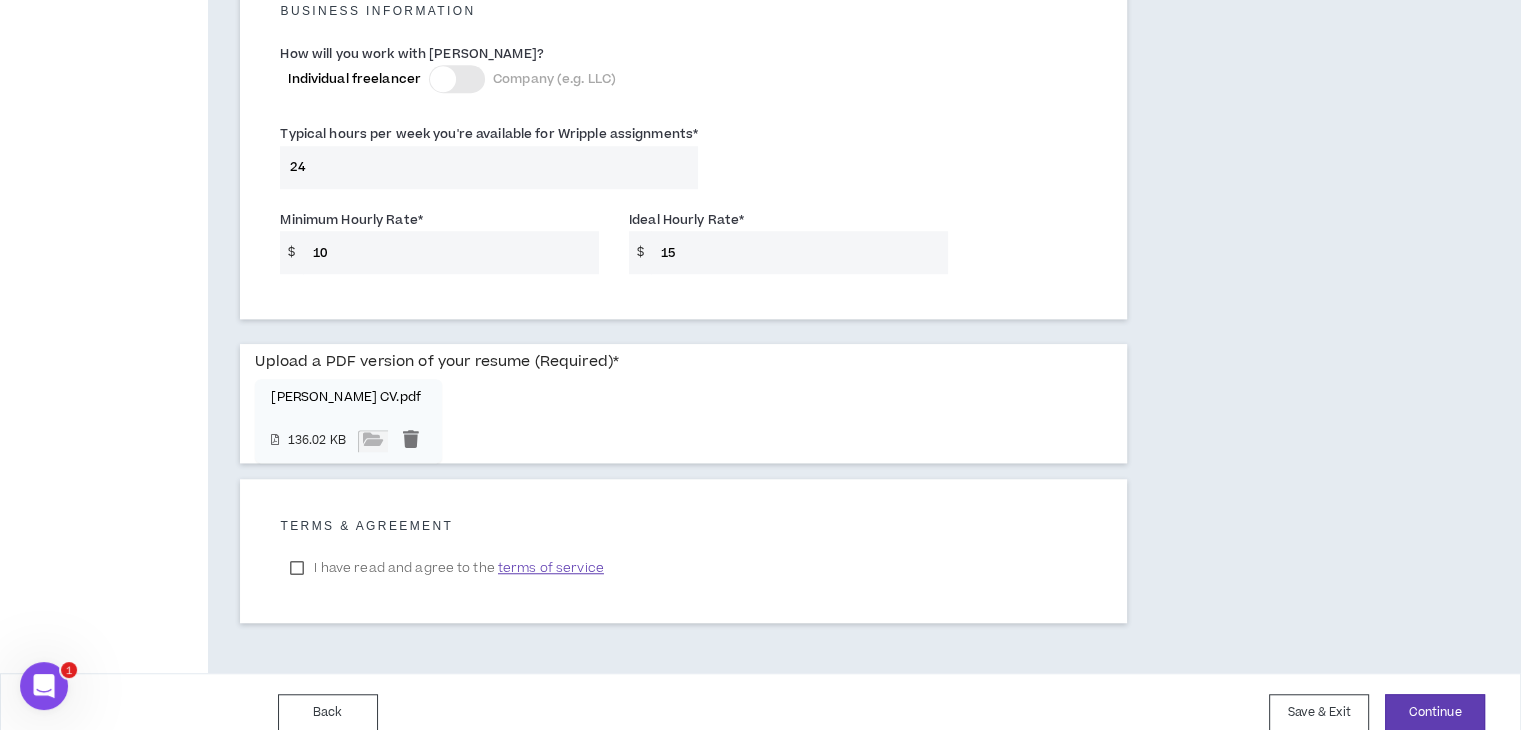 scroll, scrollTop: 1460, scrollLeft: 0, axis: vertical 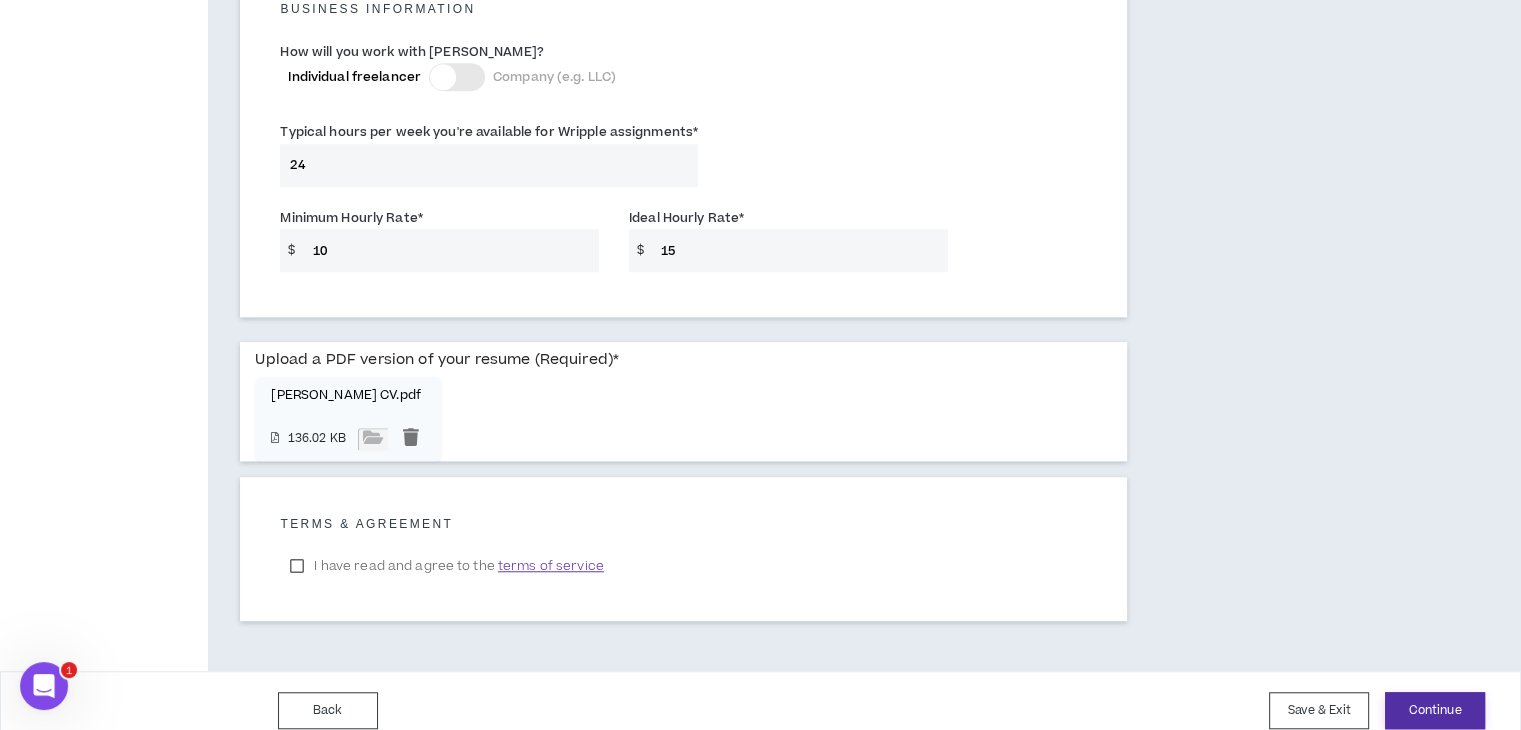 click on "Continue" at bounding box center [1435, 710] 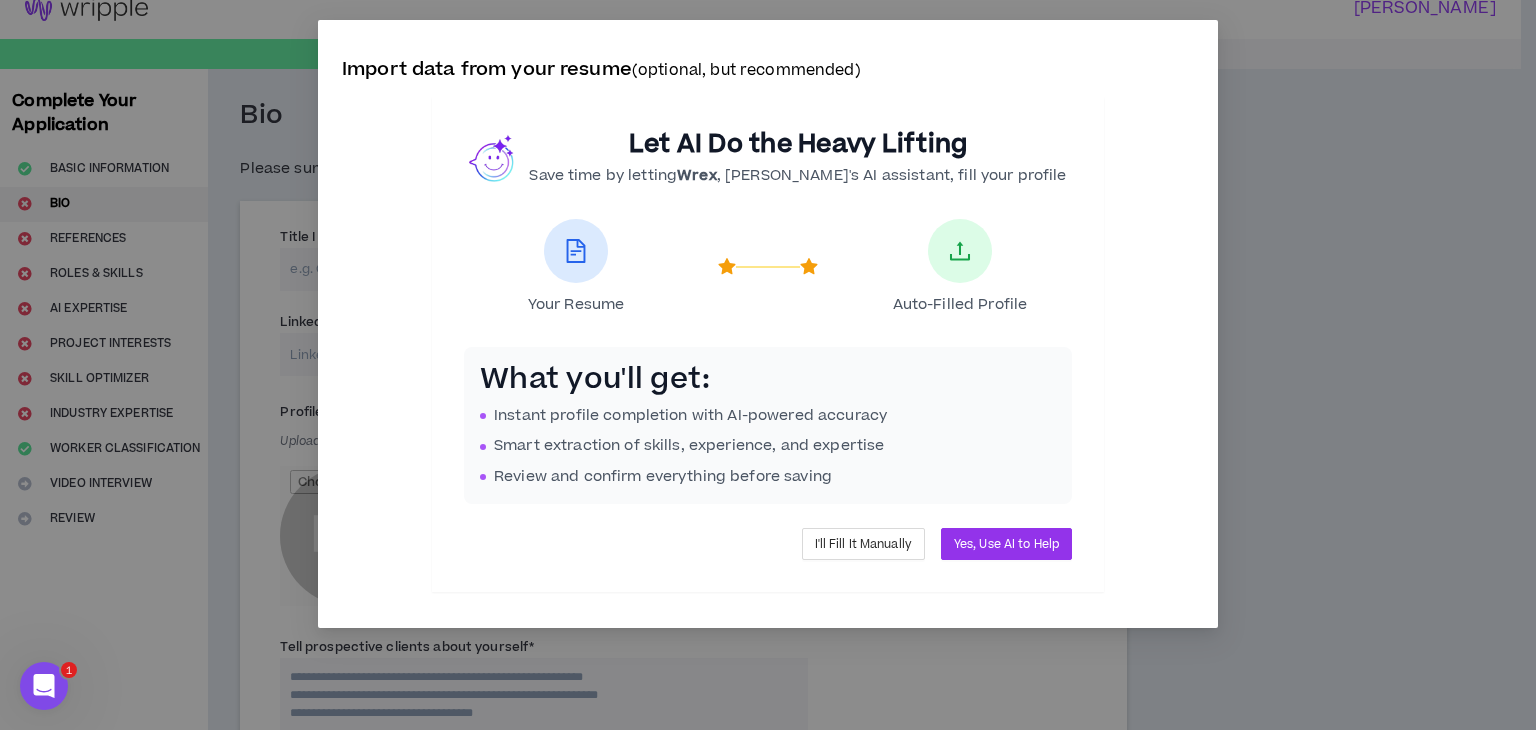 scroll, scrollTop: 0, scrollLeft: 0, axis: both 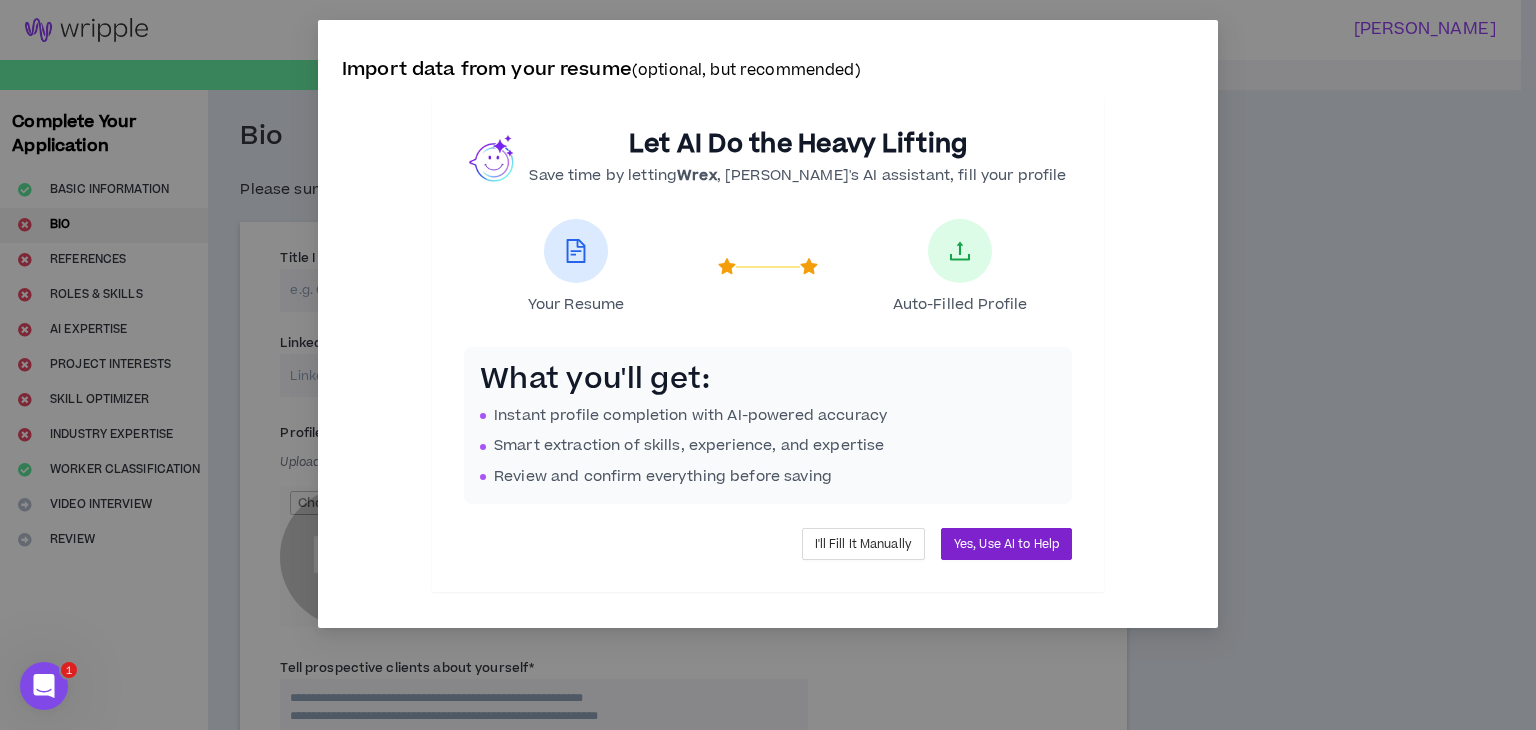 click on "Yes, Use AI to Help" at bounding box center (1006, 544) 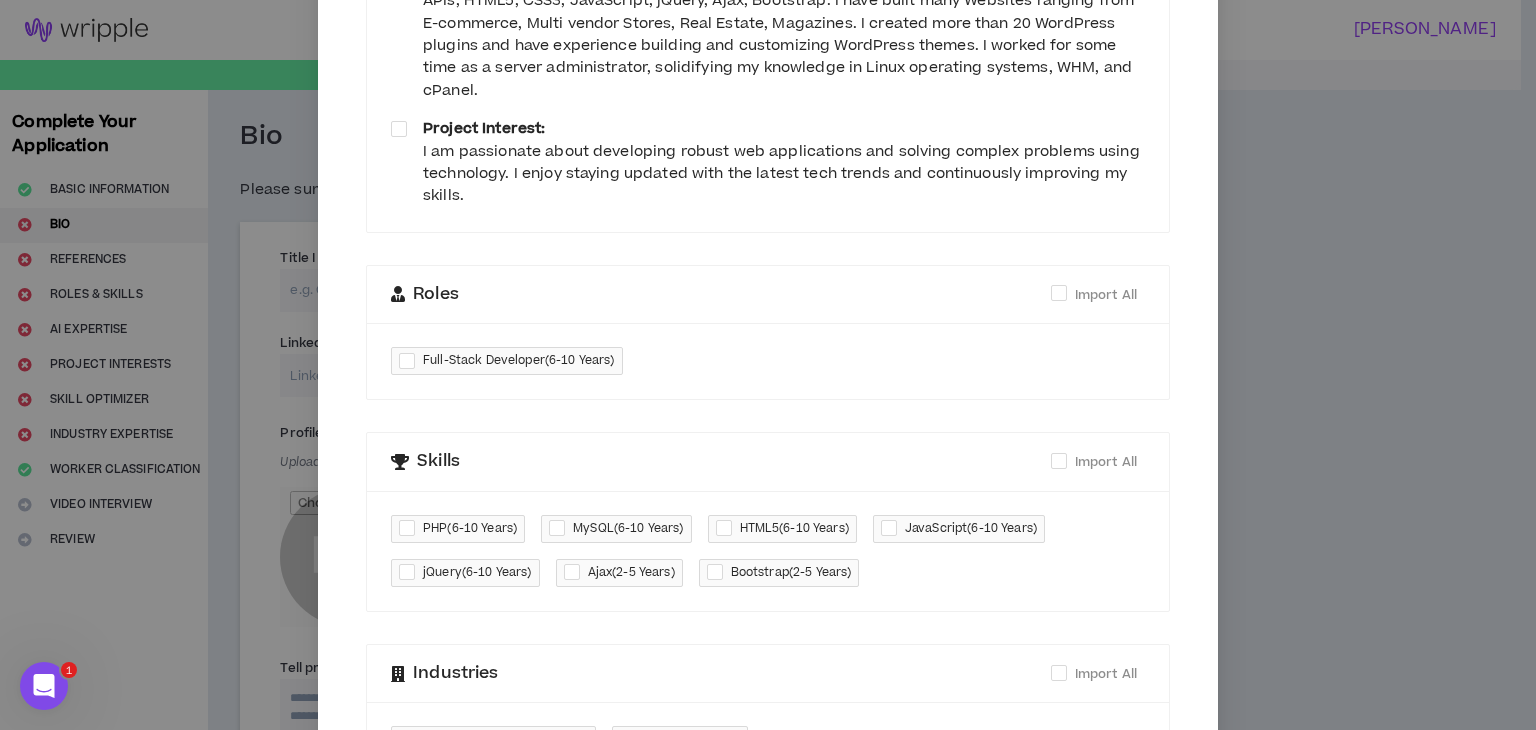 scroll, scrollTop: 400, scrollLeft: 0, axis: vertical 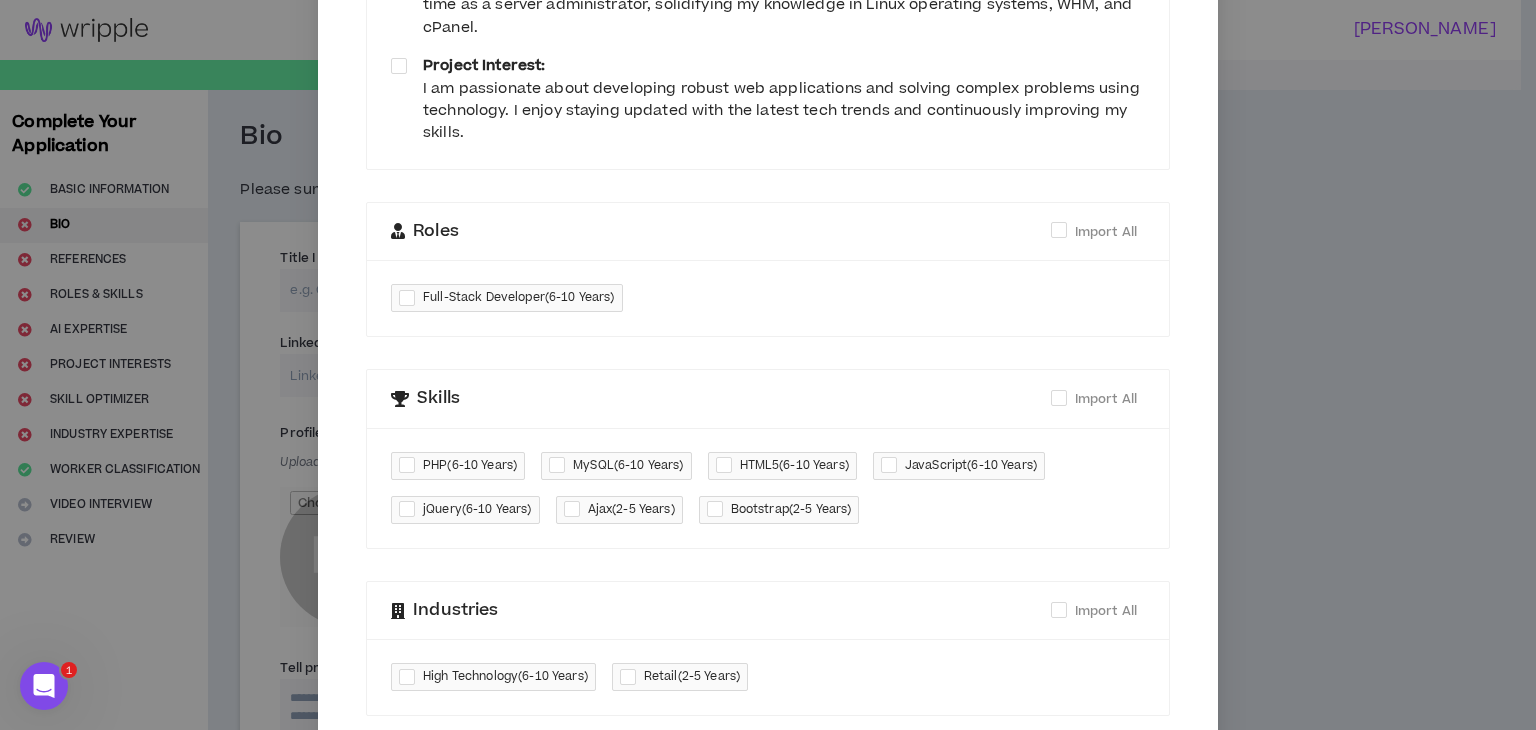 click at bounding box center (411, 298) 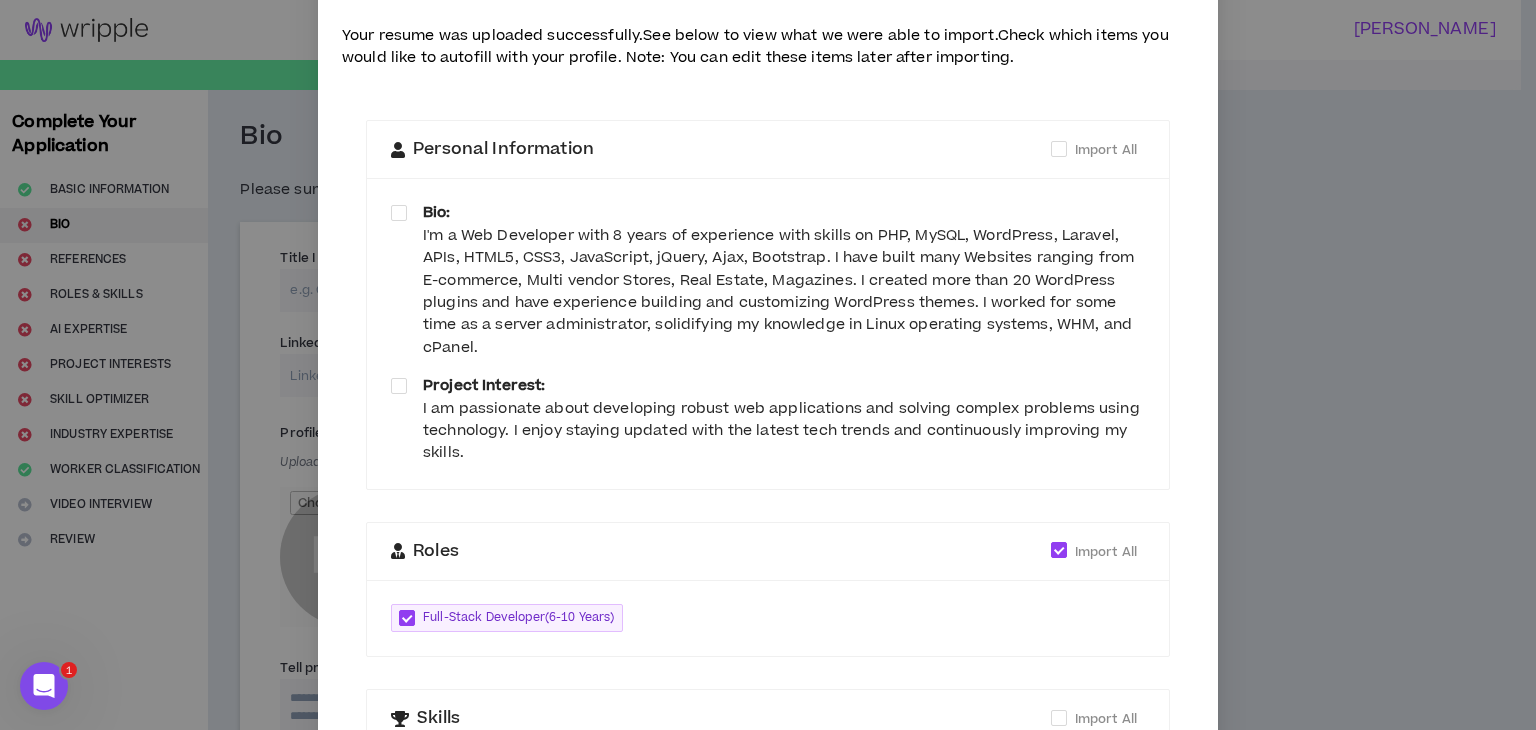 scroll, scrollTop: 0, scrollLeft: 0, axis: both 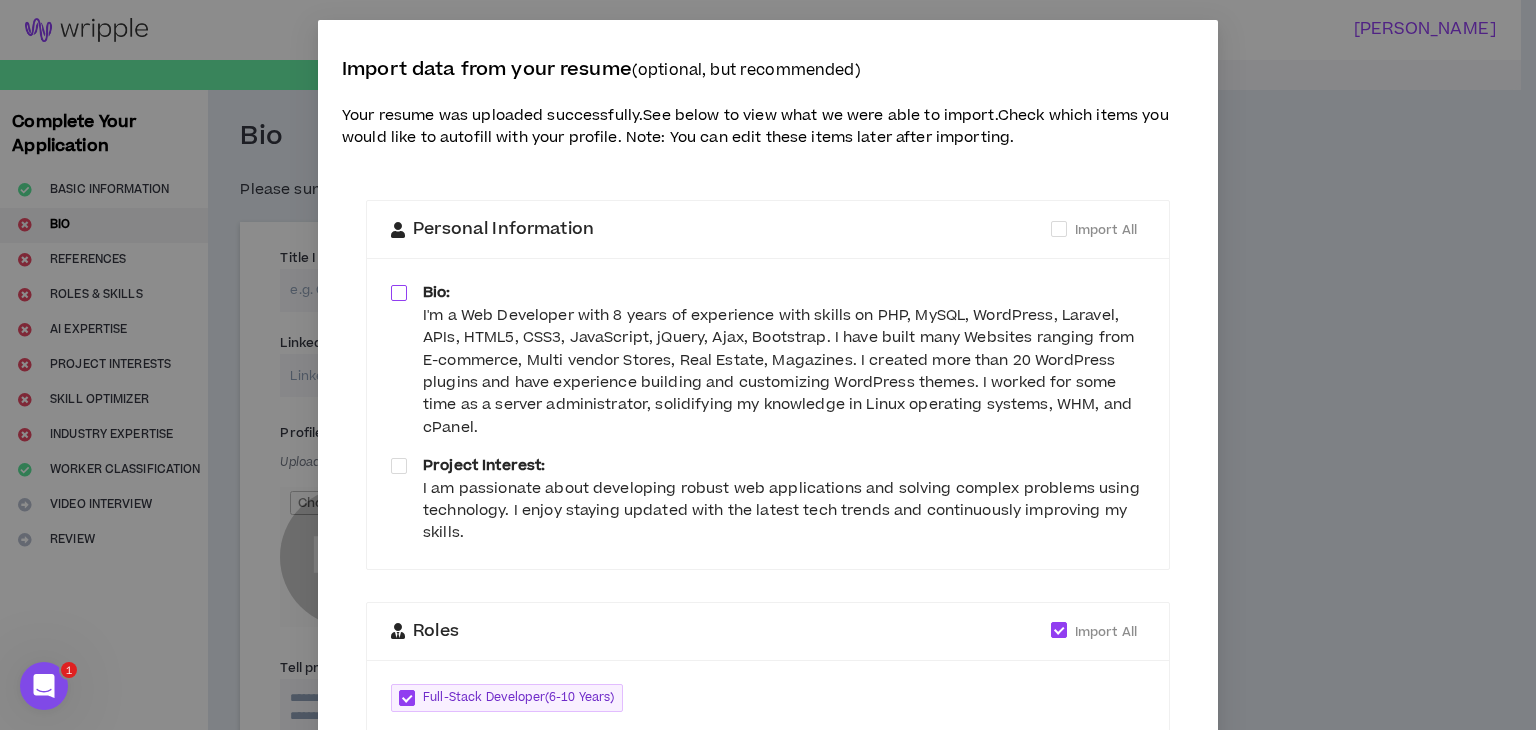 click at bounding box center [399, 293] 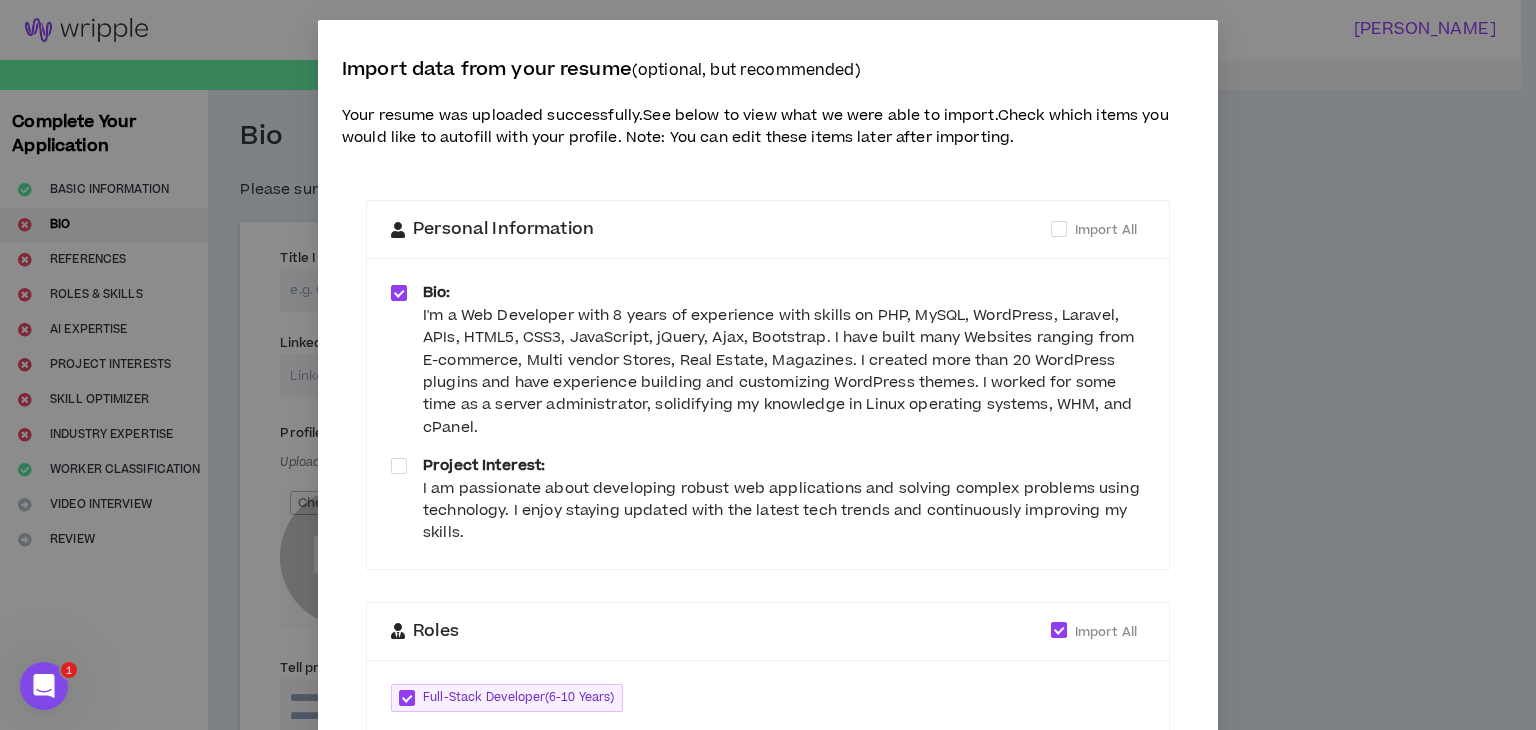 click on "Project Interest:  I am passionate about developing robust web applications and solving complex problems using technology. I enjoy staying updated with the latest tech trends and continuously improving my skills." at bounding box center [768, 500] 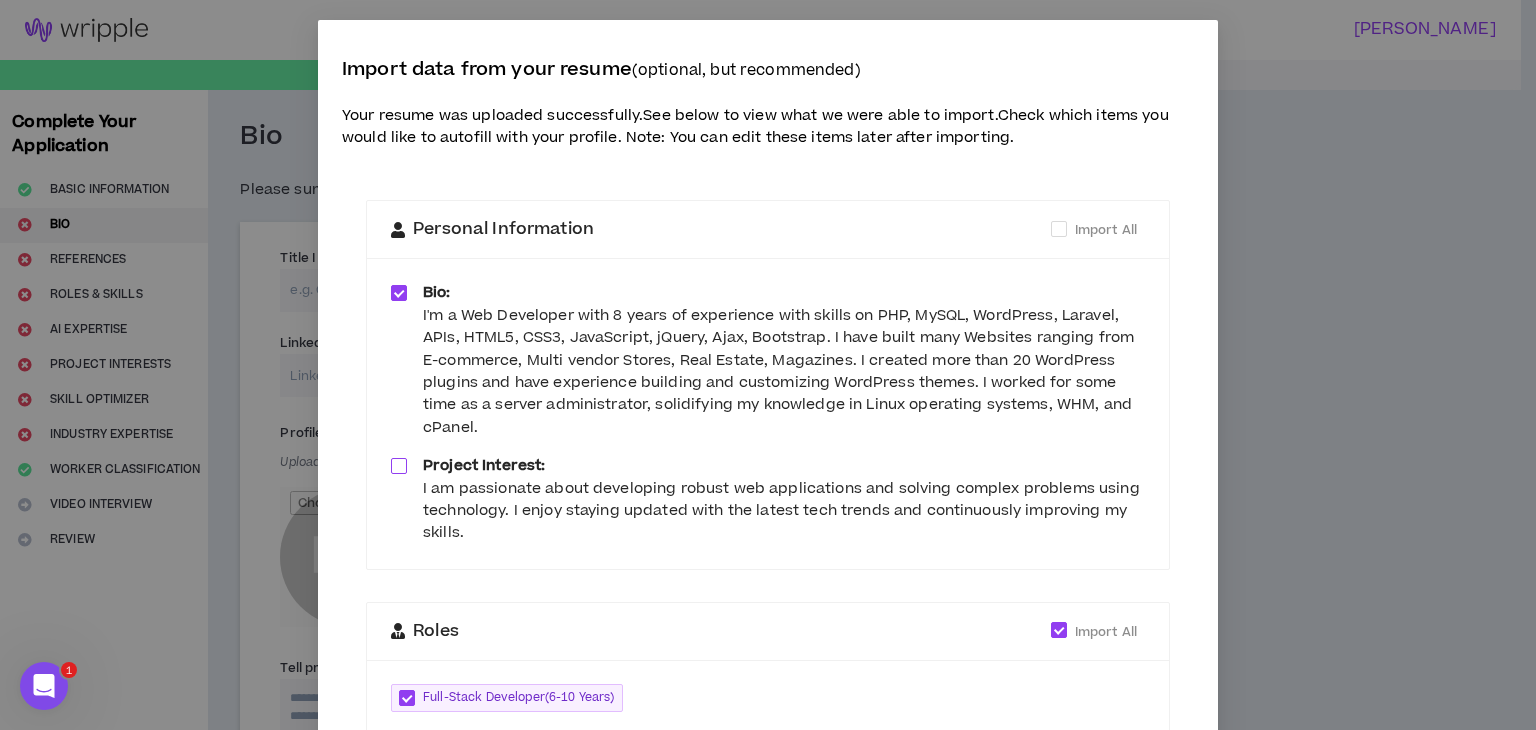 click at bounding box center (399, 466) 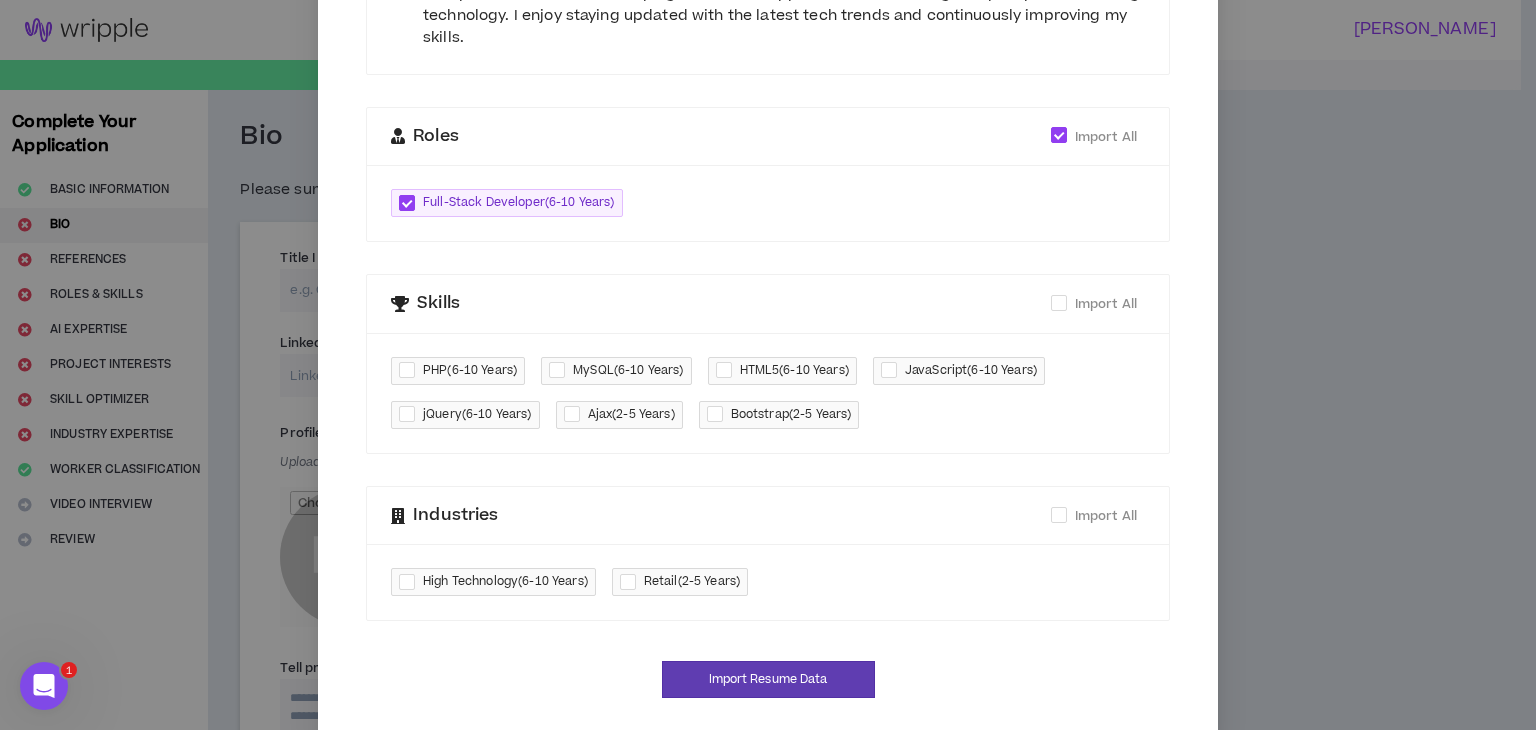 scroll, scrollTop: 500, scrollLeft: 0, axis: vertical 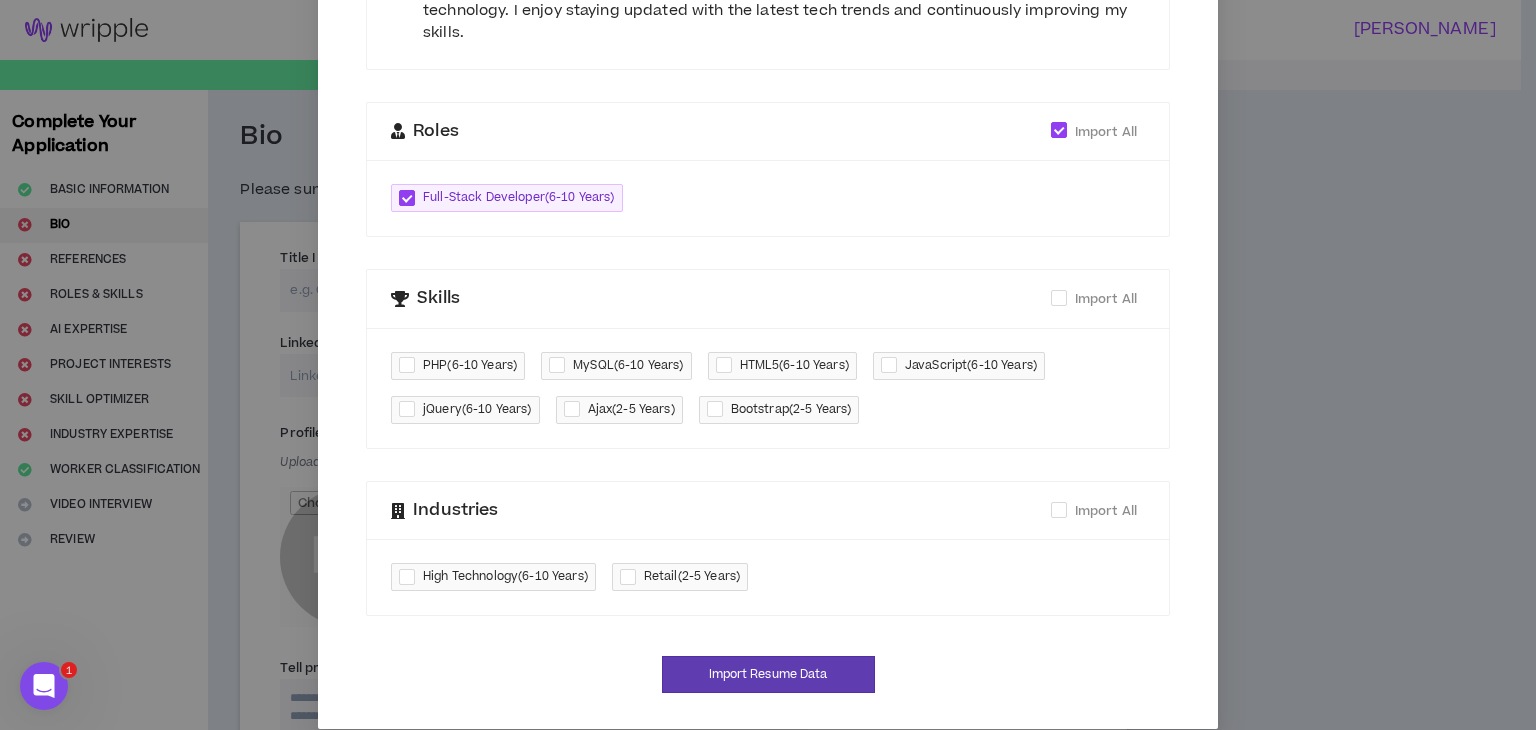 click at bounding box center [411, 365] 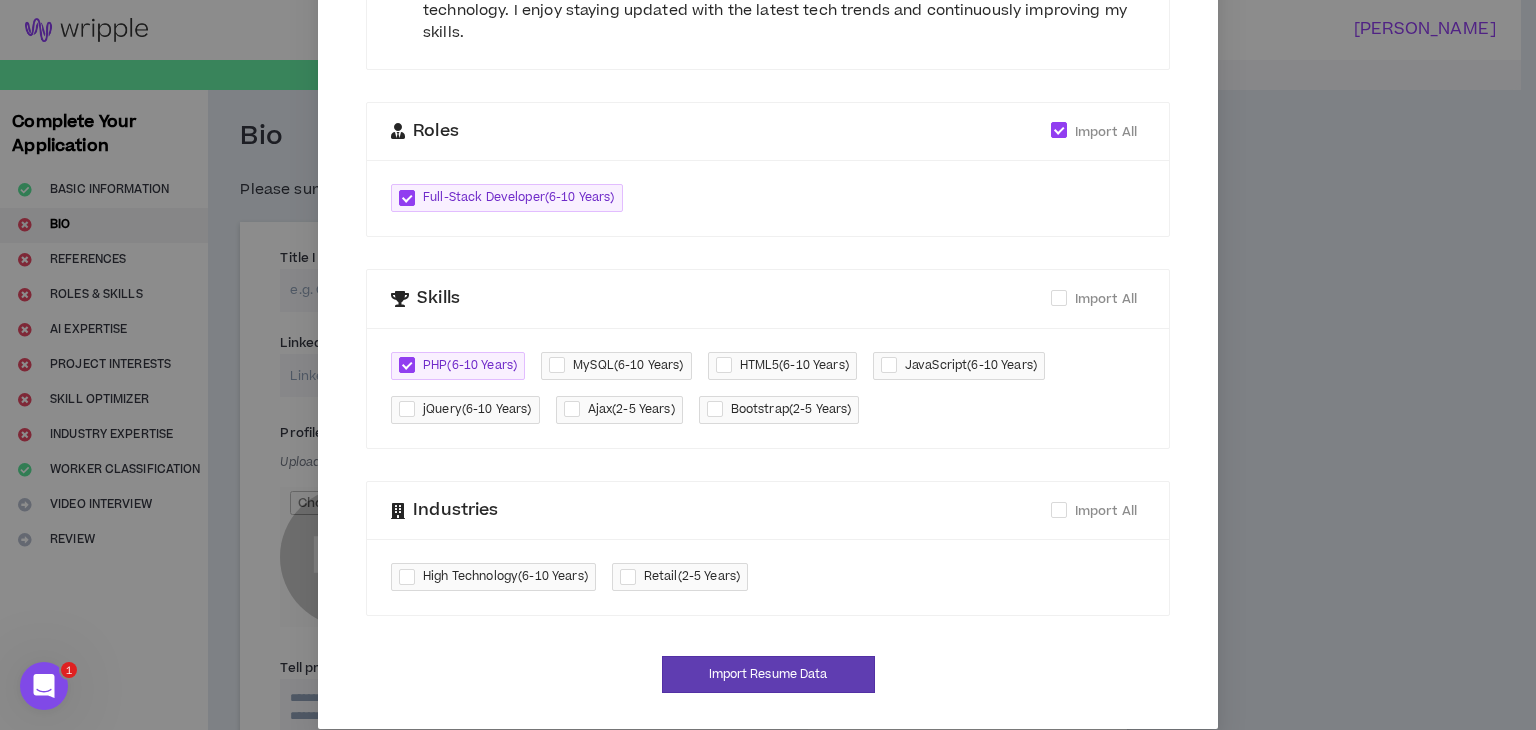 click at bounding box center [561, 365] 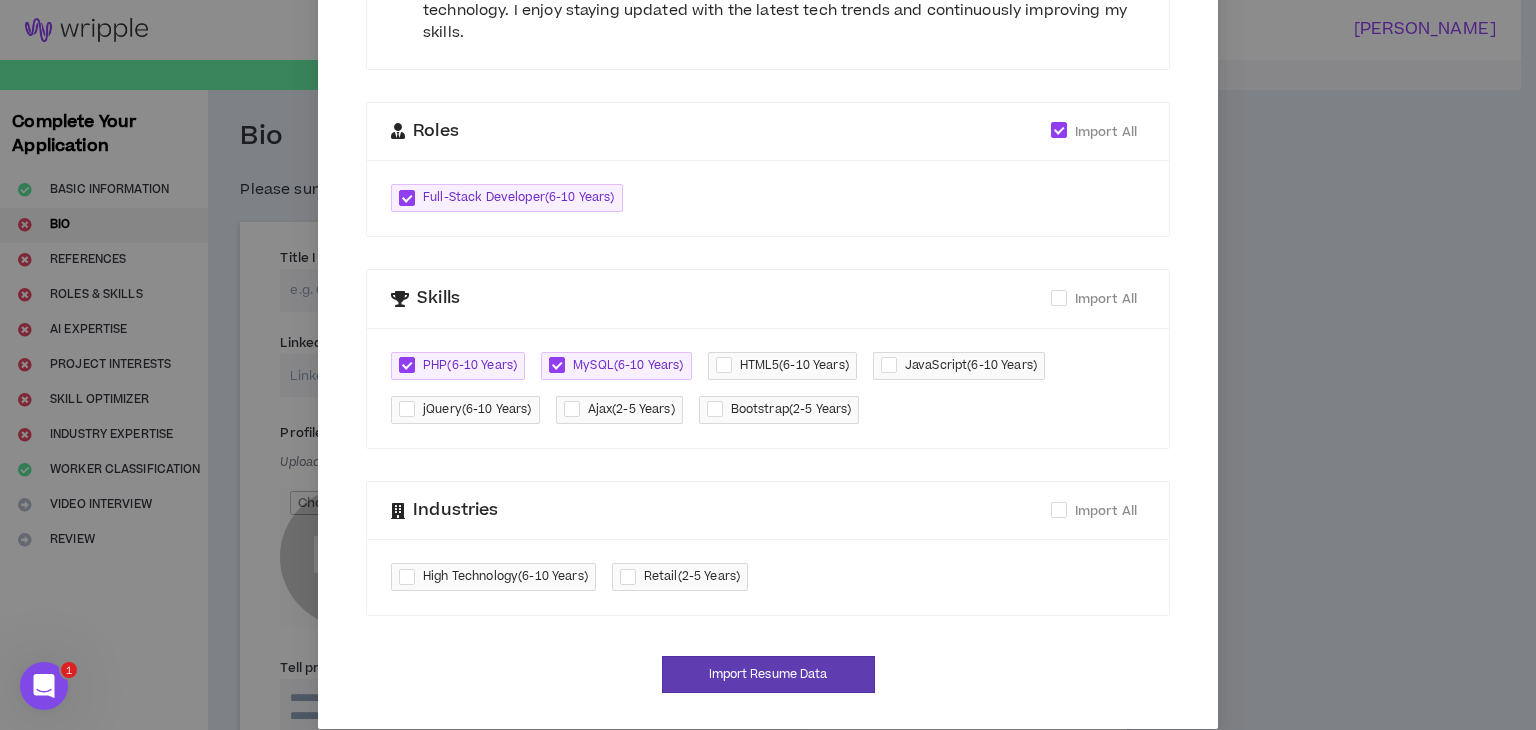 click at bounding box center (728, 365) 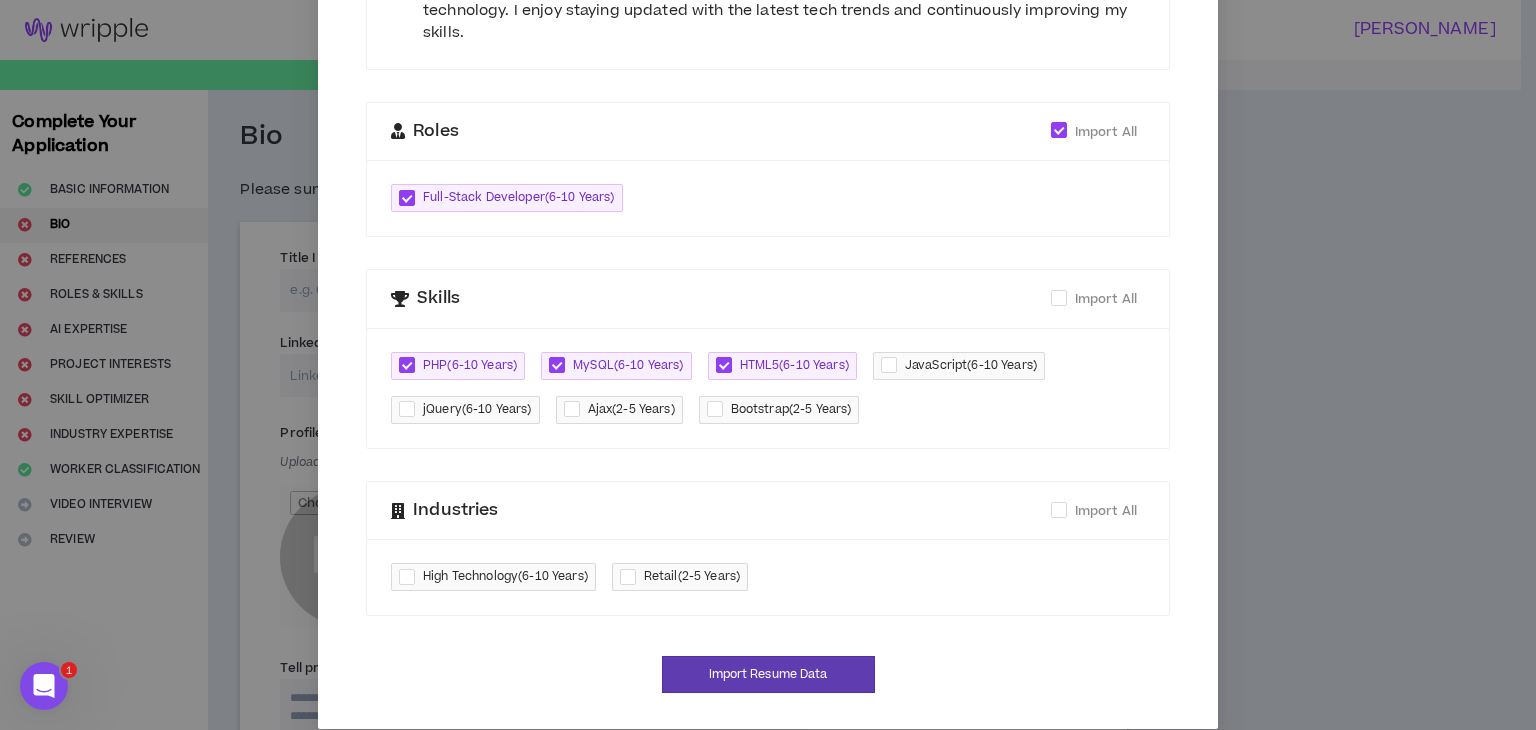 click at bounding box center (893, 365) 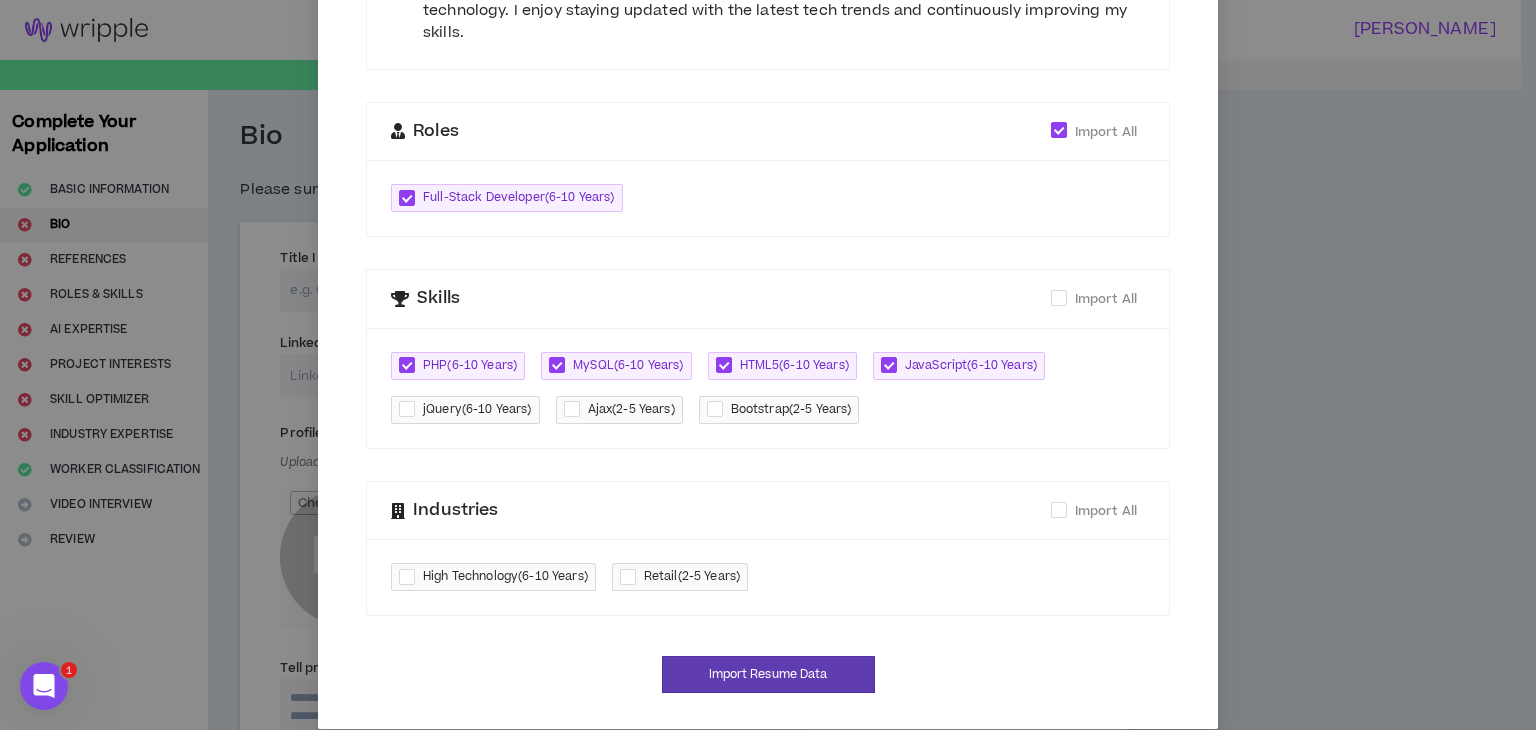 click at bounding box center (719, 409) 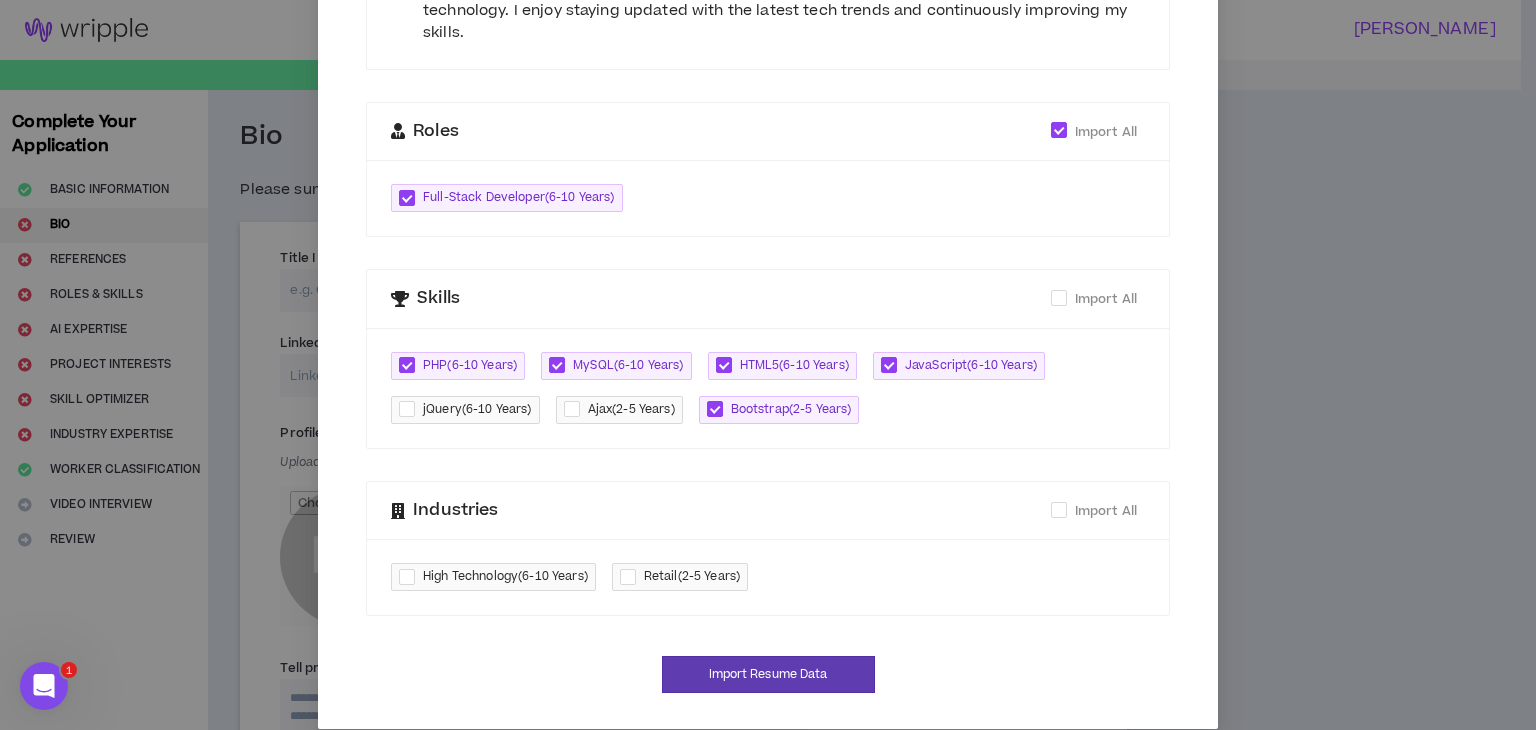 click at bounding box center (576, 409) 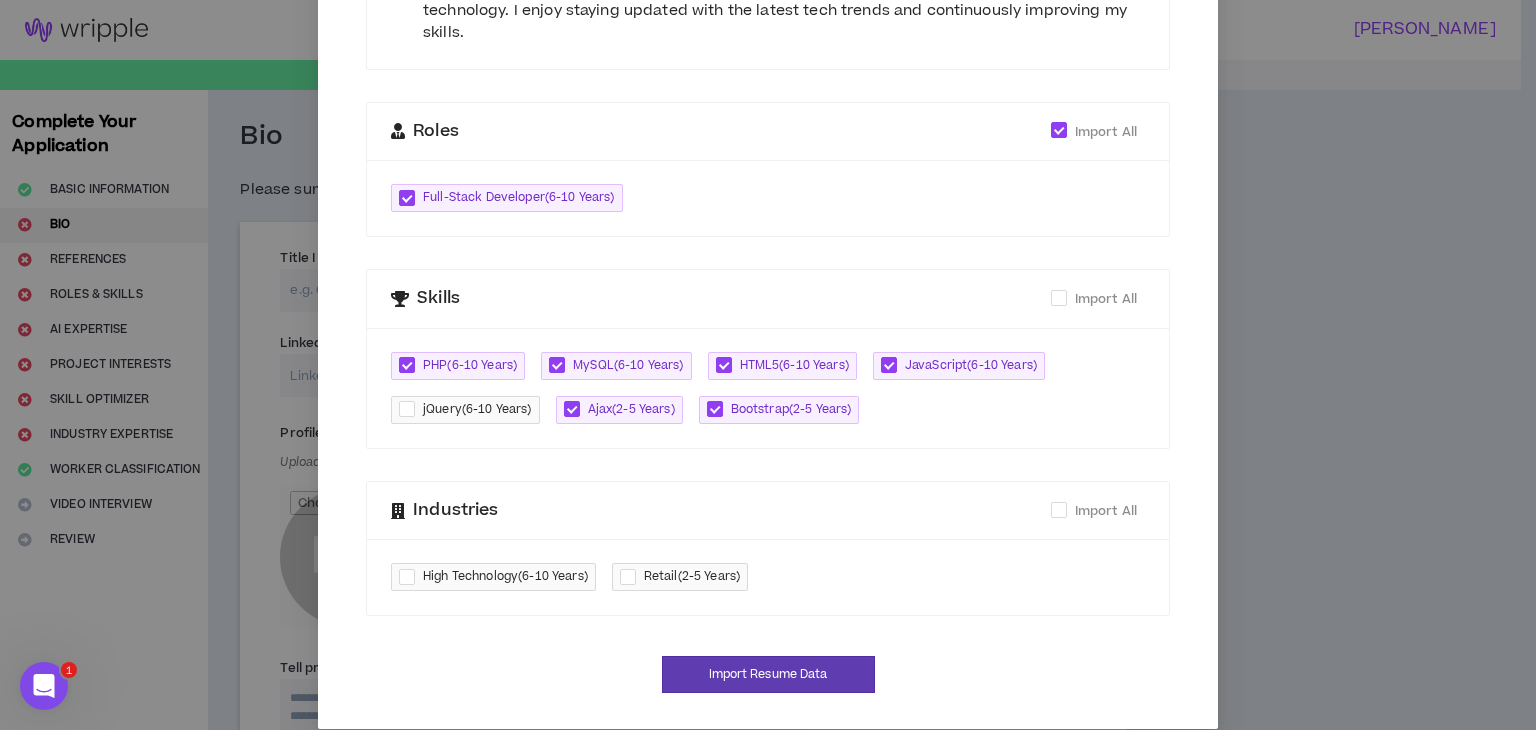 click at bounding box center (411, 409) 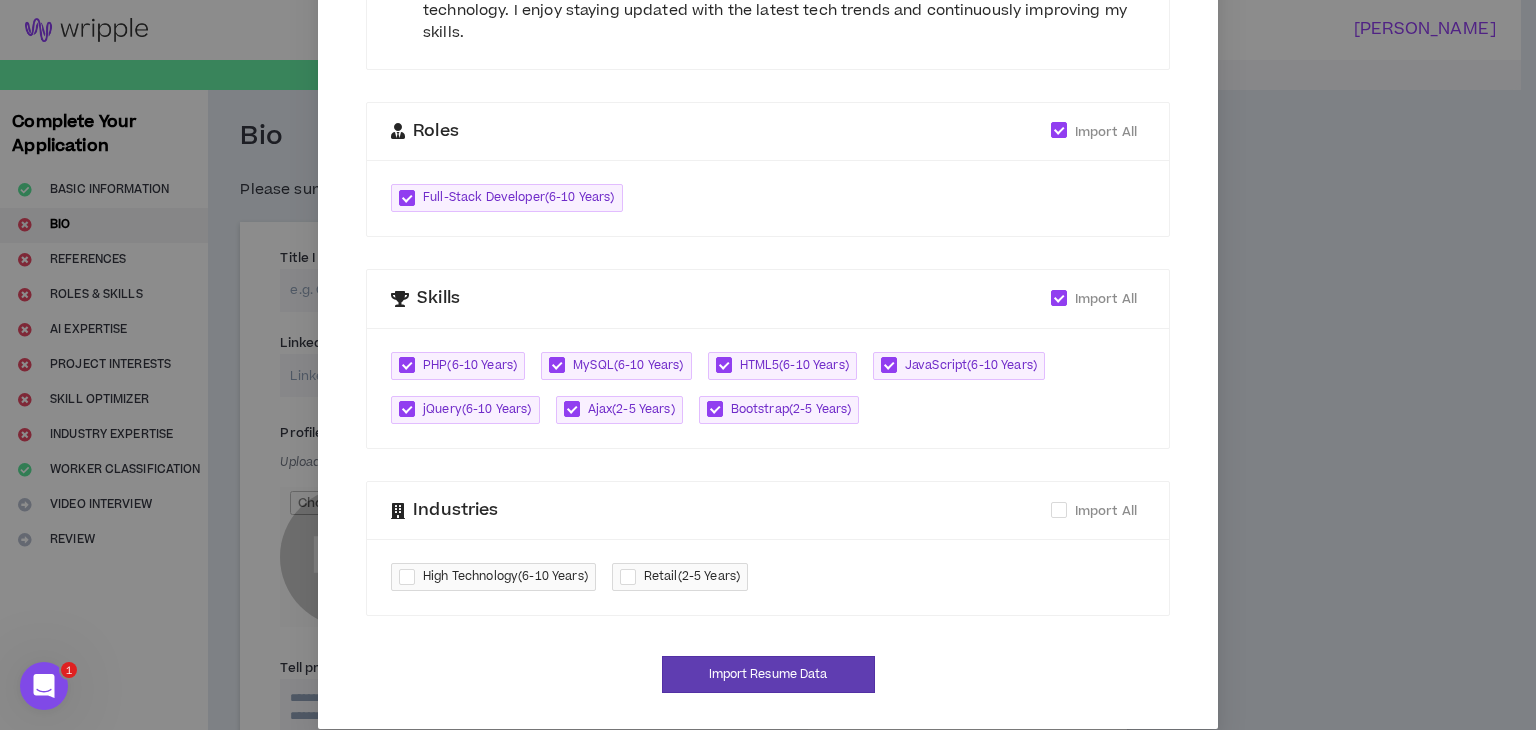 click on "PHP  ( 6-10 Years )" at bounding box center [470, 366] 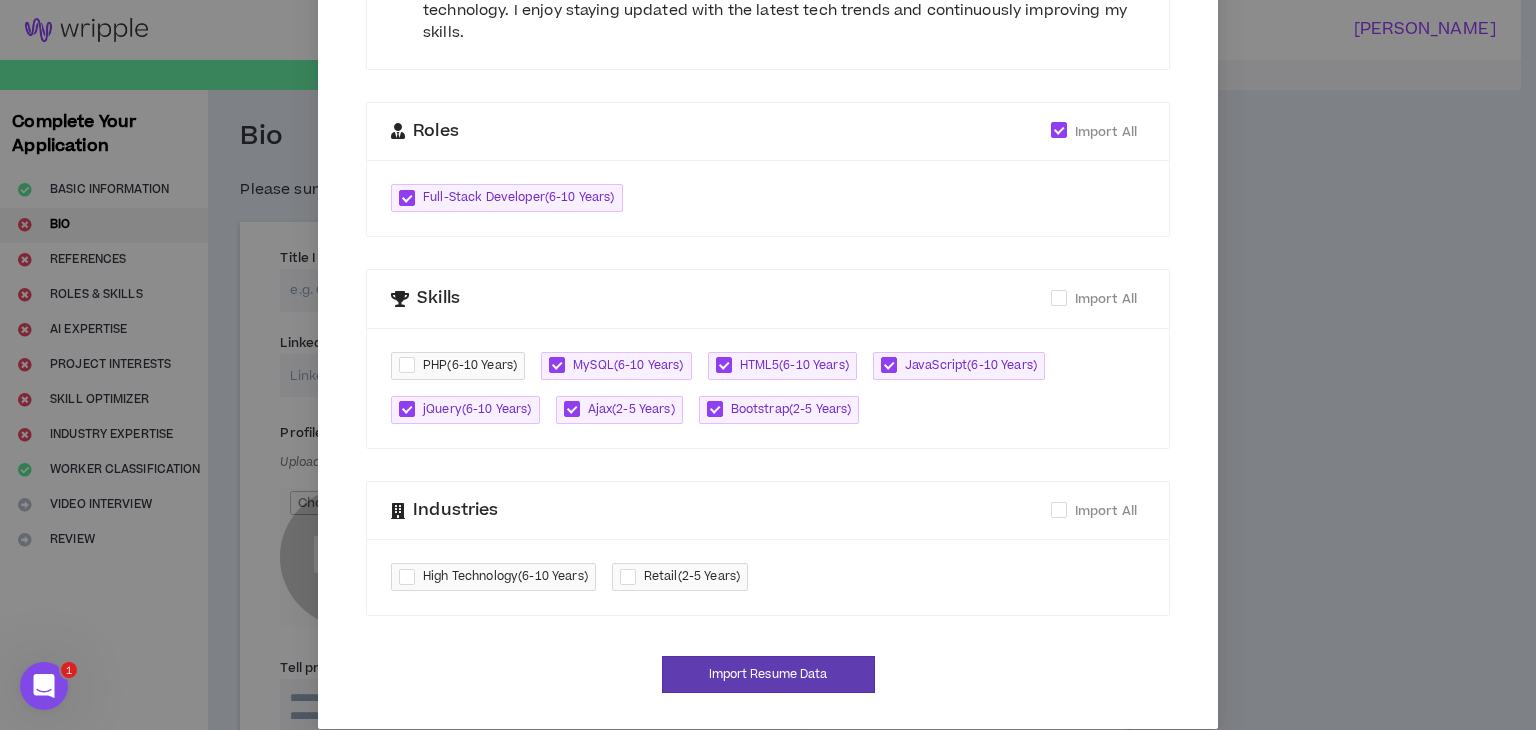 click on "PHP  ( 6-10 Years )" at bounding box center (470, 366) 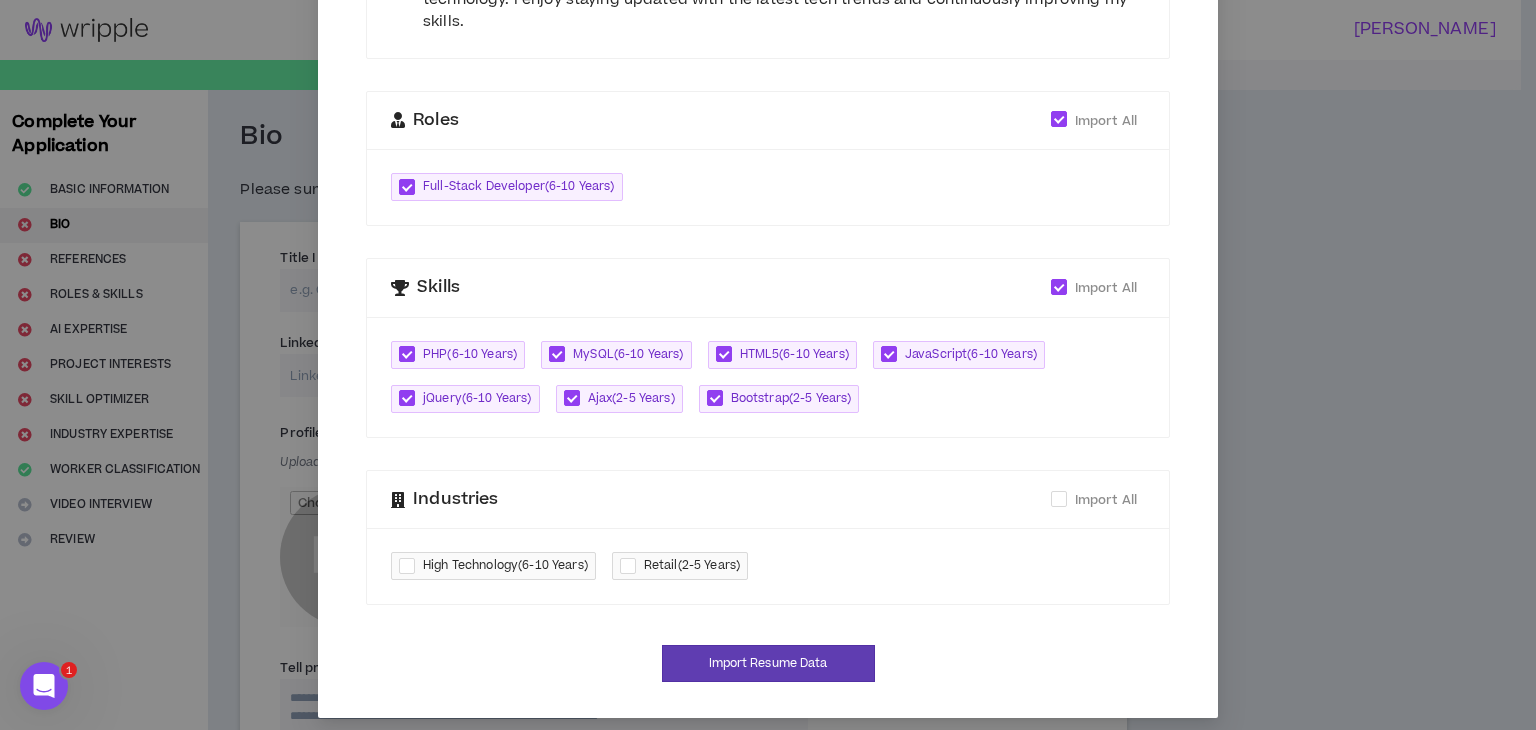 scroll, scrollTop: 522, scrollLeft: 0, axis: vertical 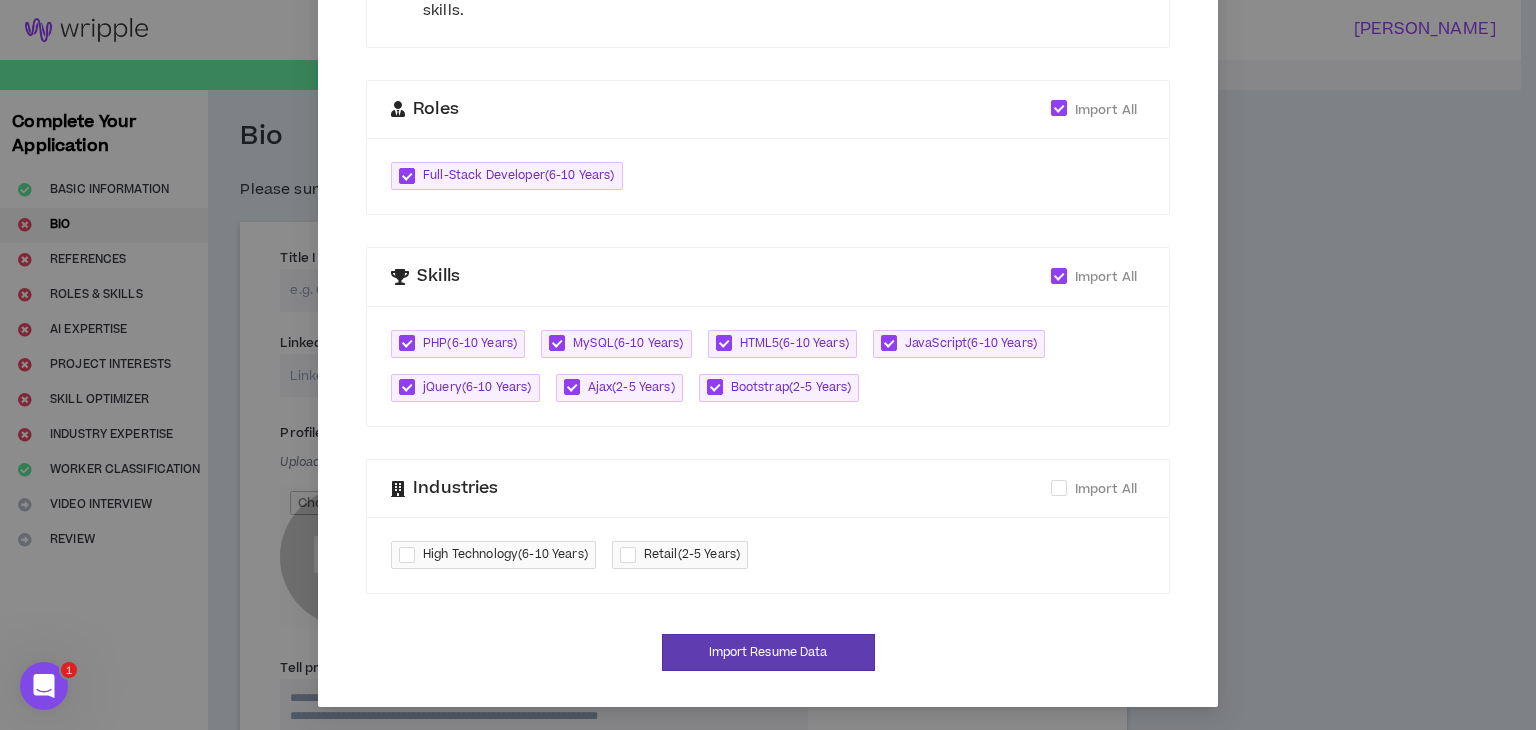 click at bounding box center (411, 555) 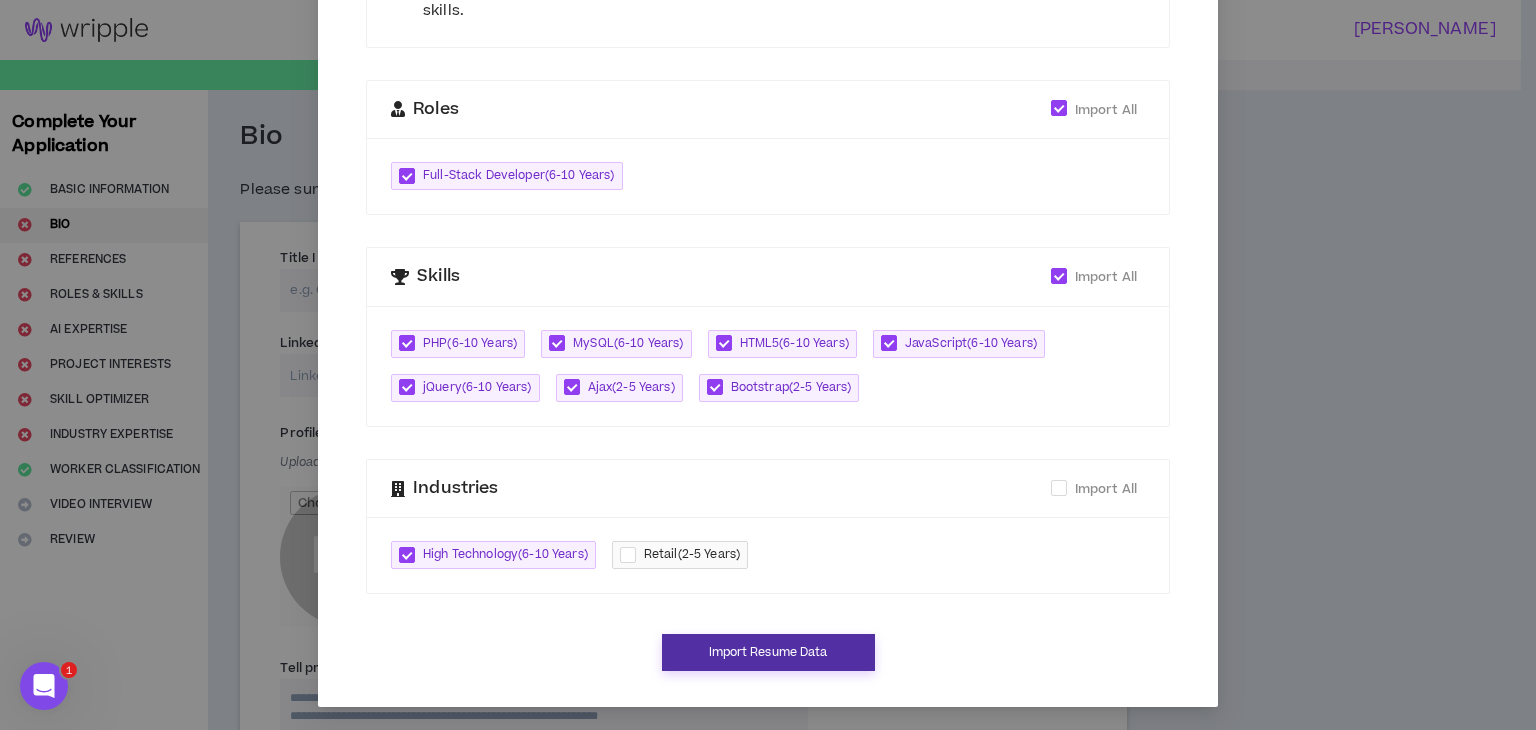 click on "Import Resume Data" at bounding box center [768, 652] 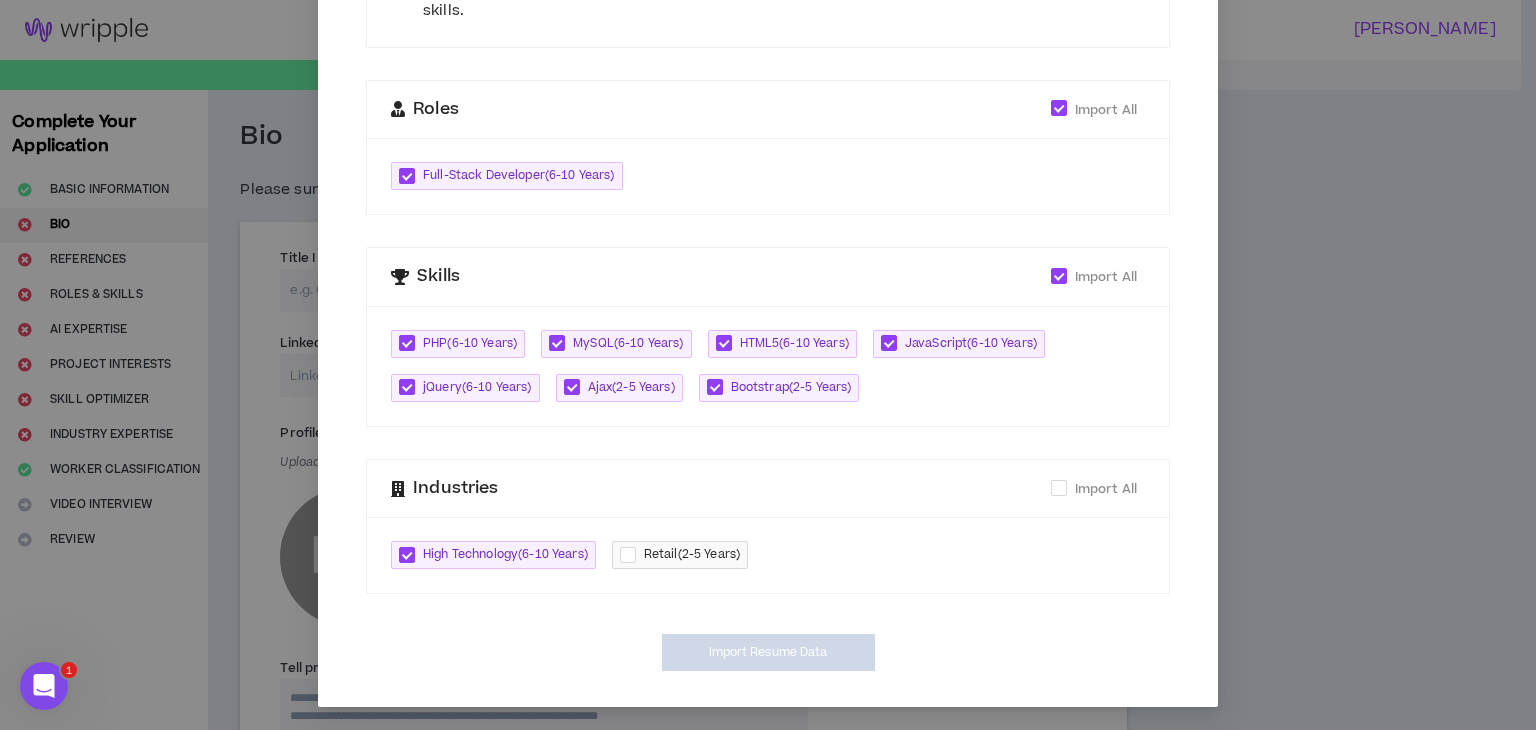 type on "**********" 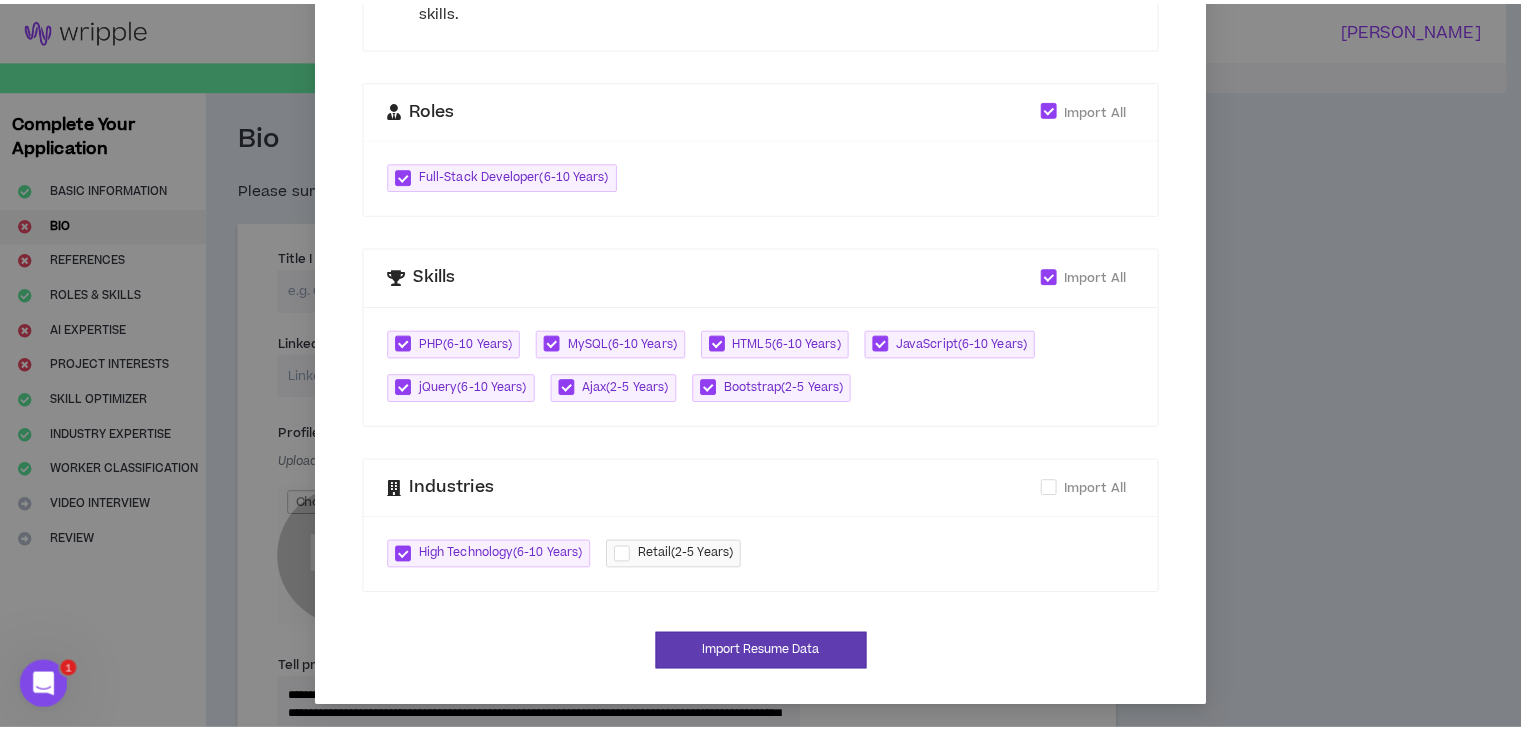 scroll, scrollTop: 502, scrollLeft: 0, axis: vertical 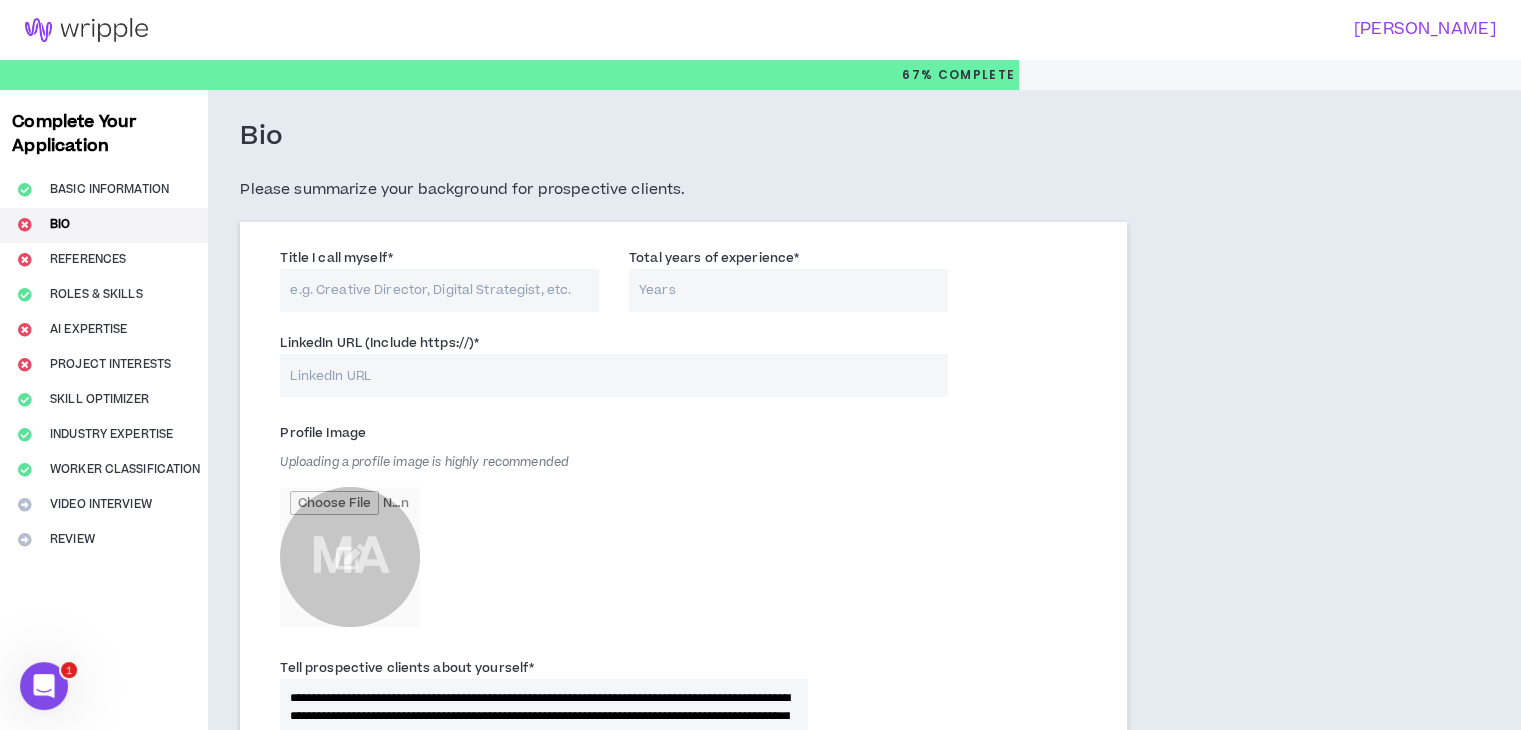 click on "Title I call myself  *" at bounding box center [439, 290] 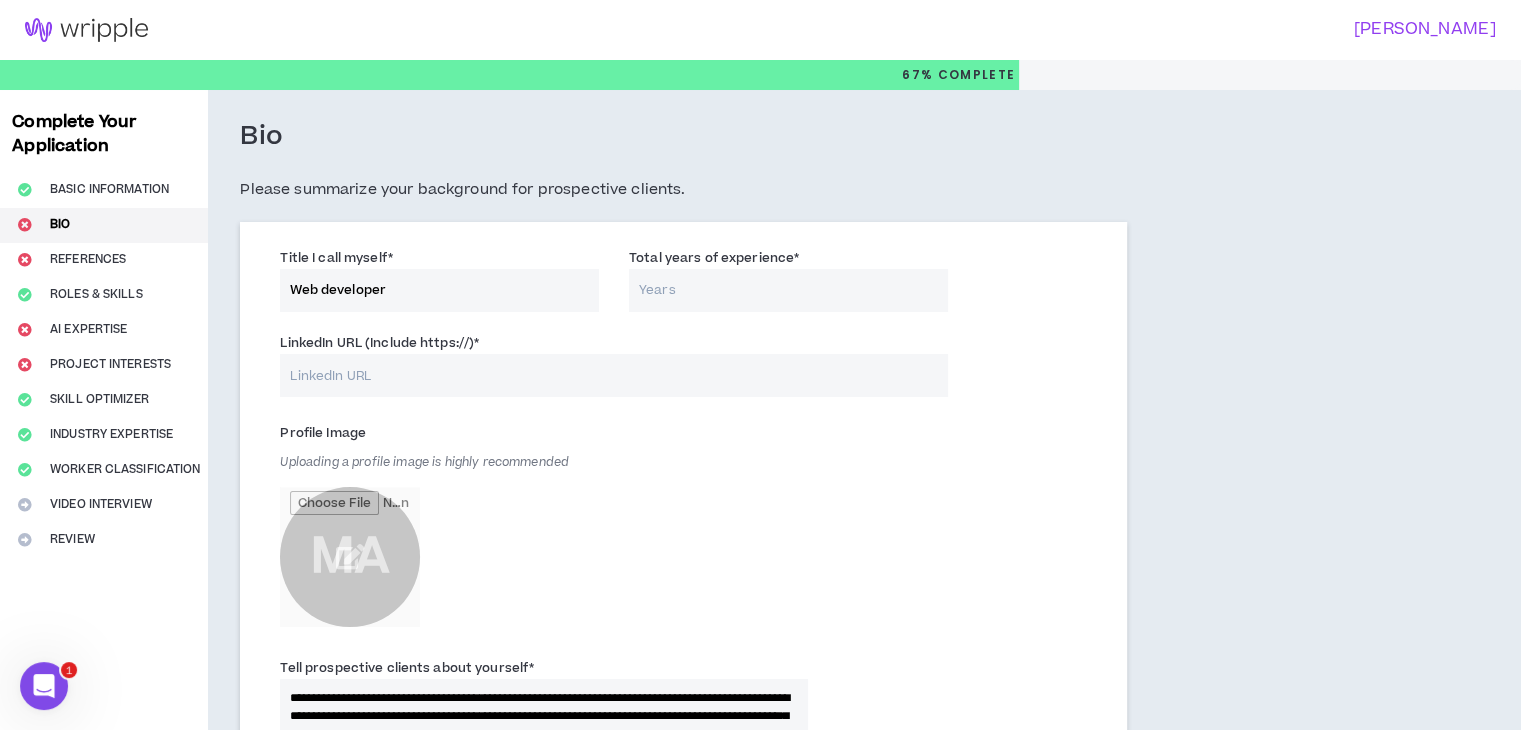 type on "Web developer" 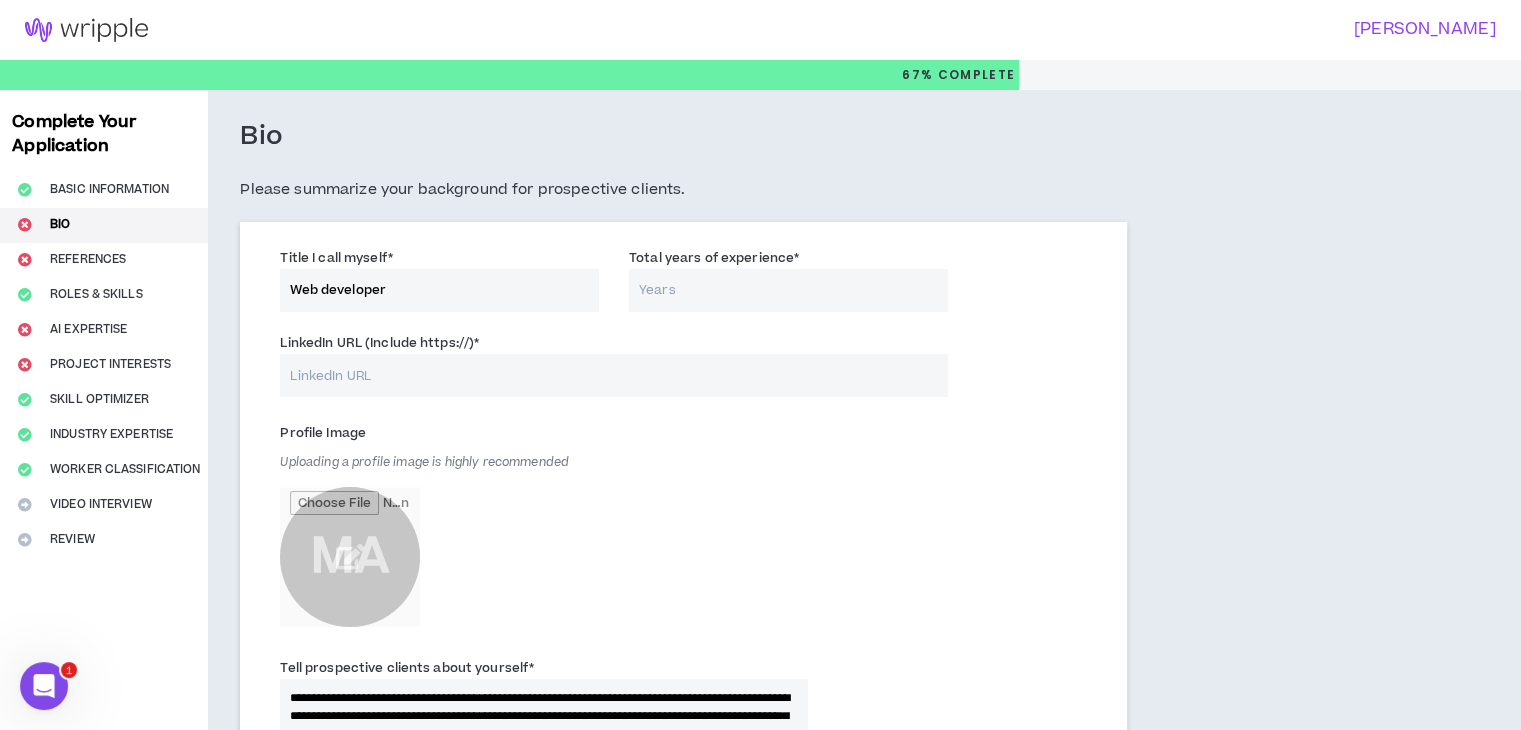 click on "Total years of experience  *" at bounding box center [788, 290] 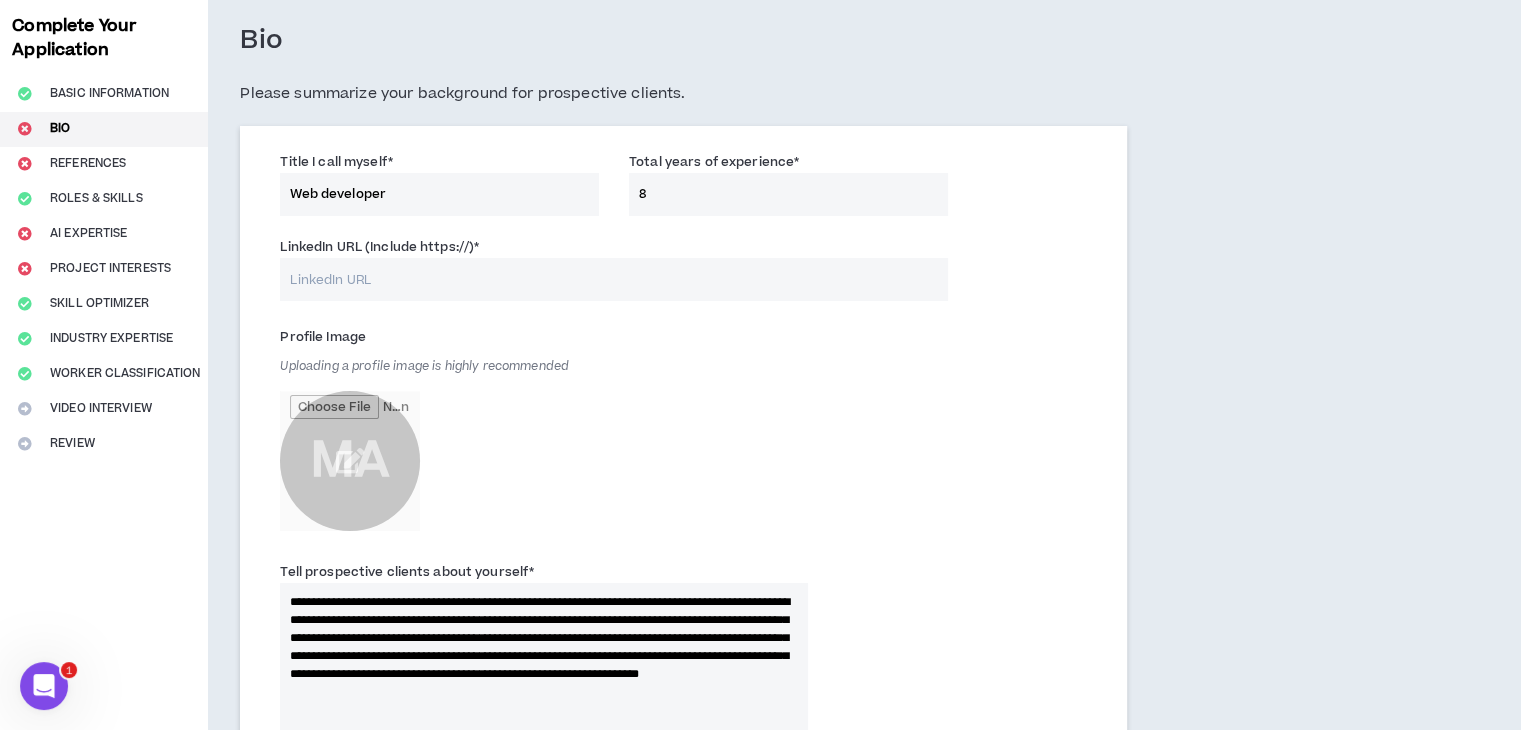 scroll, scrollTop: 100, scrollLeft: 0, axis: vertical 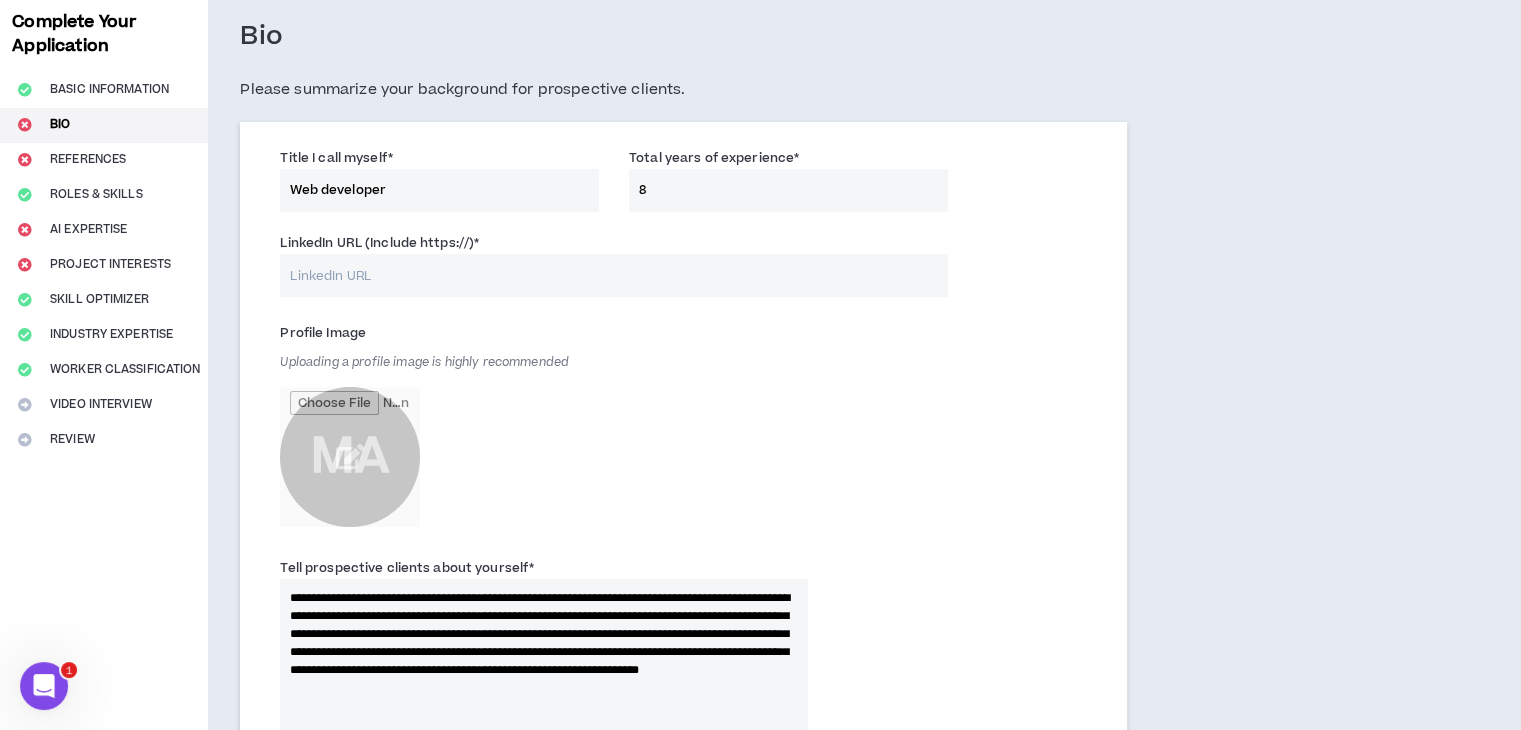 type on "8" 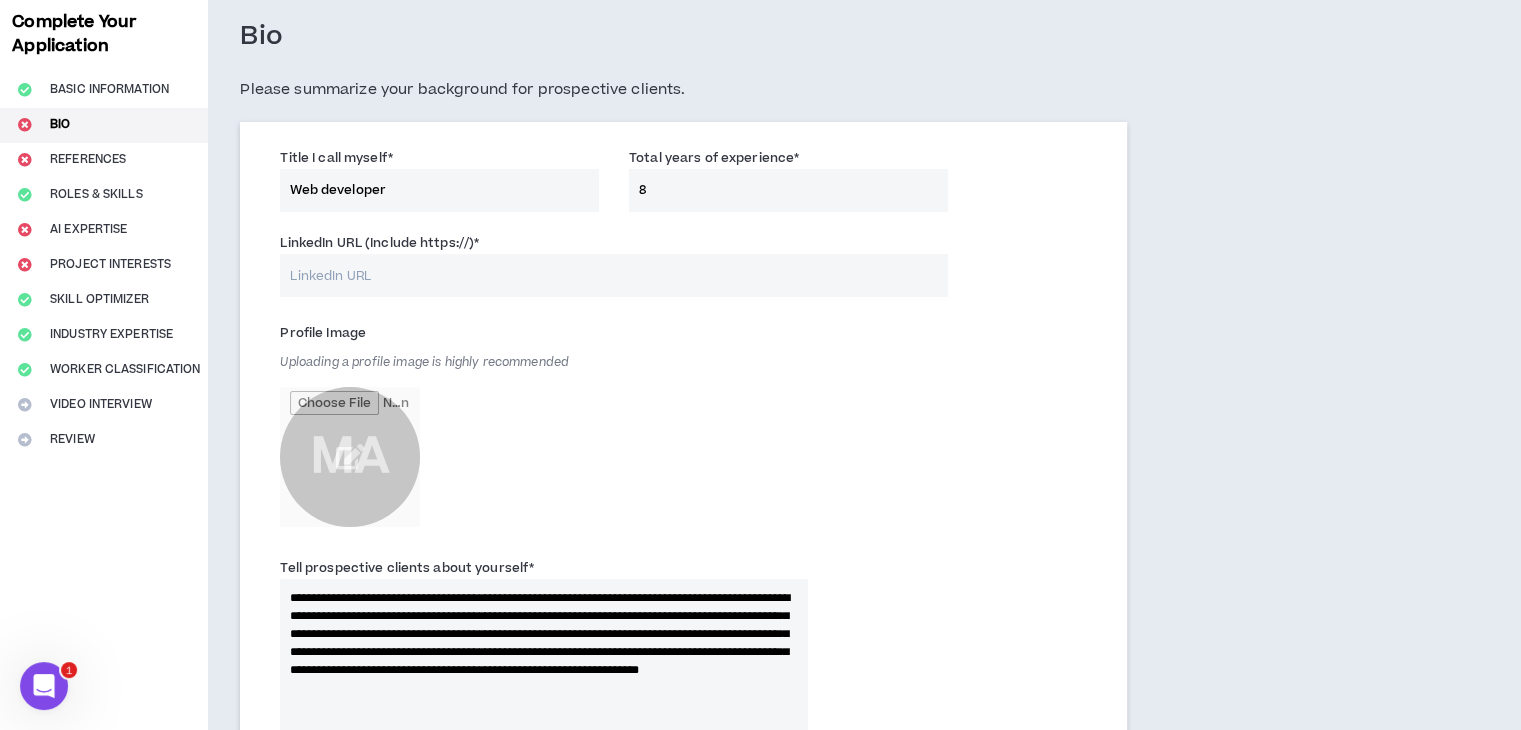 click on "LinkedIn URL (Include https://)  *" at bounding box center [613, 275] 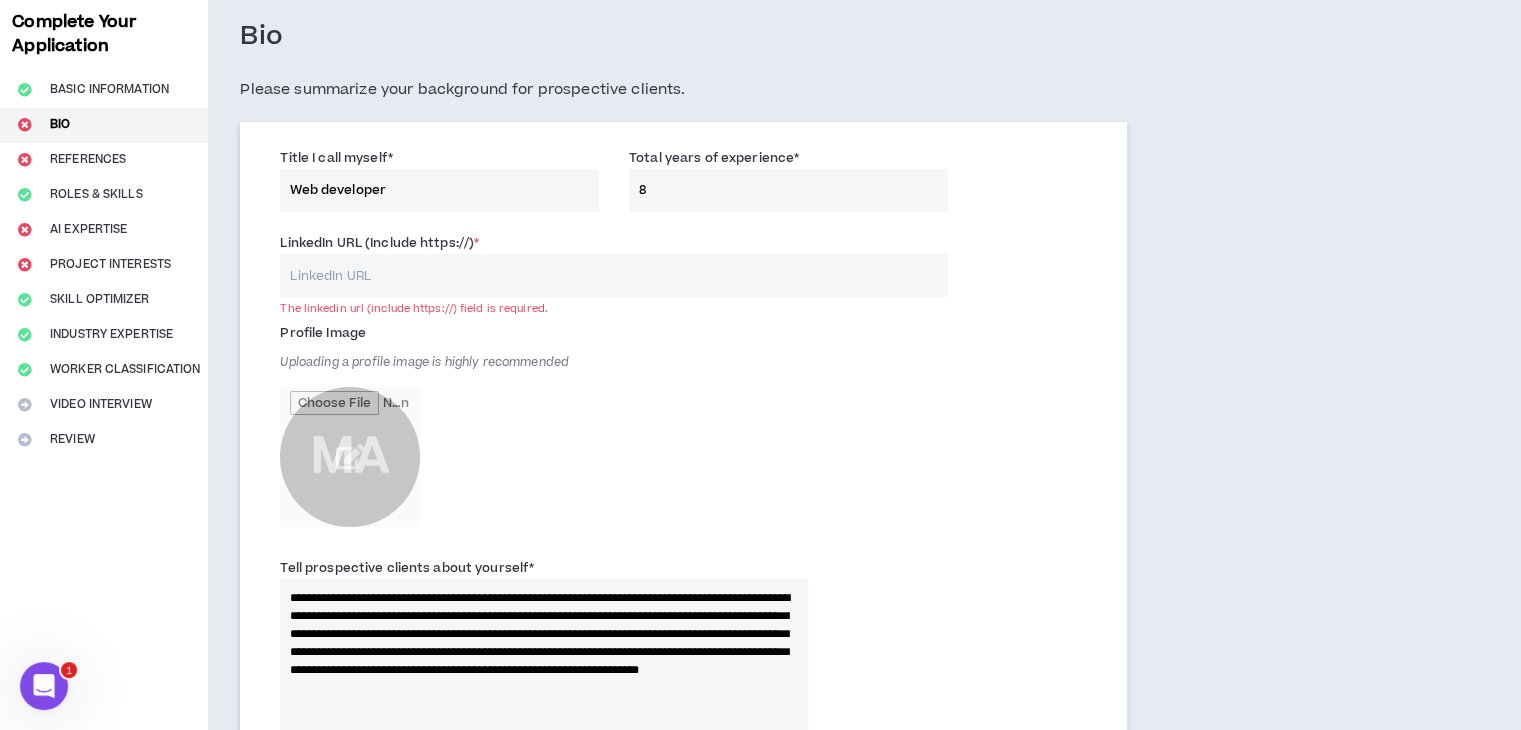 click on "LinkedIn URL (Include https://)  *" at bounding box center (613, 275) 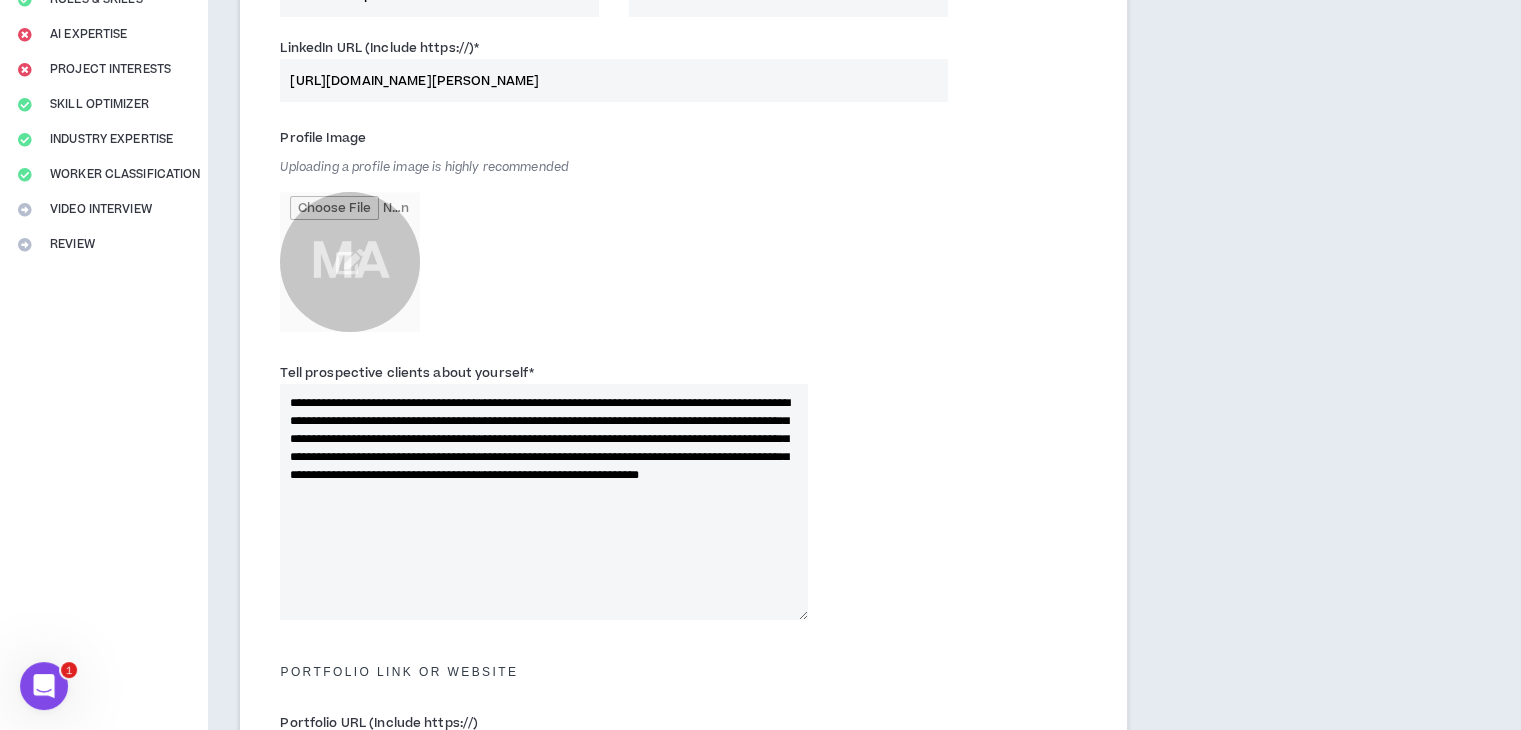 scroll, scrollTop: 300, scrollLeft: 0, axis: vertical 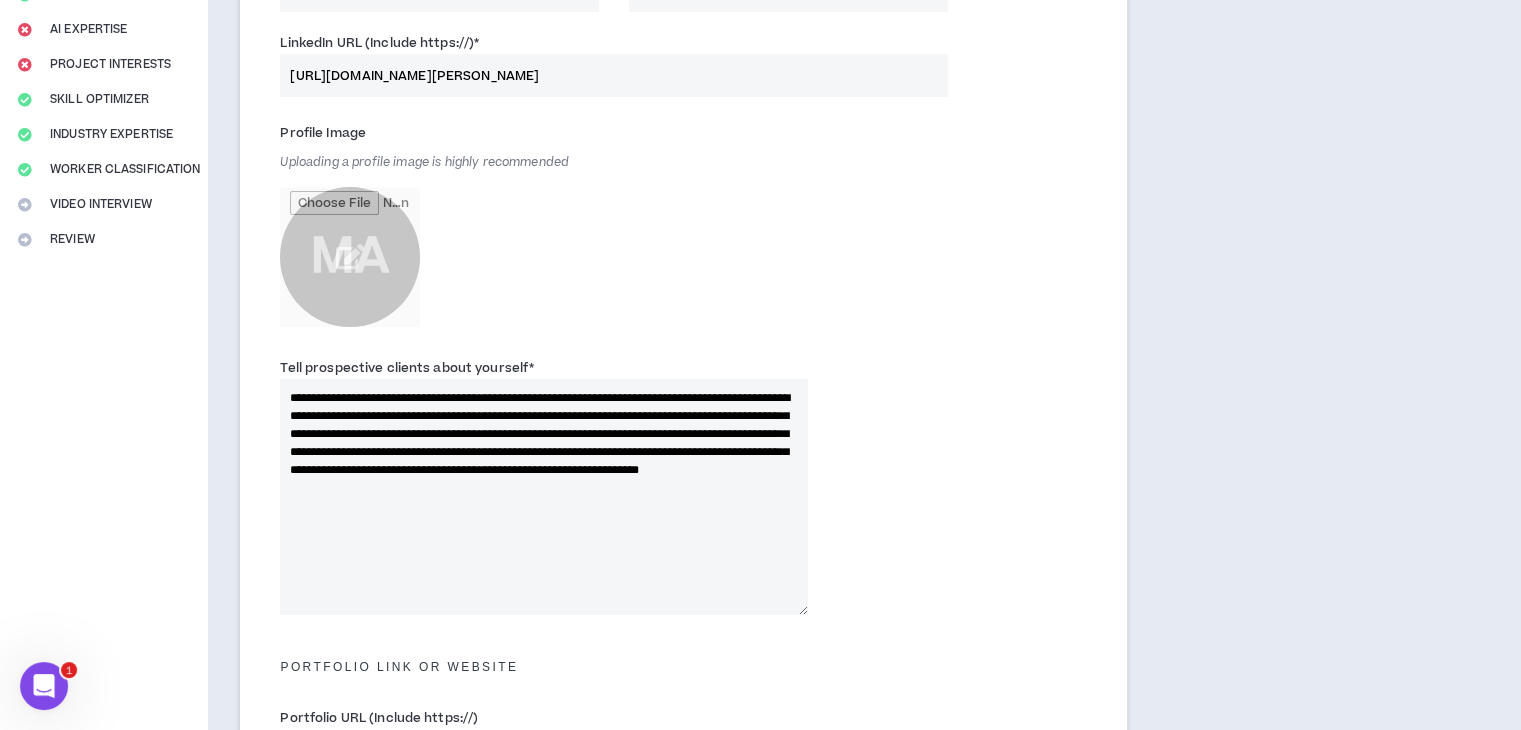 type on "[URL][DOMAIN_NAME][PERSON_NAME]" 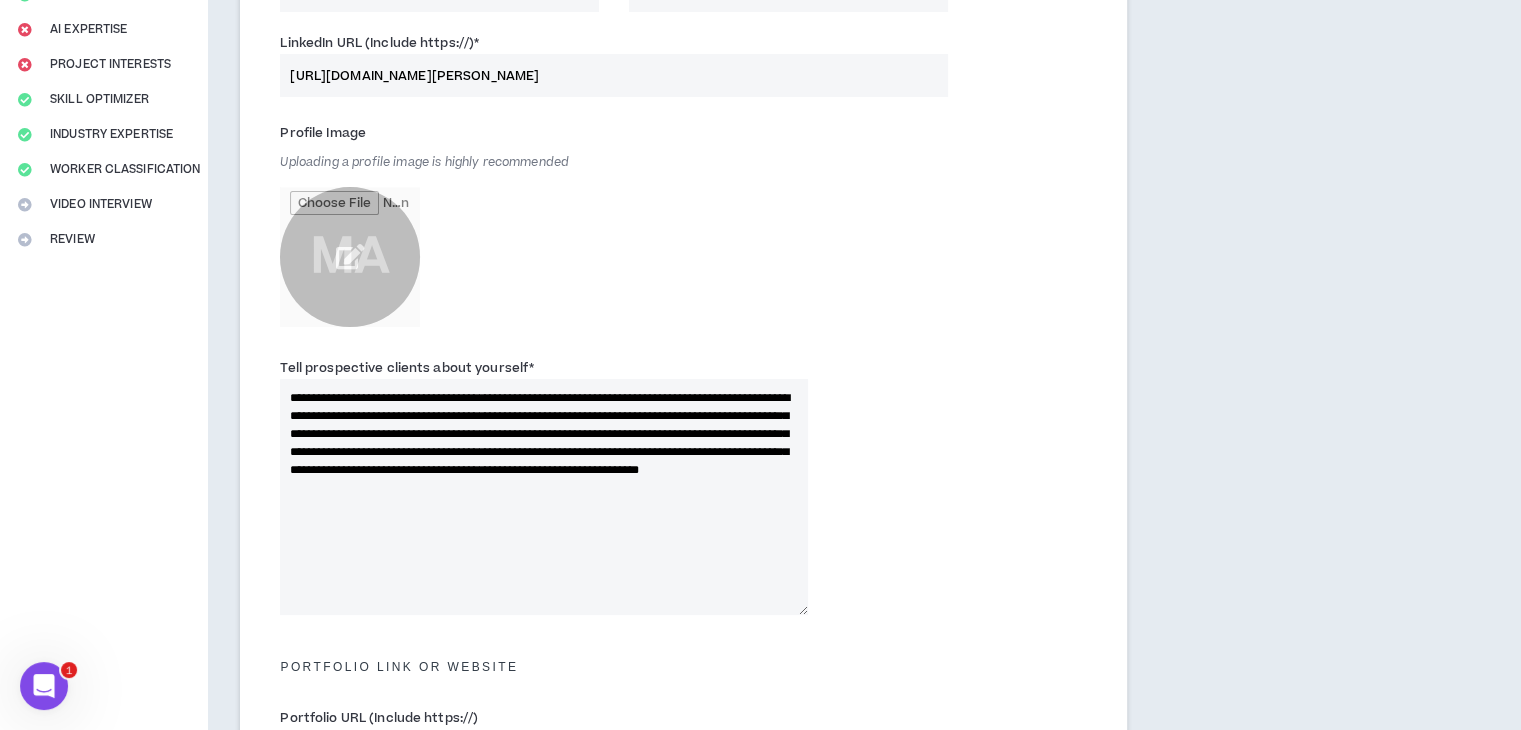 click at bounding box center [350, 257] 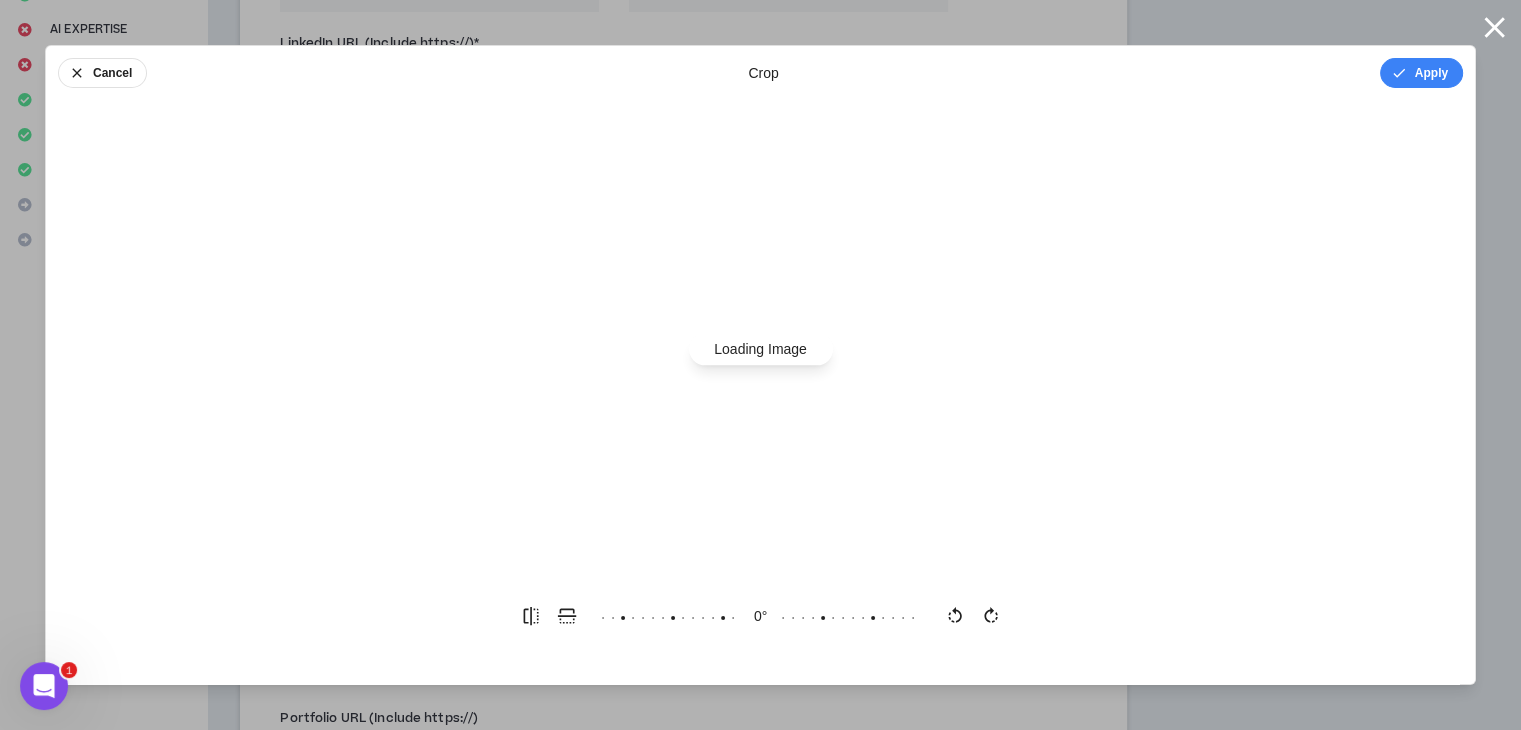 scroll, scrollTop: 0, scrollLeft: 0, axis: both 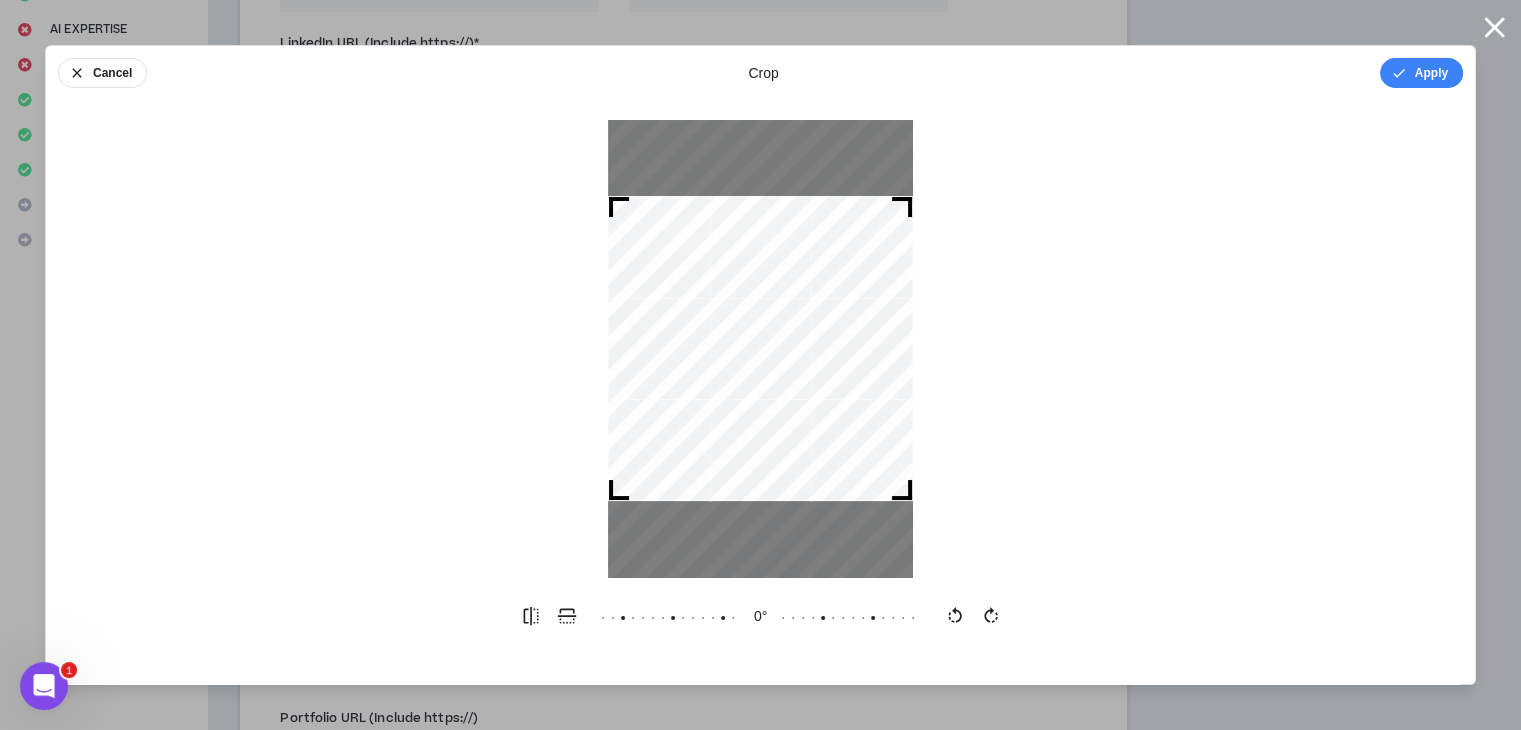 drag, startPoint x: 902, startPoint y: 198, endPoint x: 940, endPoint y: 193, distance: 38.327538 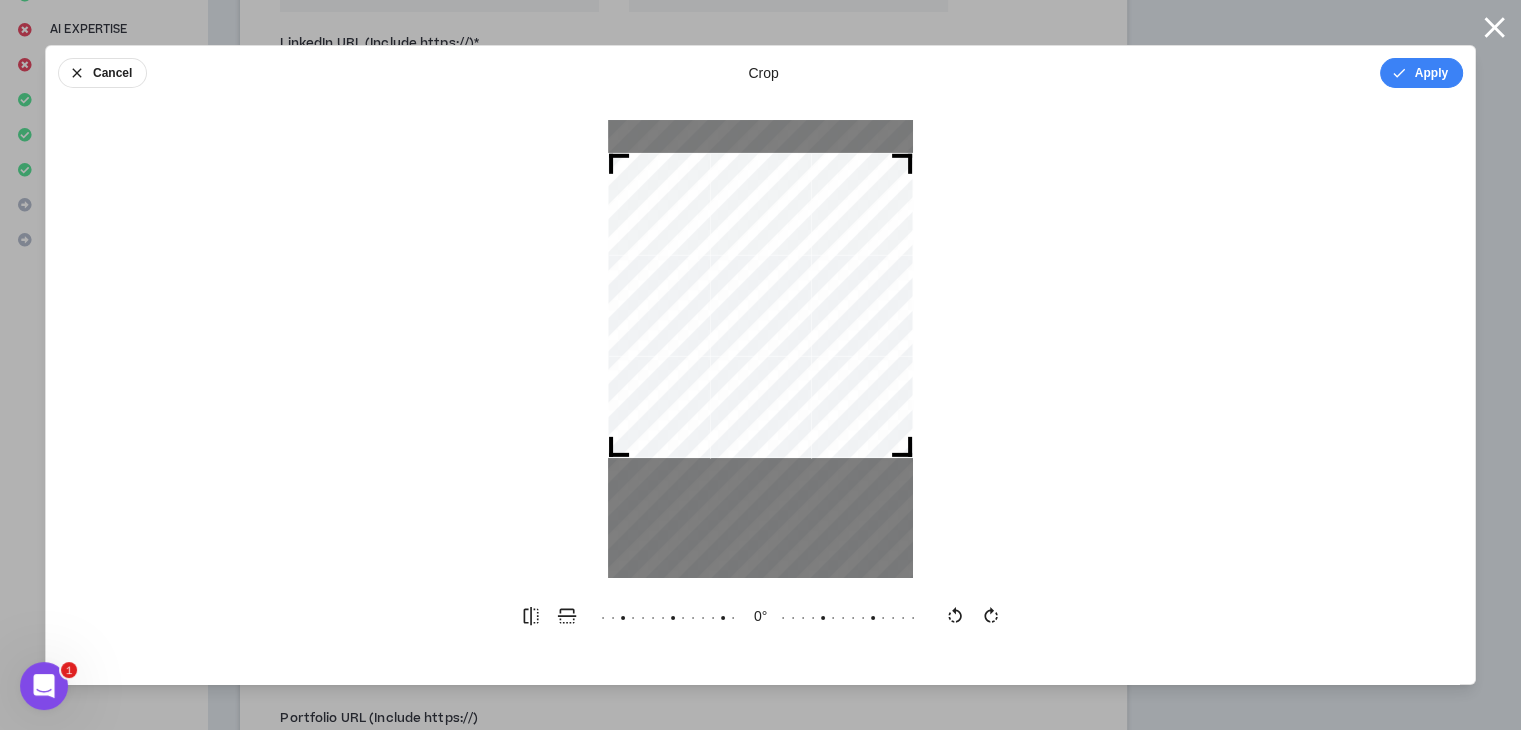 drag, startPoint x: 752, startPoint y: 244, endPoint x: 757, endPoint y: 201, distance: 43.289722 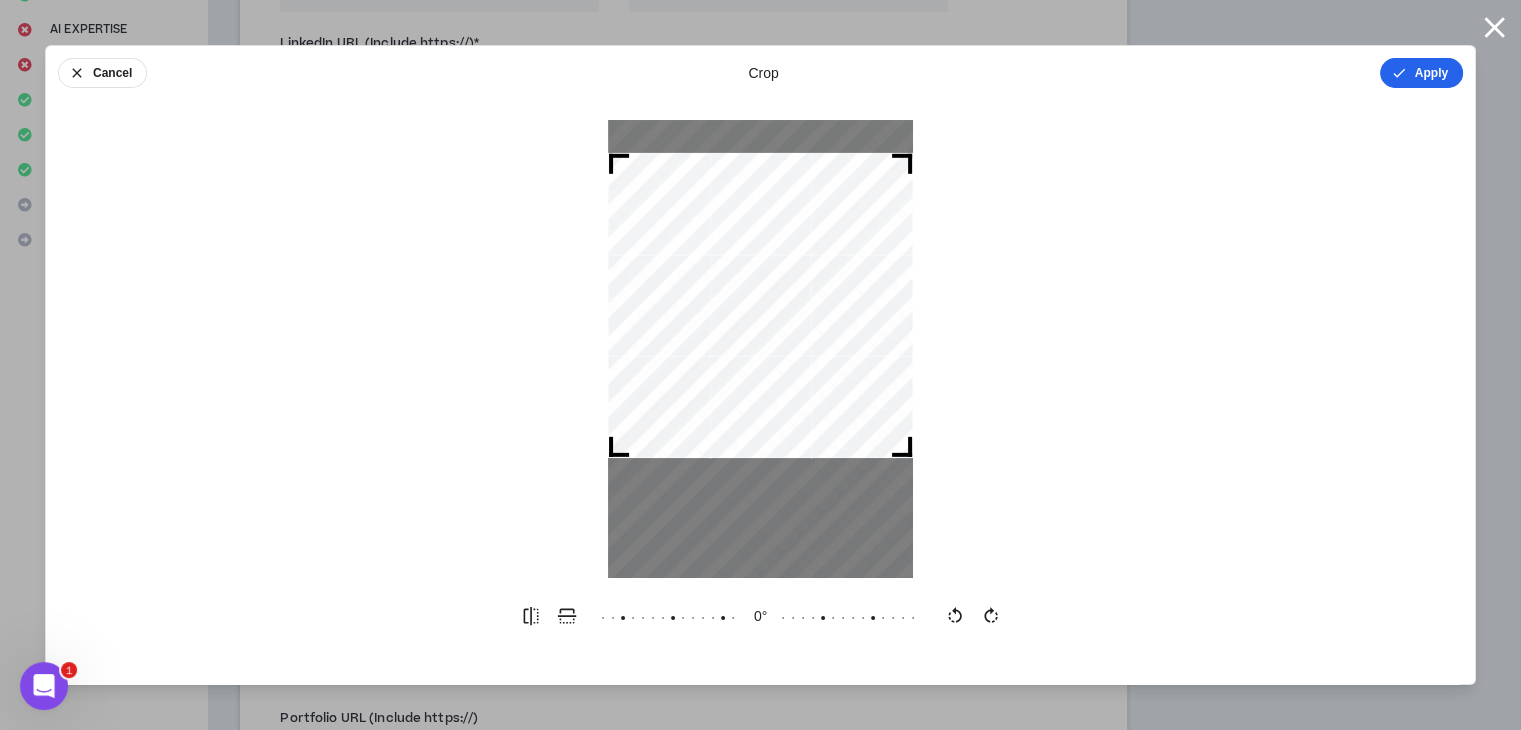 click on "Apply" at bounding box center (1421, 73) 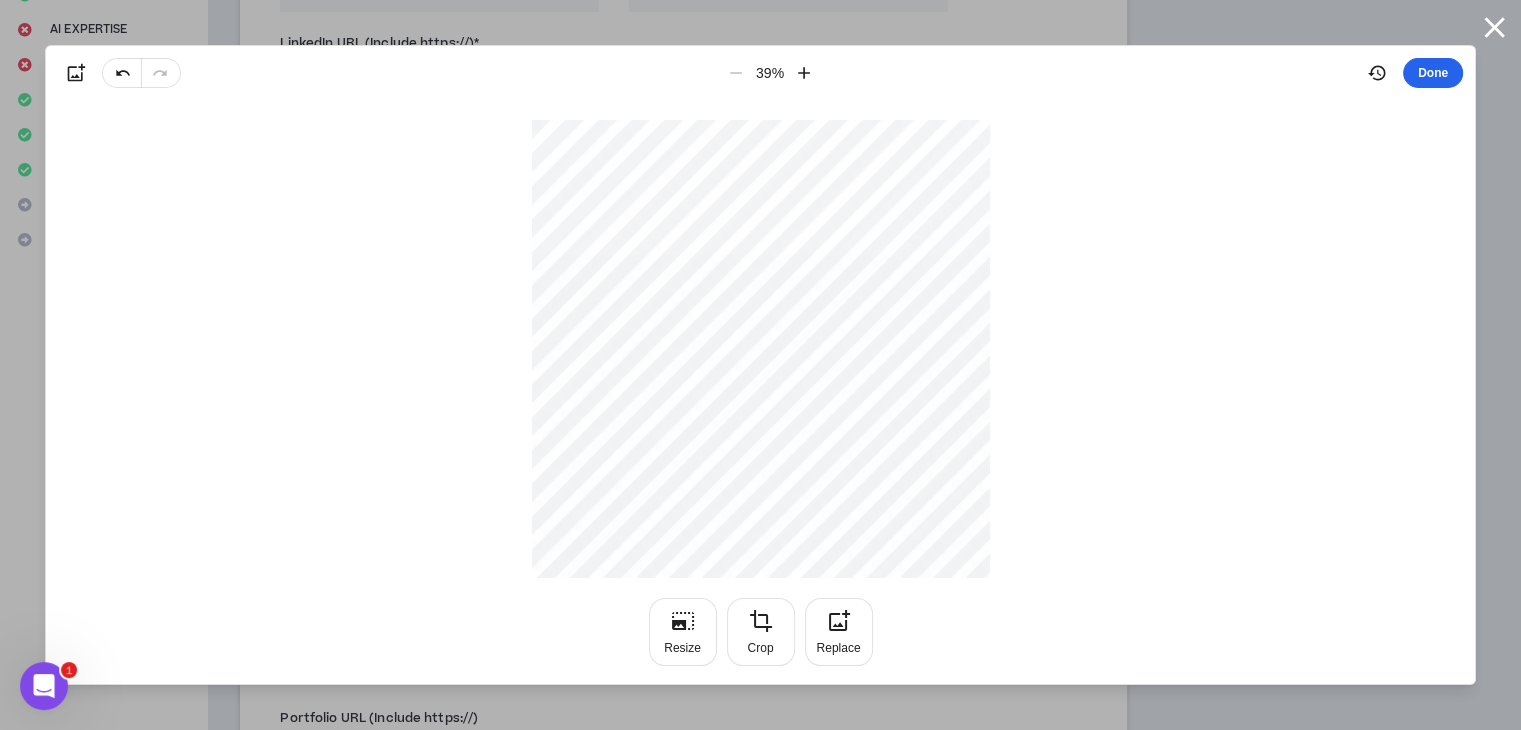 click on "Done" at bounding box center [1433, 73] 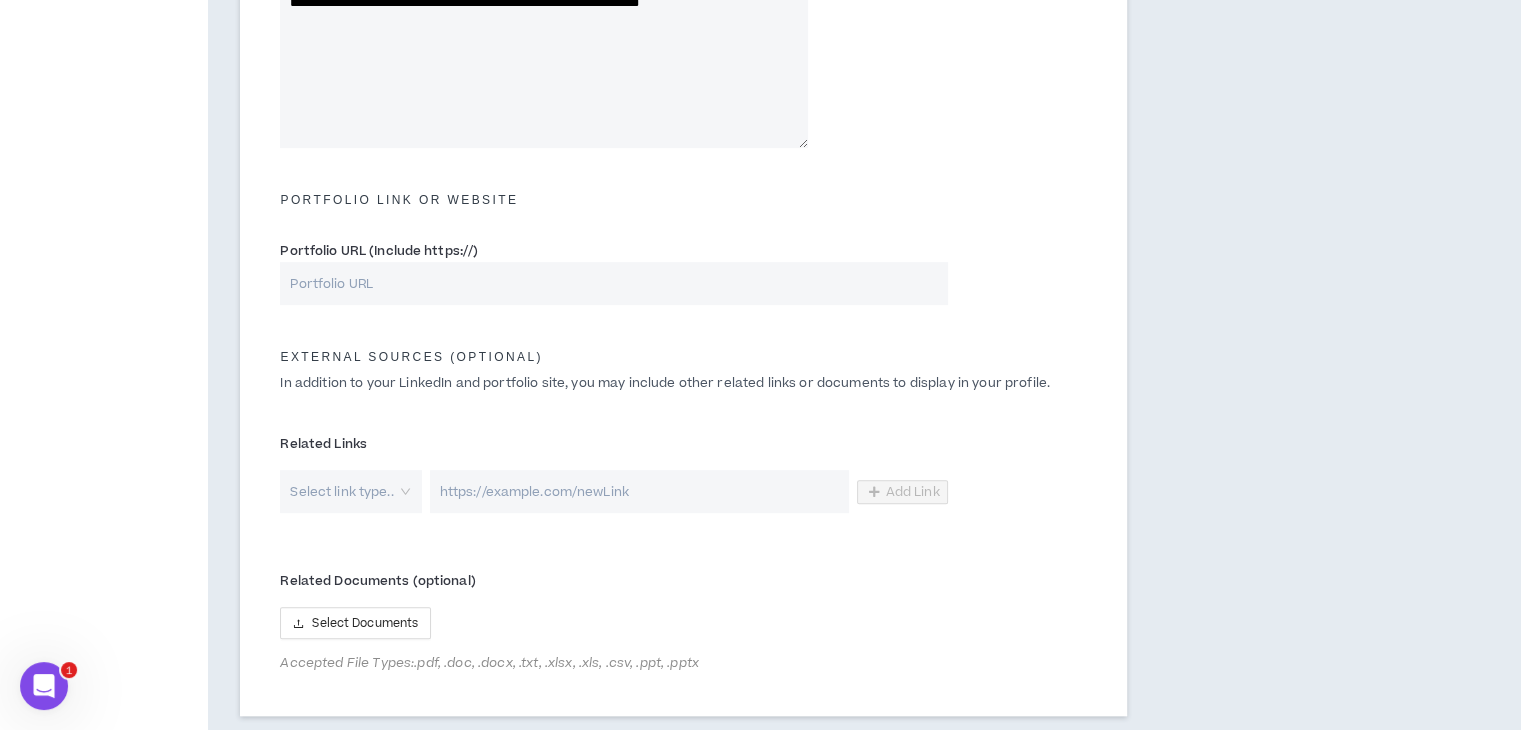 scroll, scrollTop: 980, scrollLeft: 0, axis: vertical 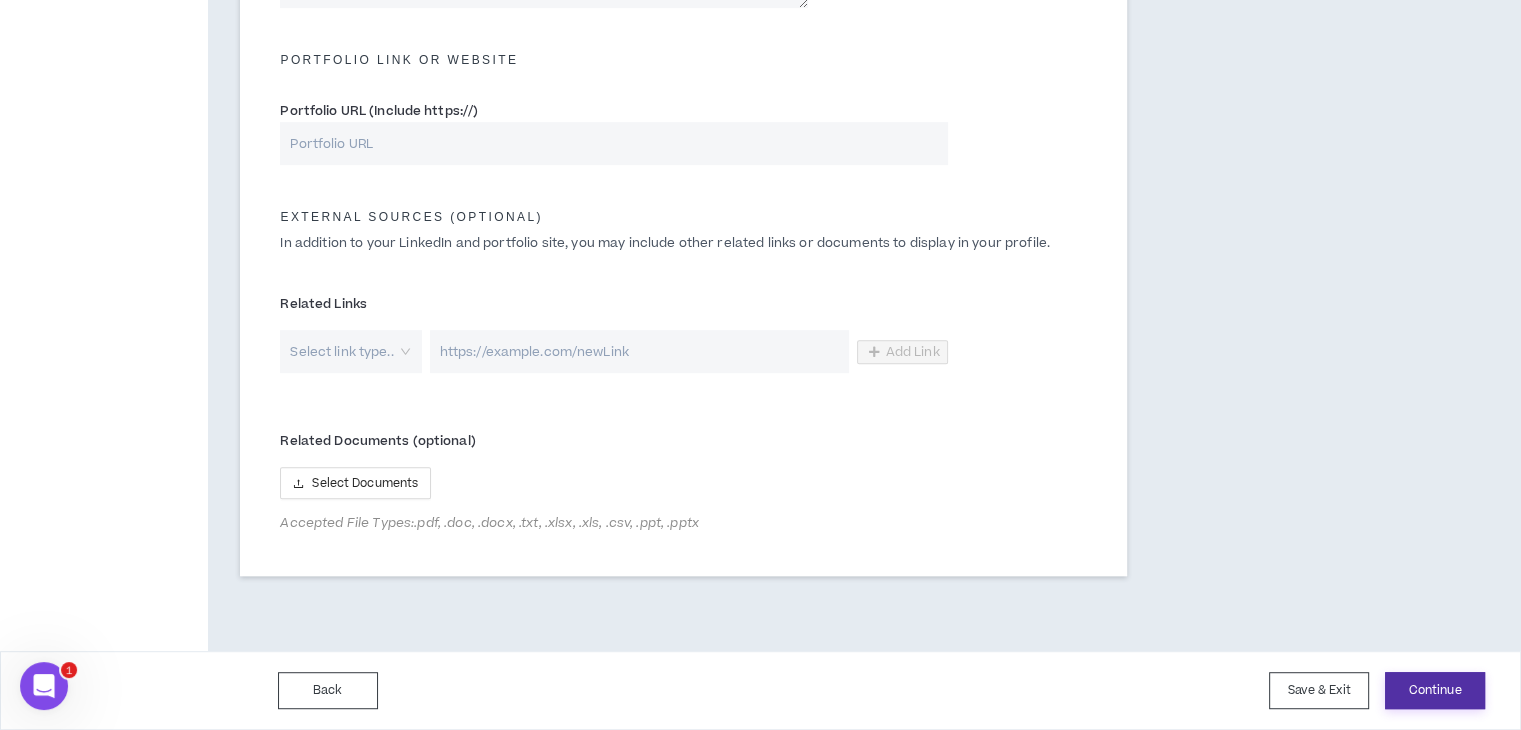 click on "Continue" at bounding box center [1435, 690] 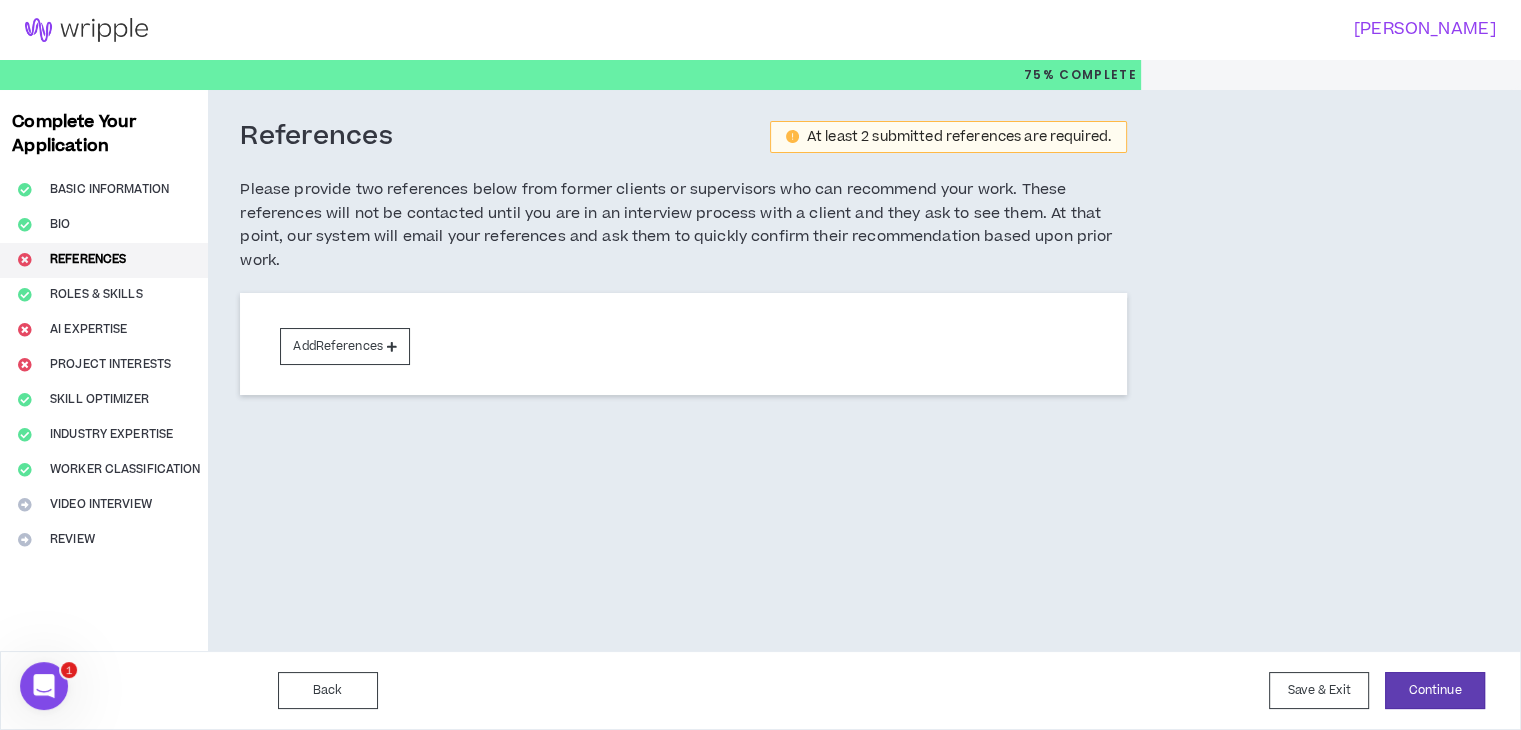 scroll, scrollTop: 0, scrollLeft: 0, axis: both 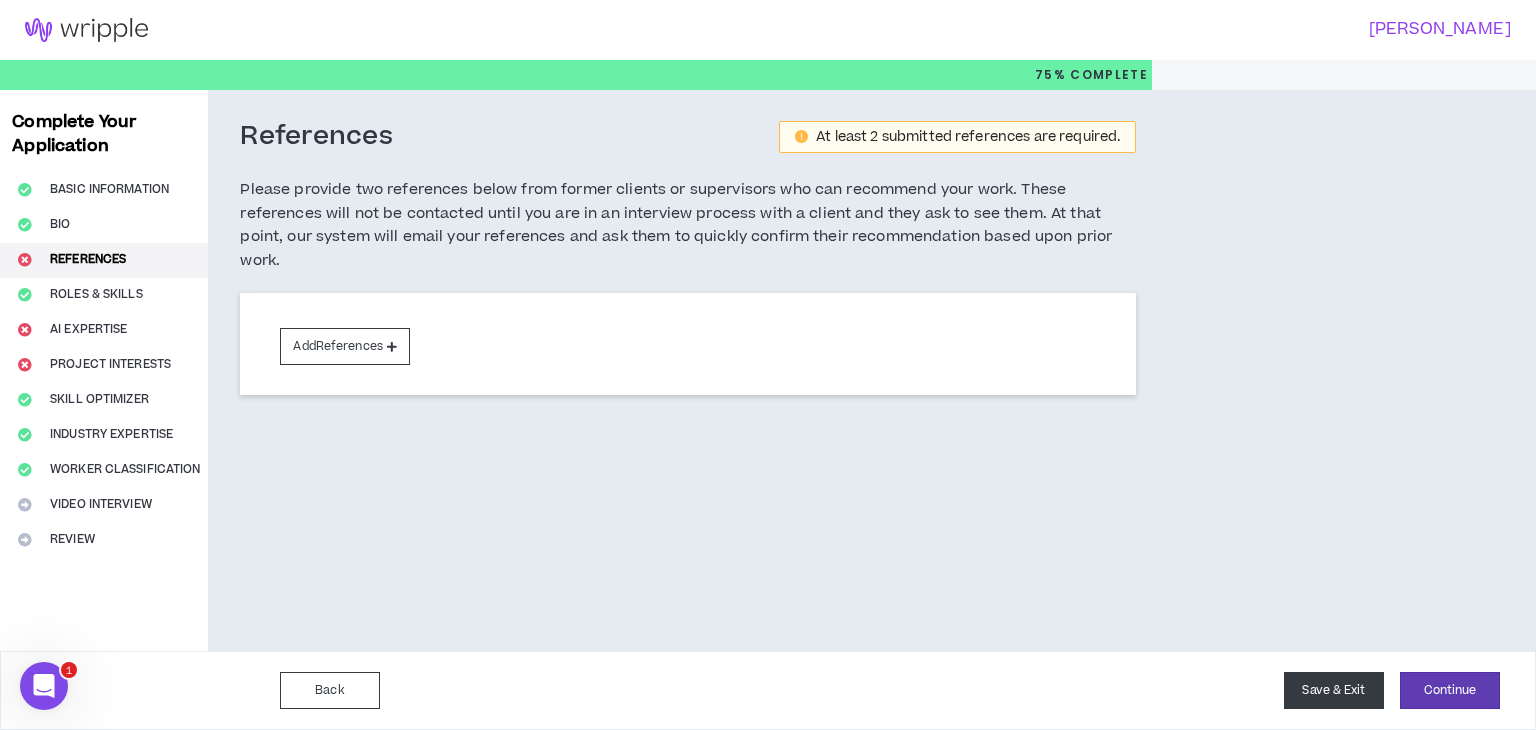 click on "Save & Exit" at bounding box center [1334, 690] 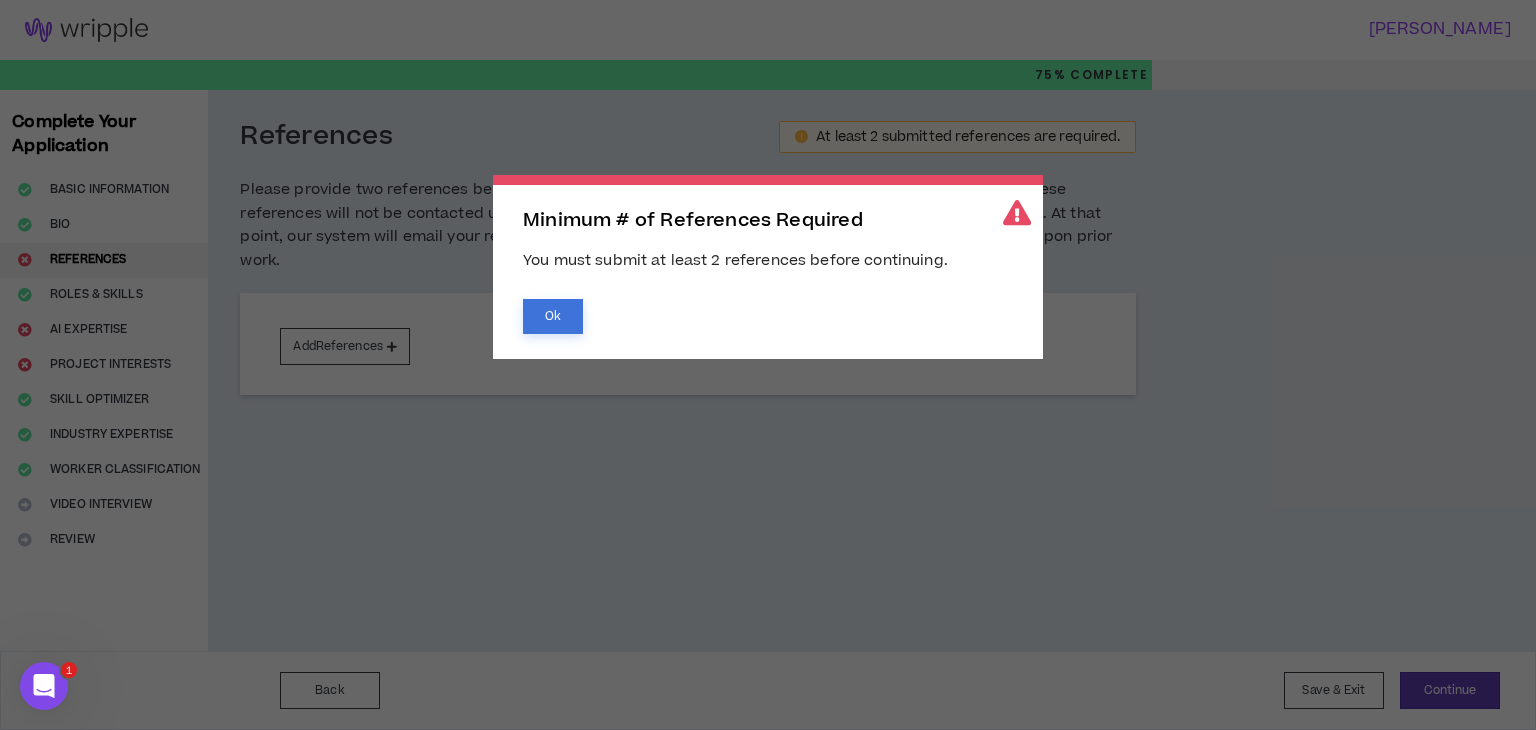 click on "Ok" at bounding box center (553, 316) 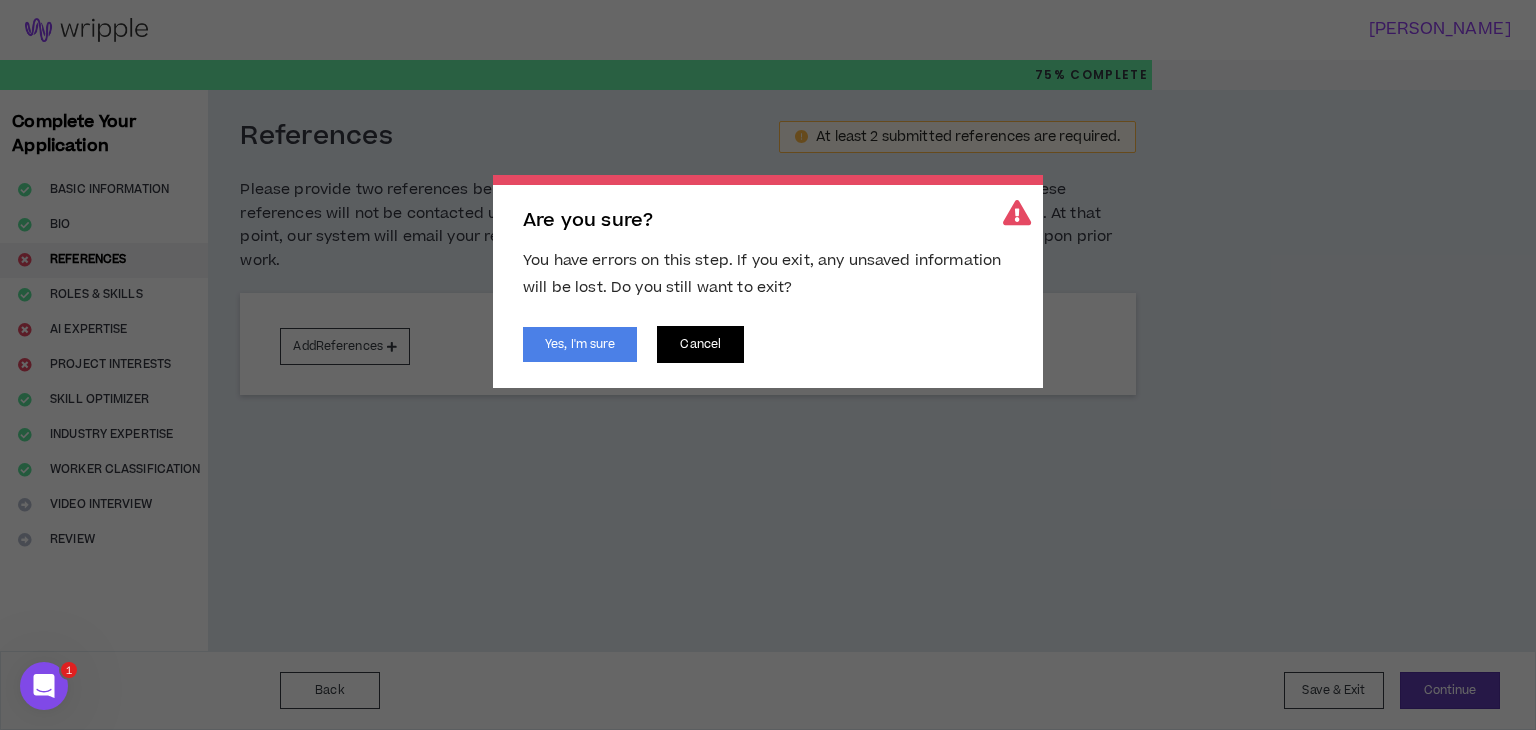 click on "Cancel" at bounding box center (700, 344) 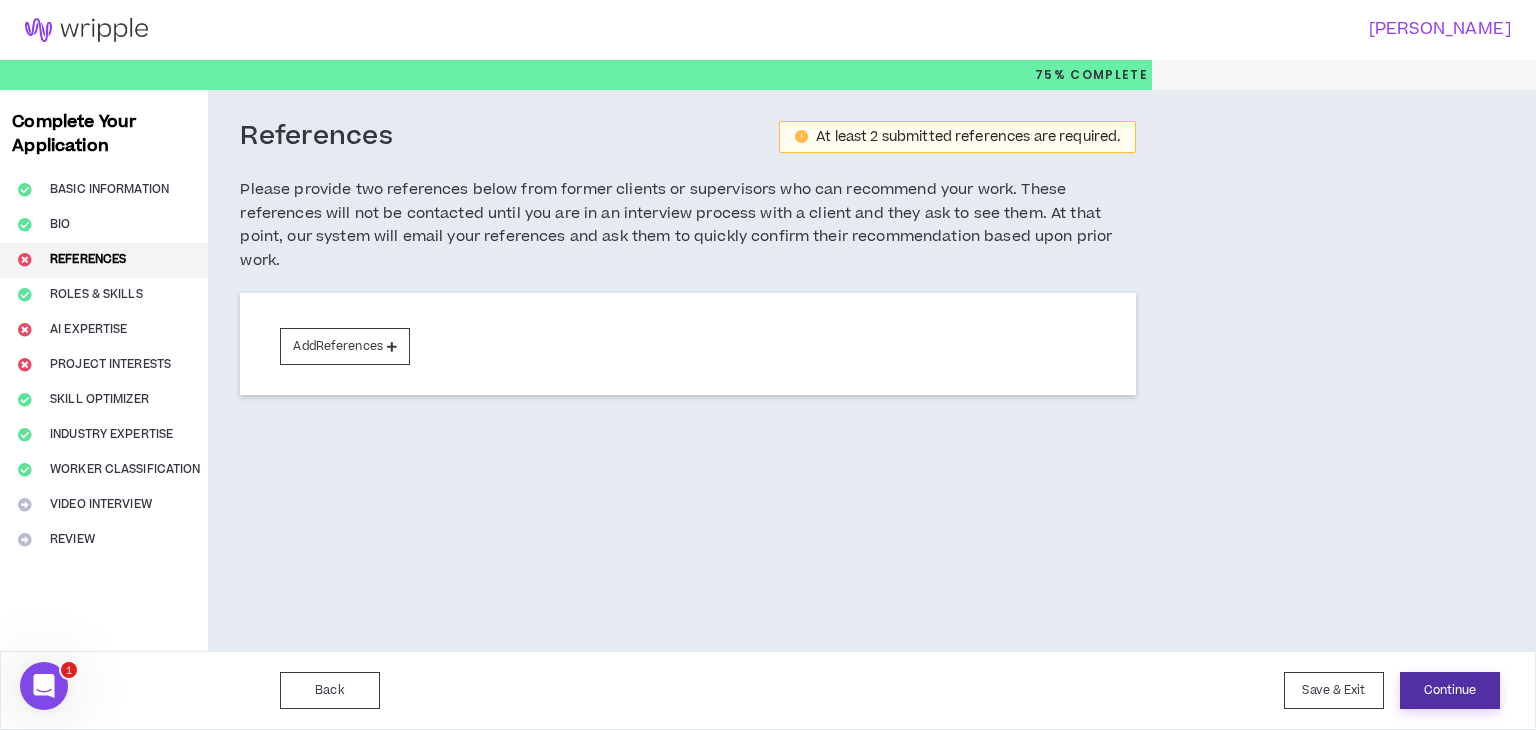 click on "Continue" at bounding box center [1450, 690] 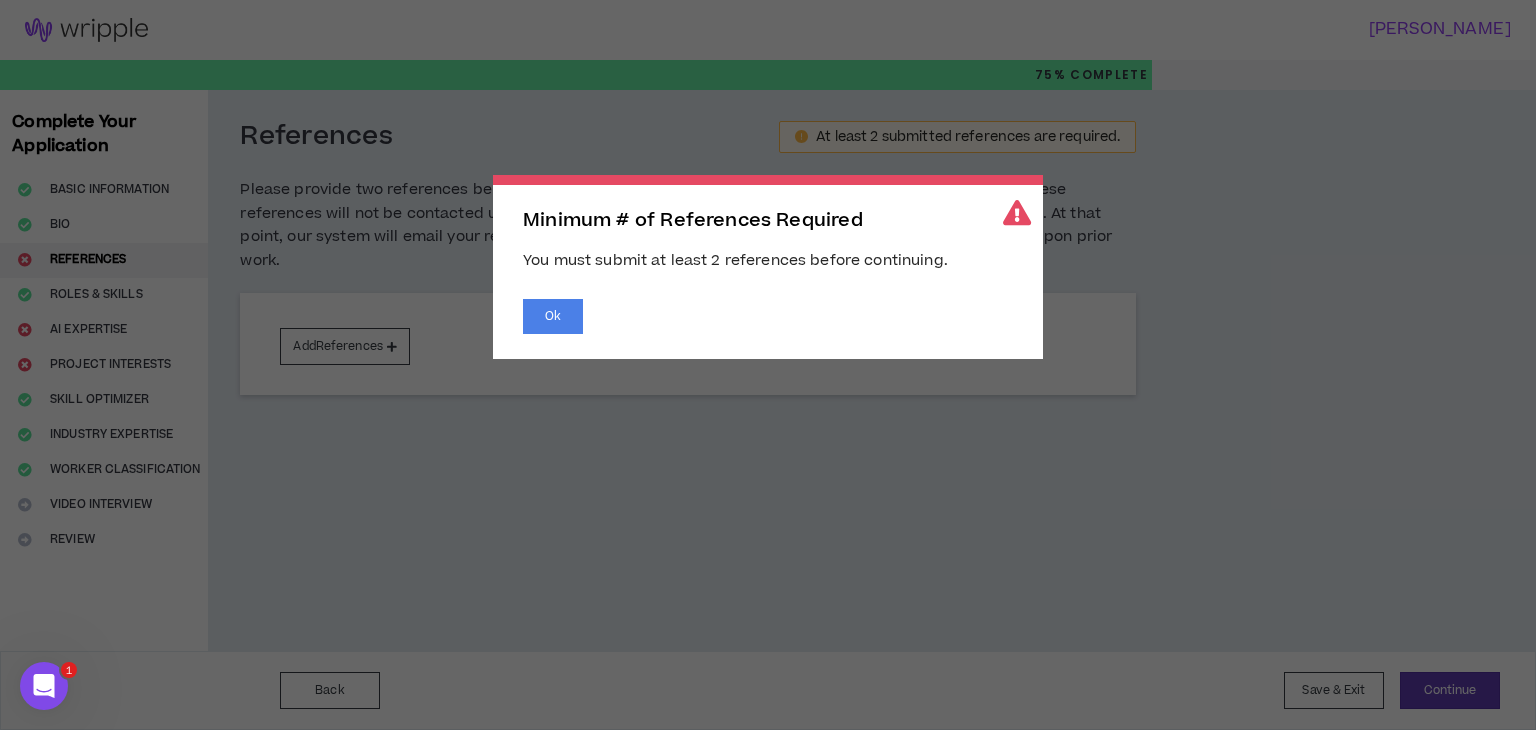 click on "Minimum # of References Required You must submit at least 2 references before continuing. Ok" at bounding box center (768, 365) 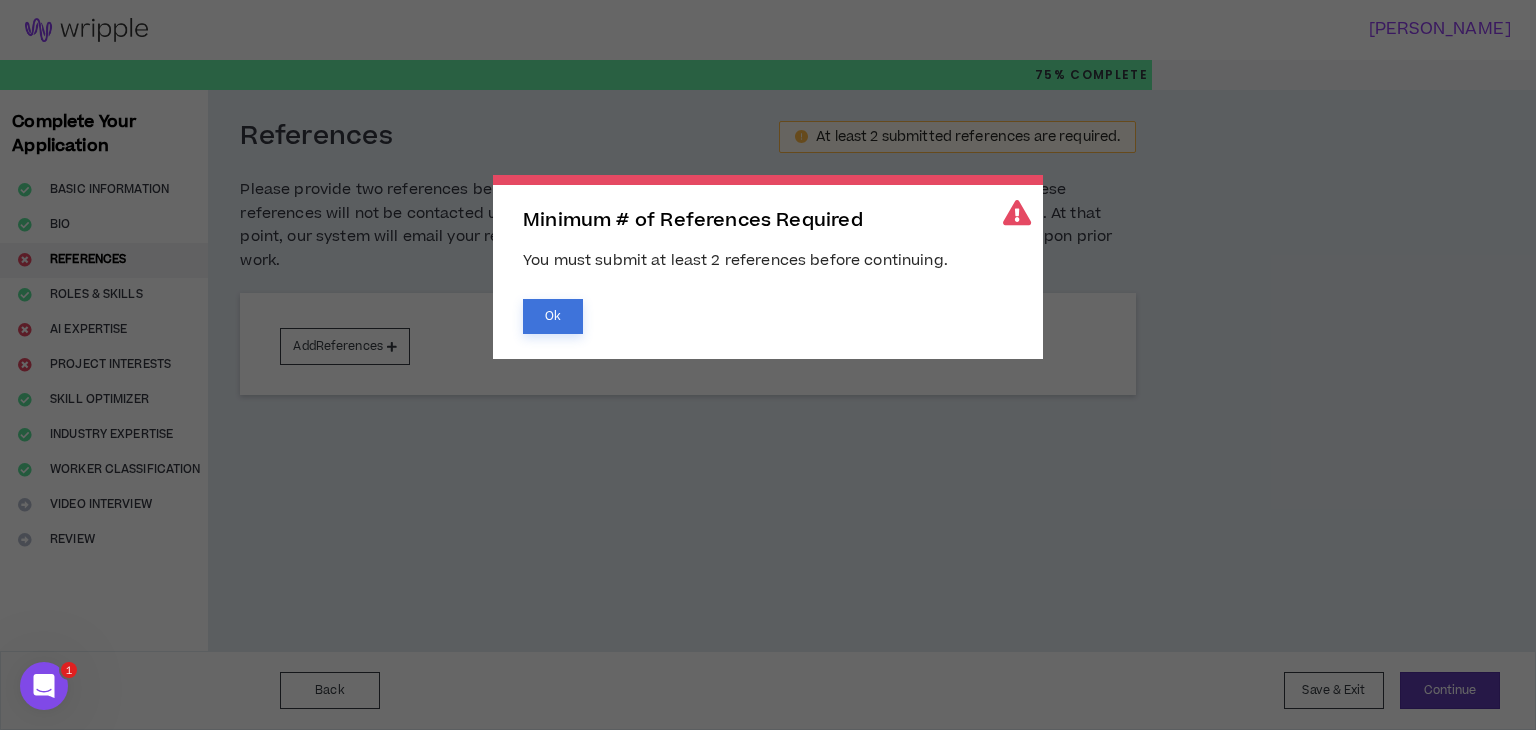 click on "Ok" at bounding box center (553, 316) 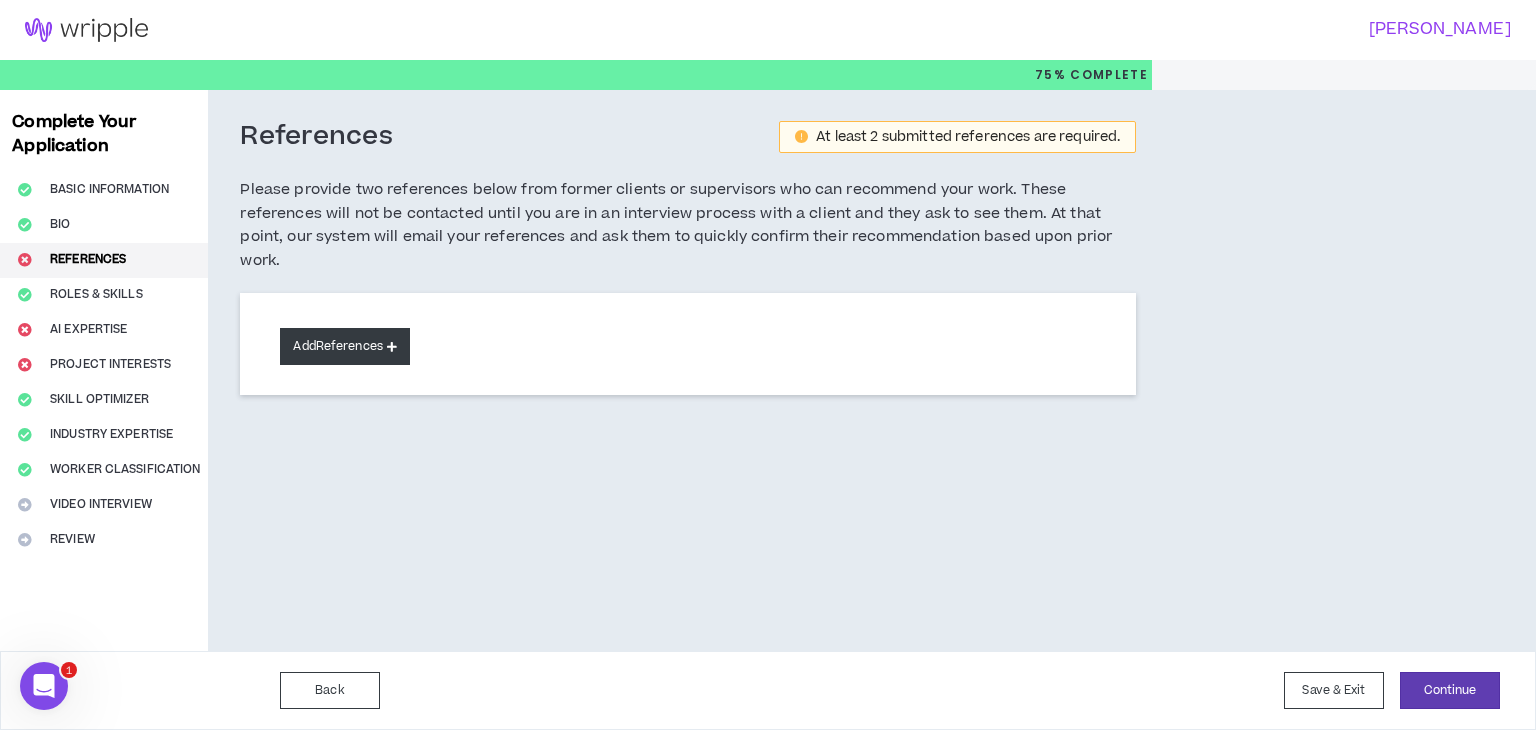 click on "Add  References" at bounding box center (345, 346) 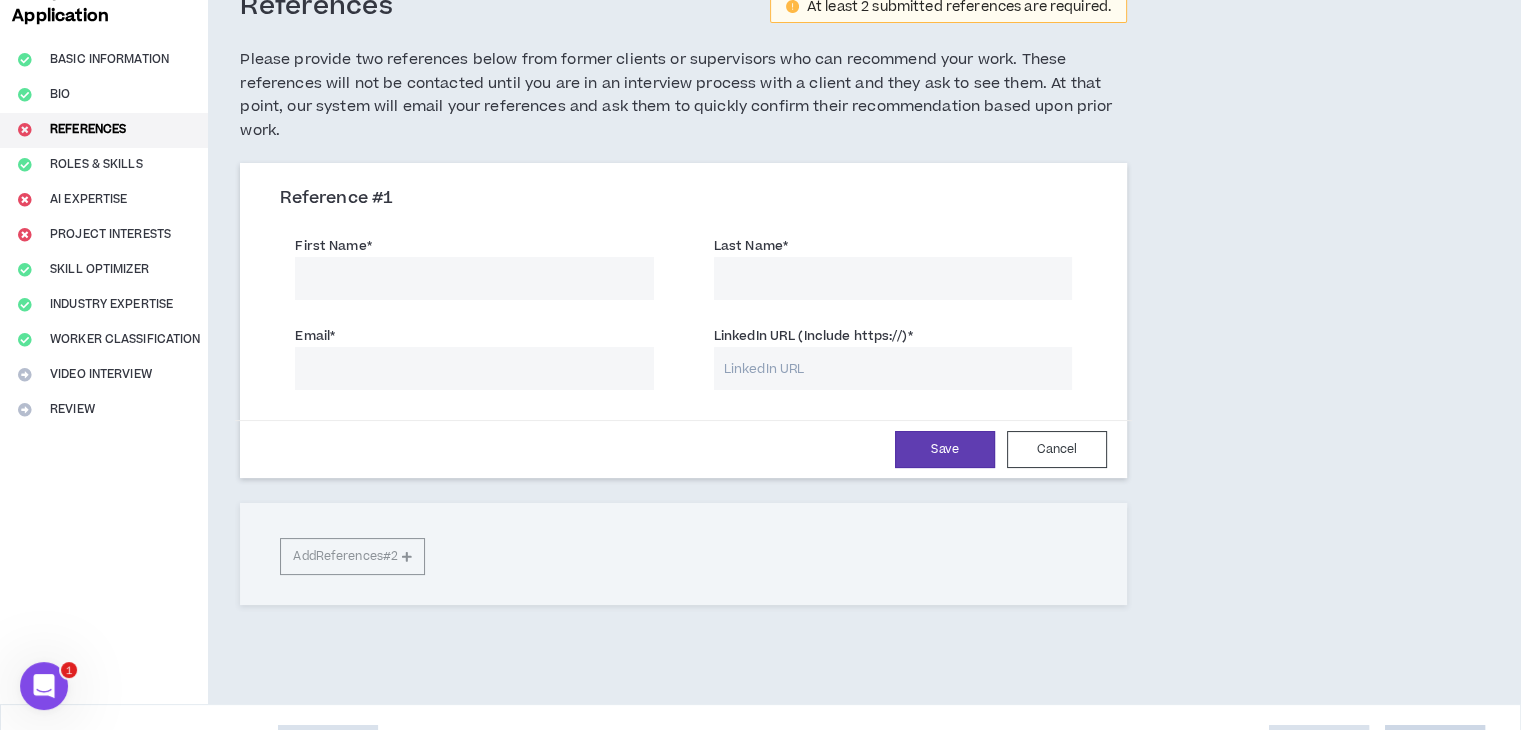 scroll, scrollTop: 0, scrollLeft: 0, axis: both 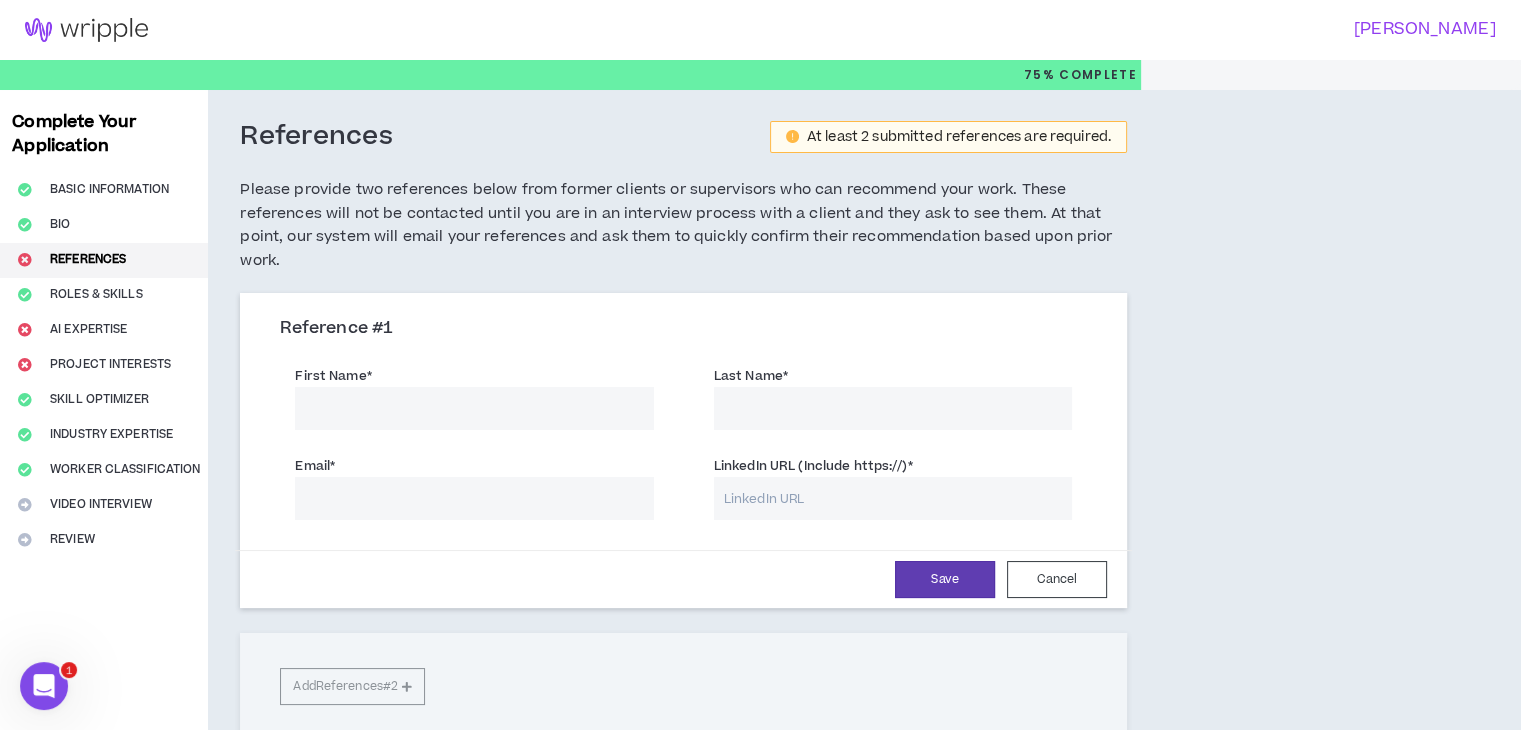 click on "First Name  *" at bounding box center [474, 408] 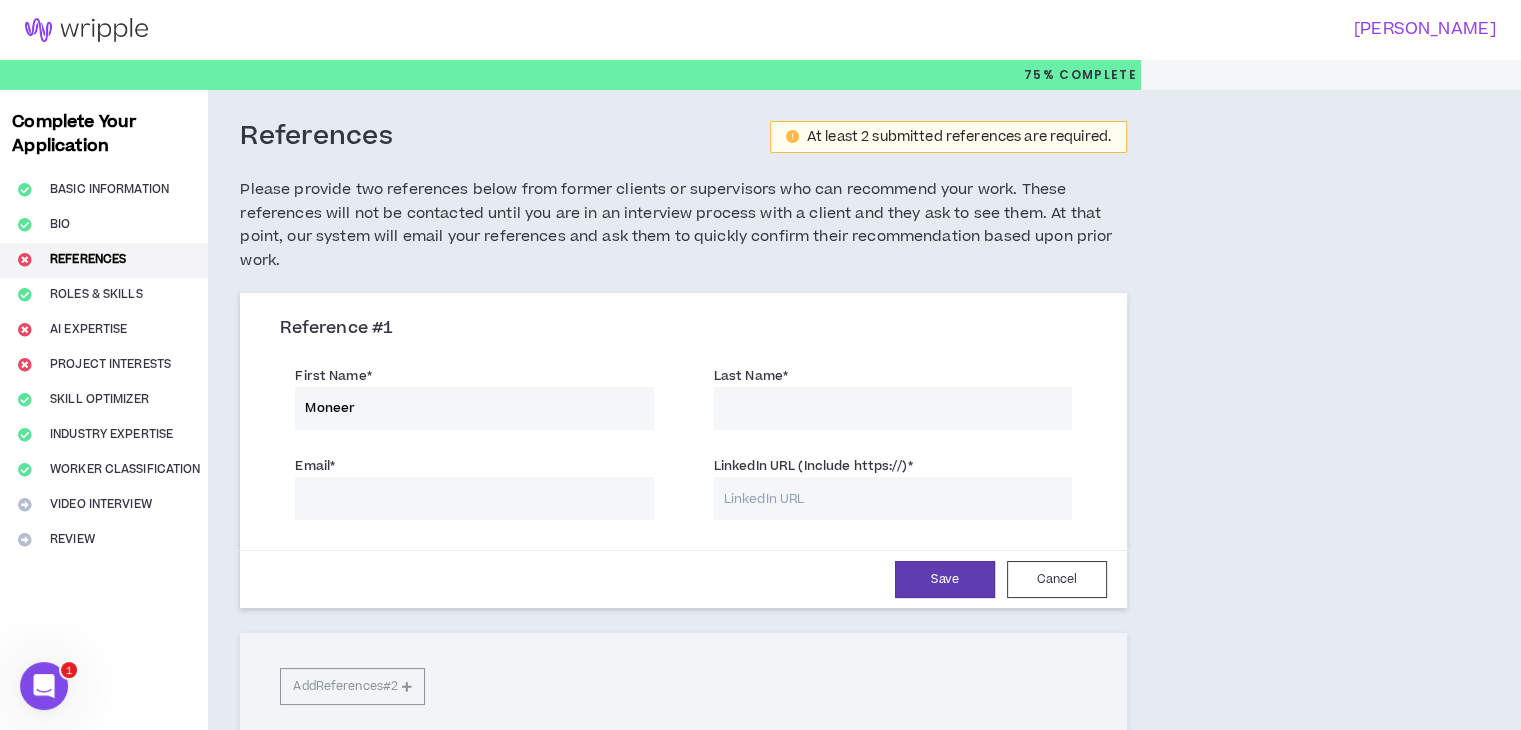 type on "Moneer" 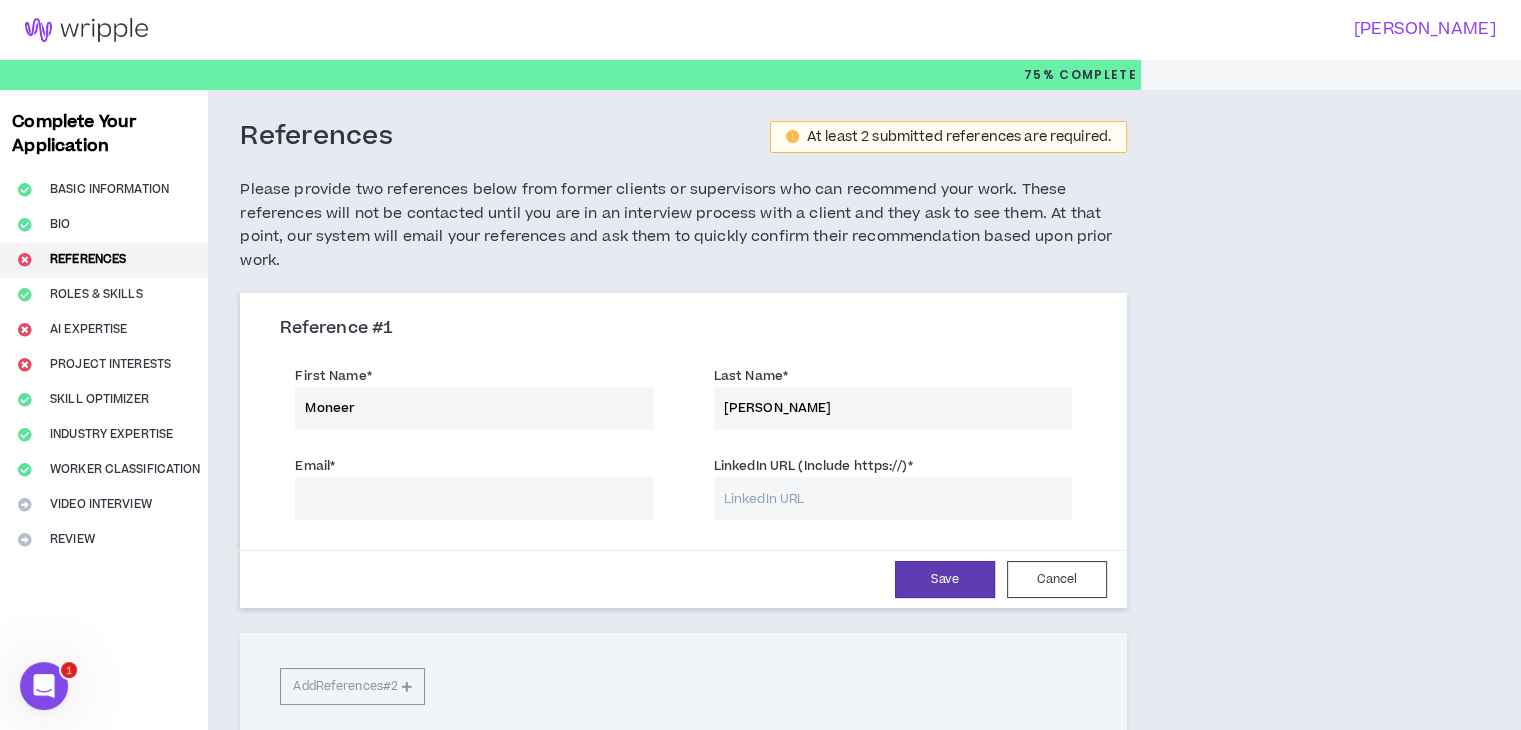 type on "[PERSON_NAME]" 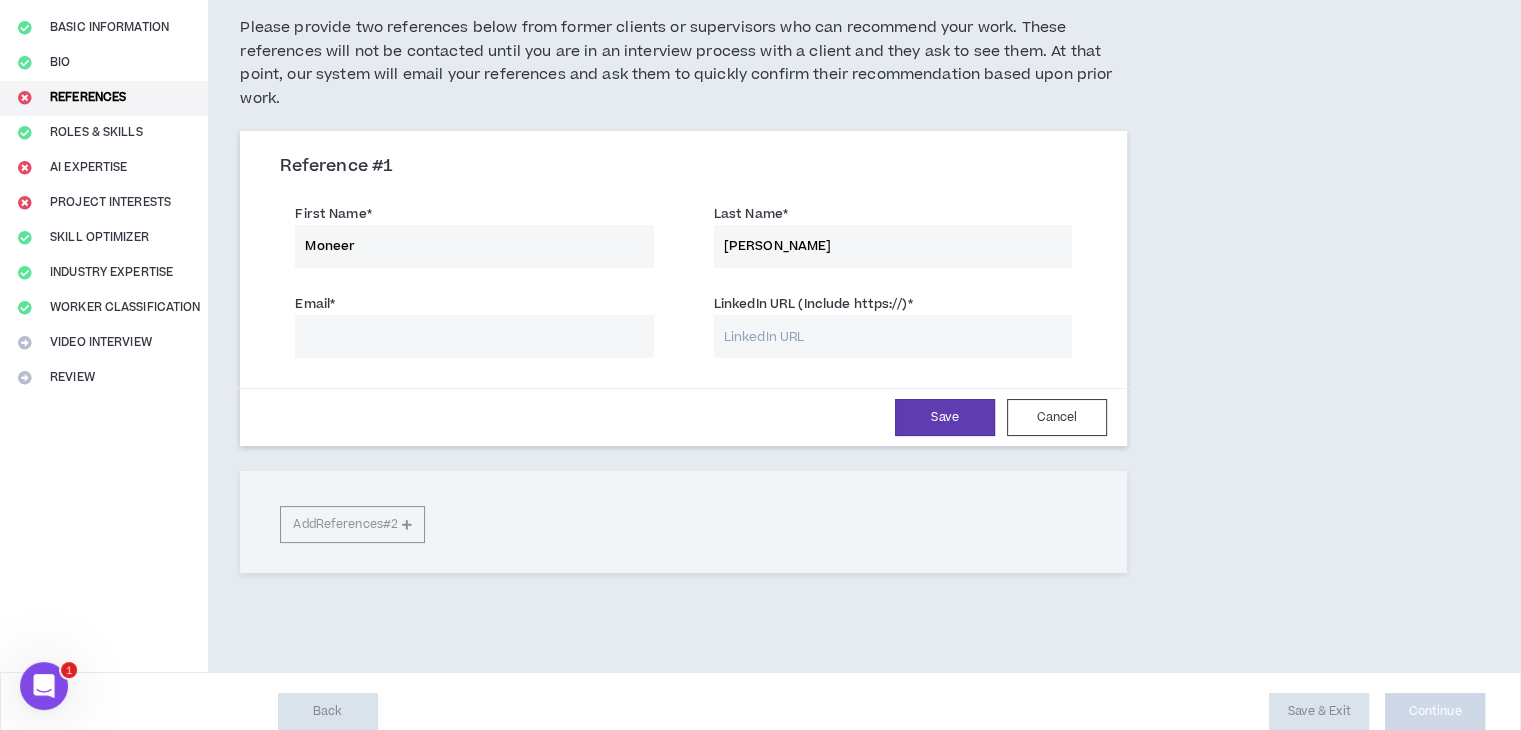 scroll, scrollTop: 181, scrollLeft: 0, axis: vertical 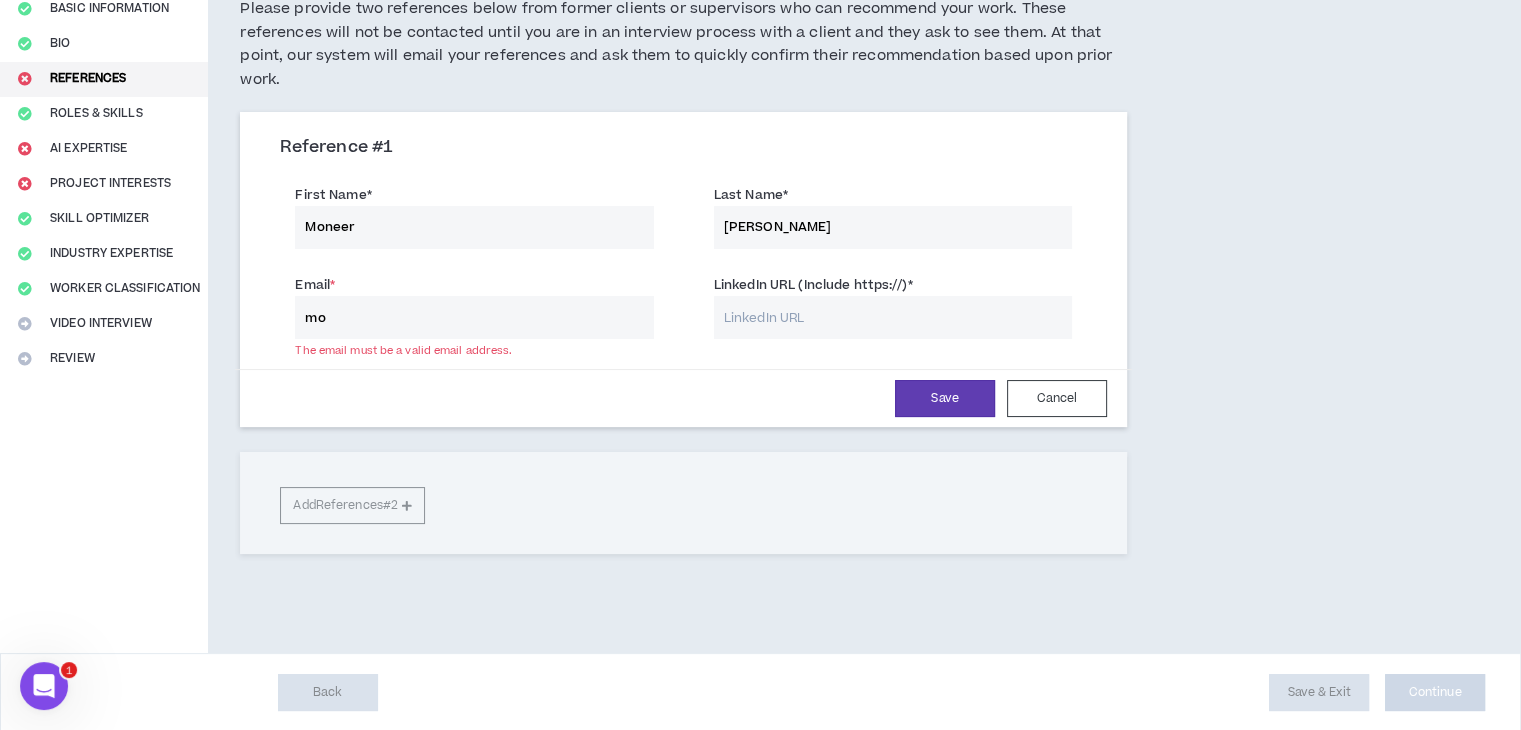 type on "m" 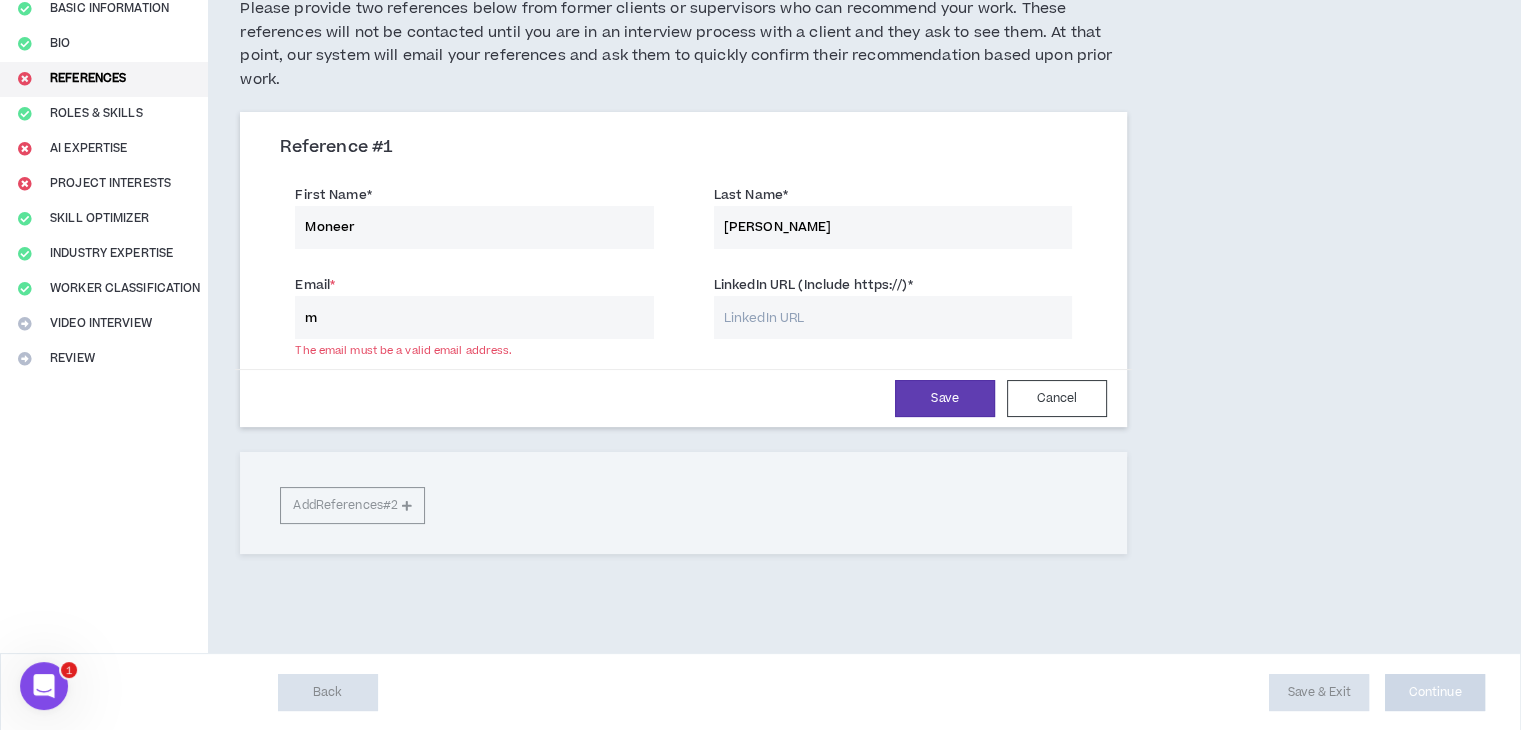 type 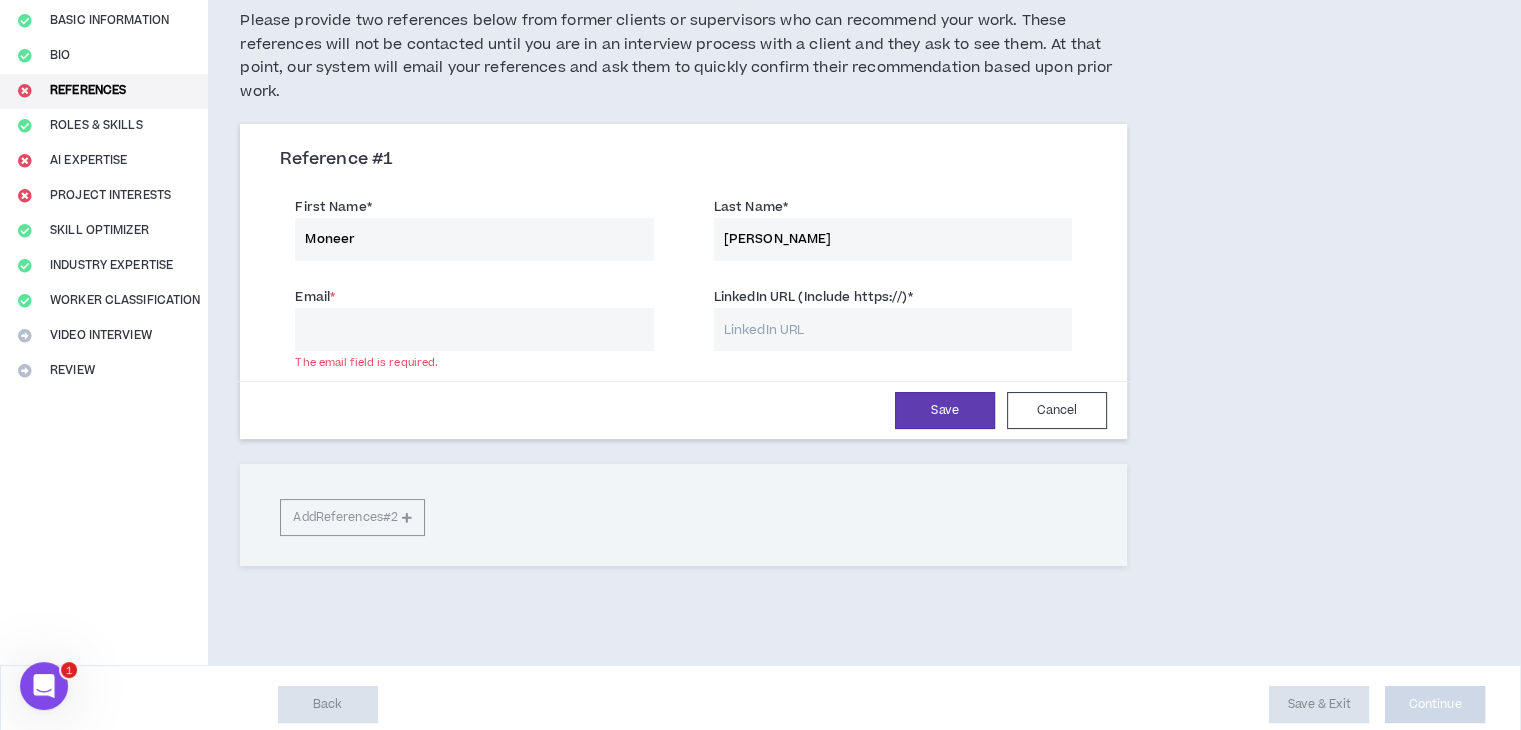 scroll, scrollTop: 181, scrollLeft: 0, axis: vertical 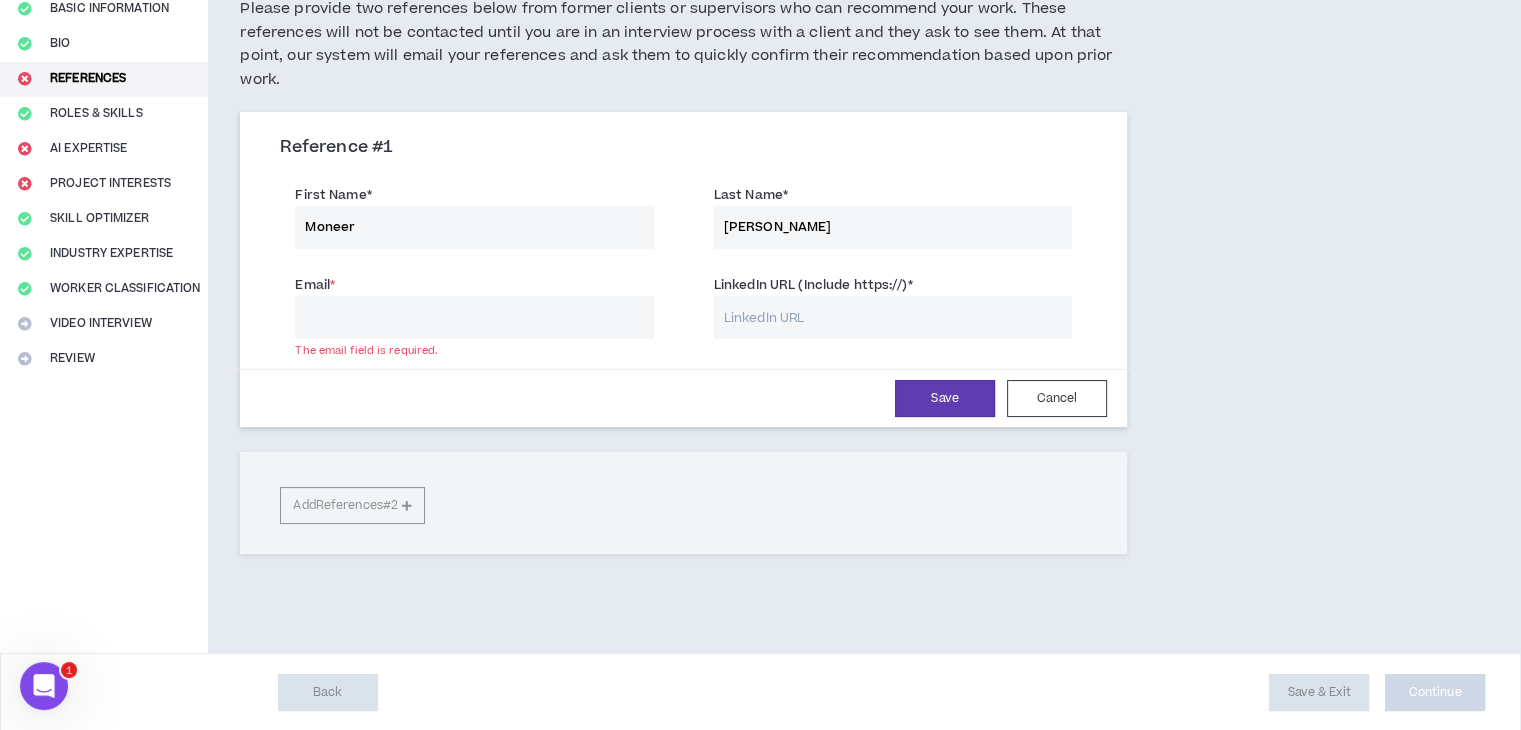 click on "Email  *" at bounding box center [474, 317] 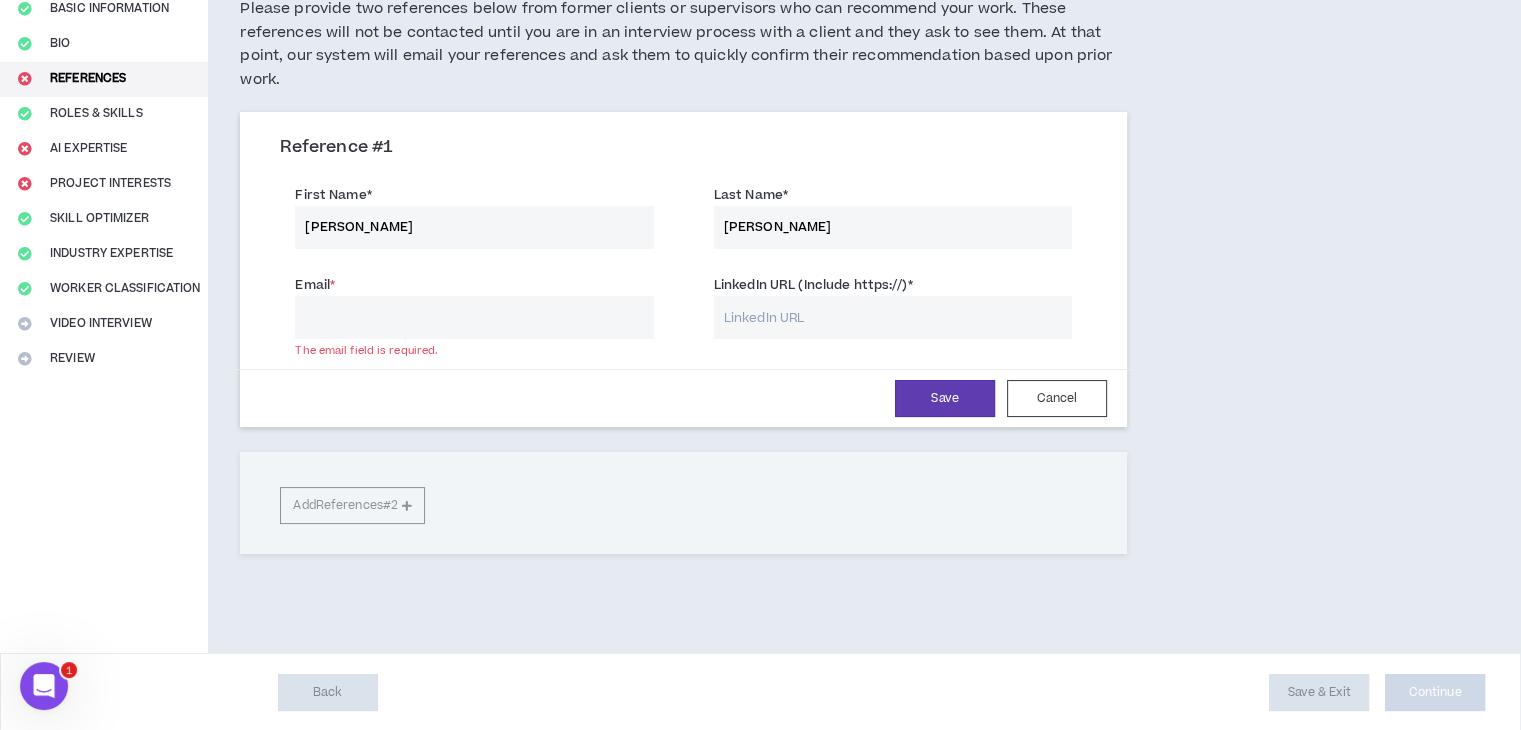 type on "[PERSON_NAME]" 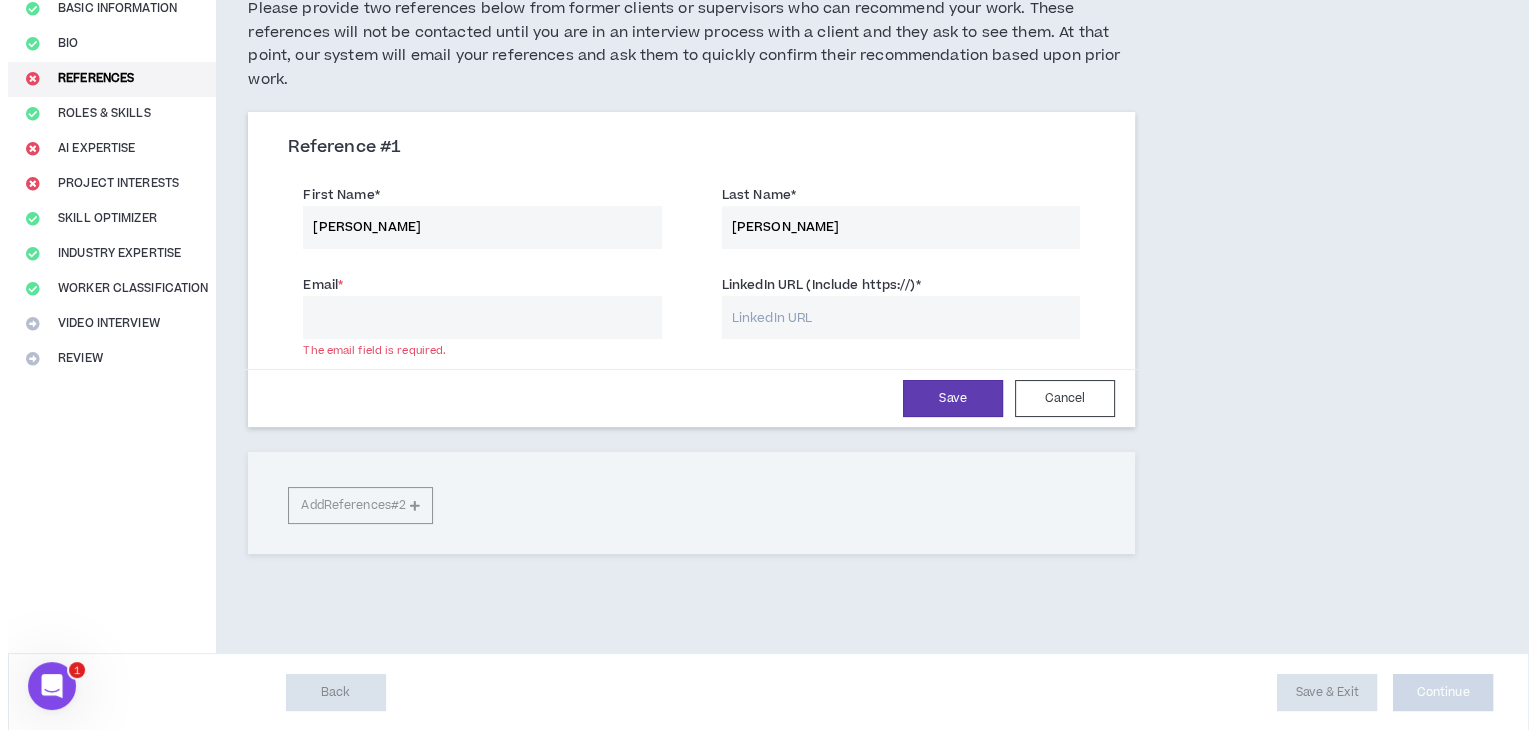 scroll, scrollTop: 0, scrollLeft: 0, axis: both 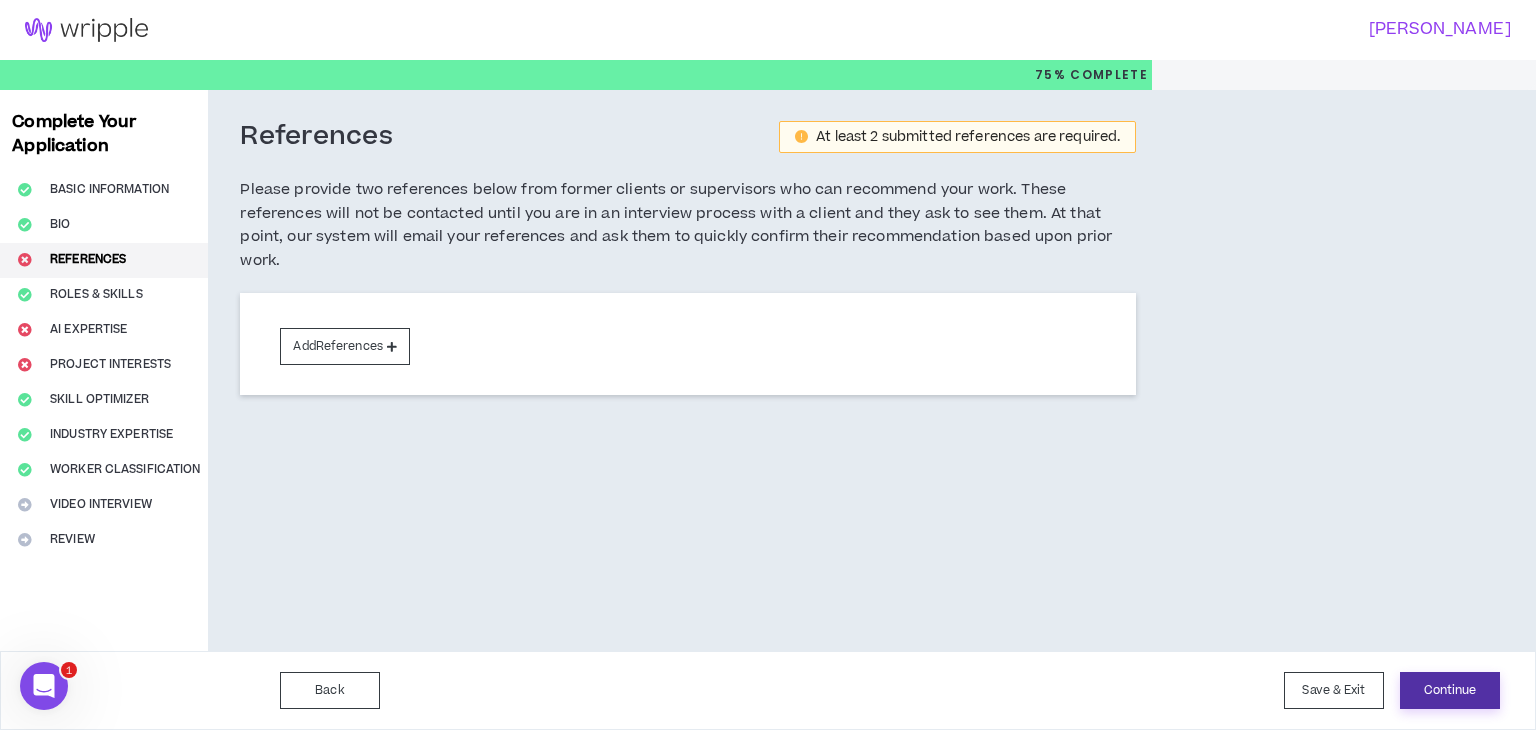 click on "Continue" at bounding box center (1450, 690) 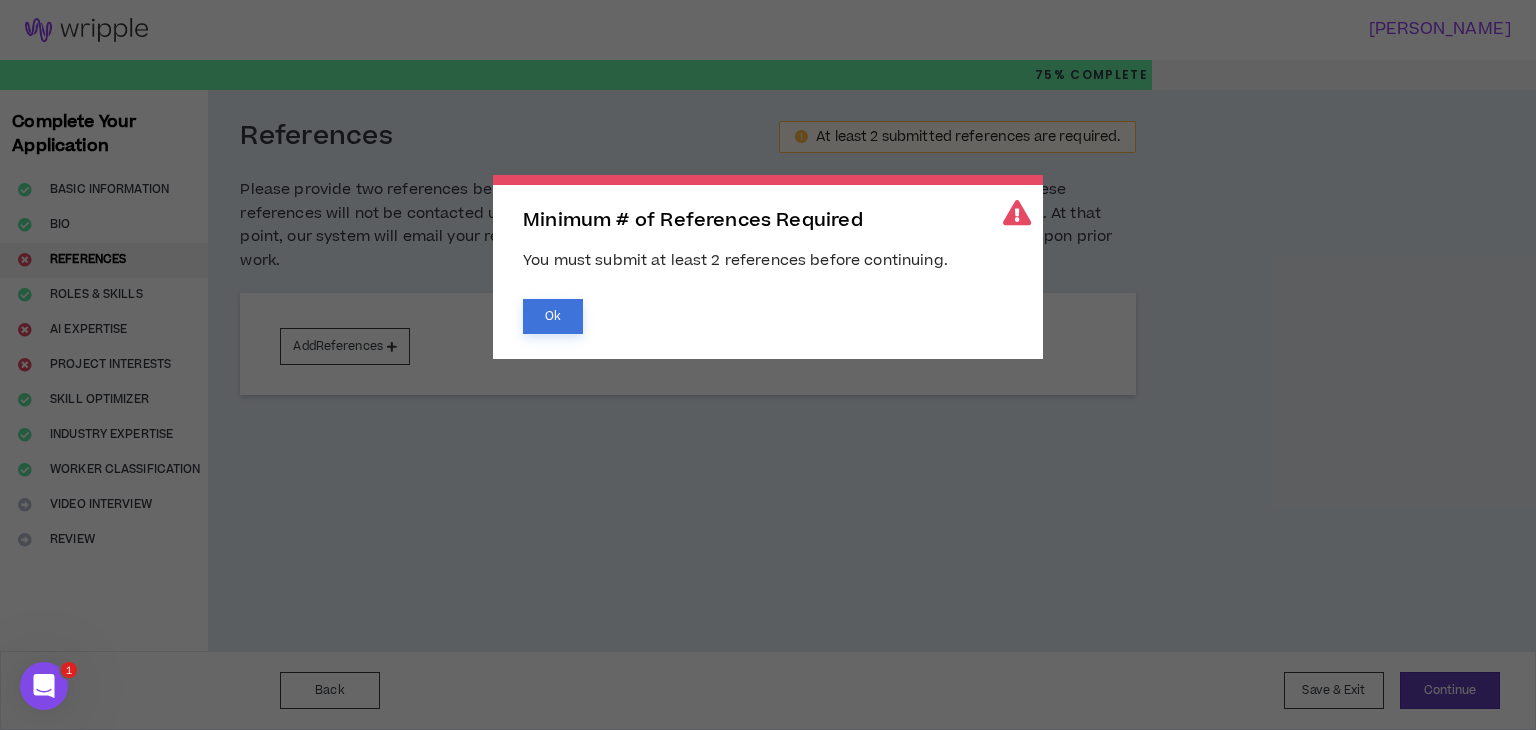 click on "Ok" at bounding box center [553, 316] 